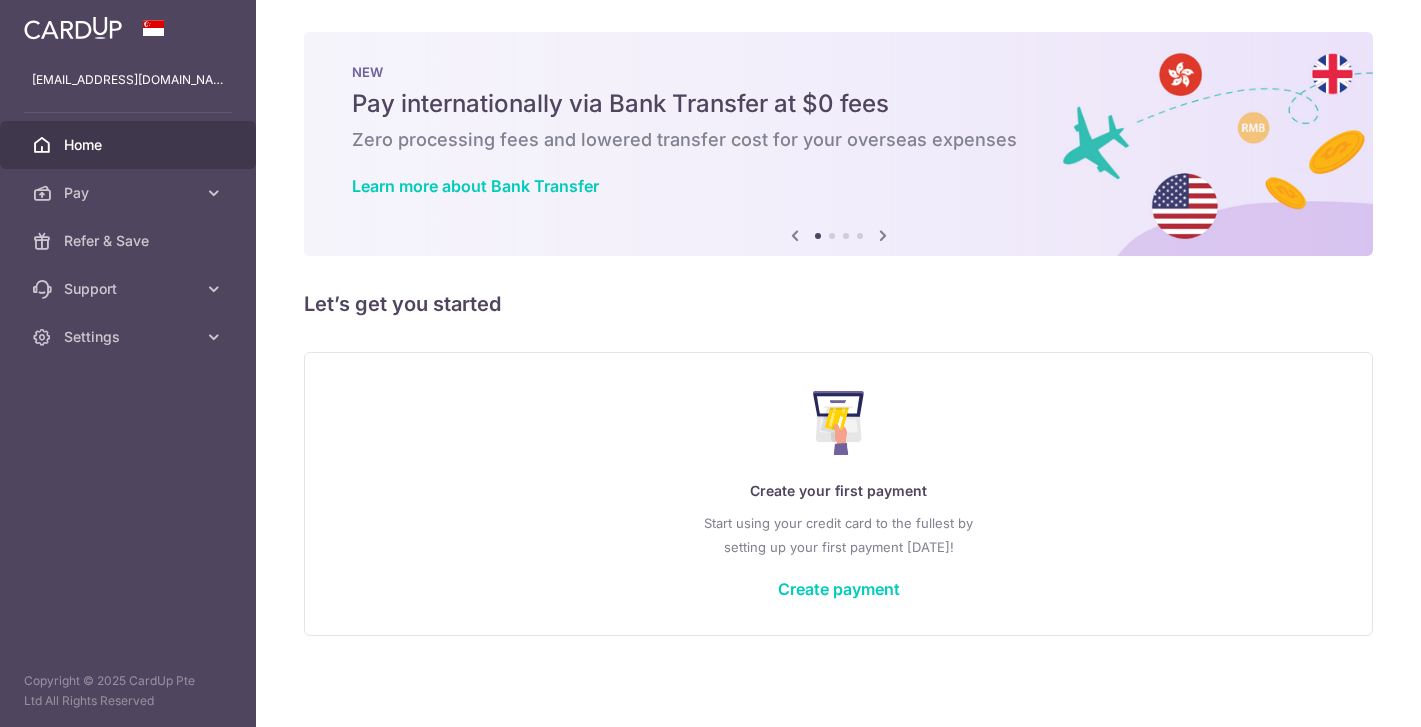 scroll, scrollTop: 0, scrollLeft: 0, axis: both 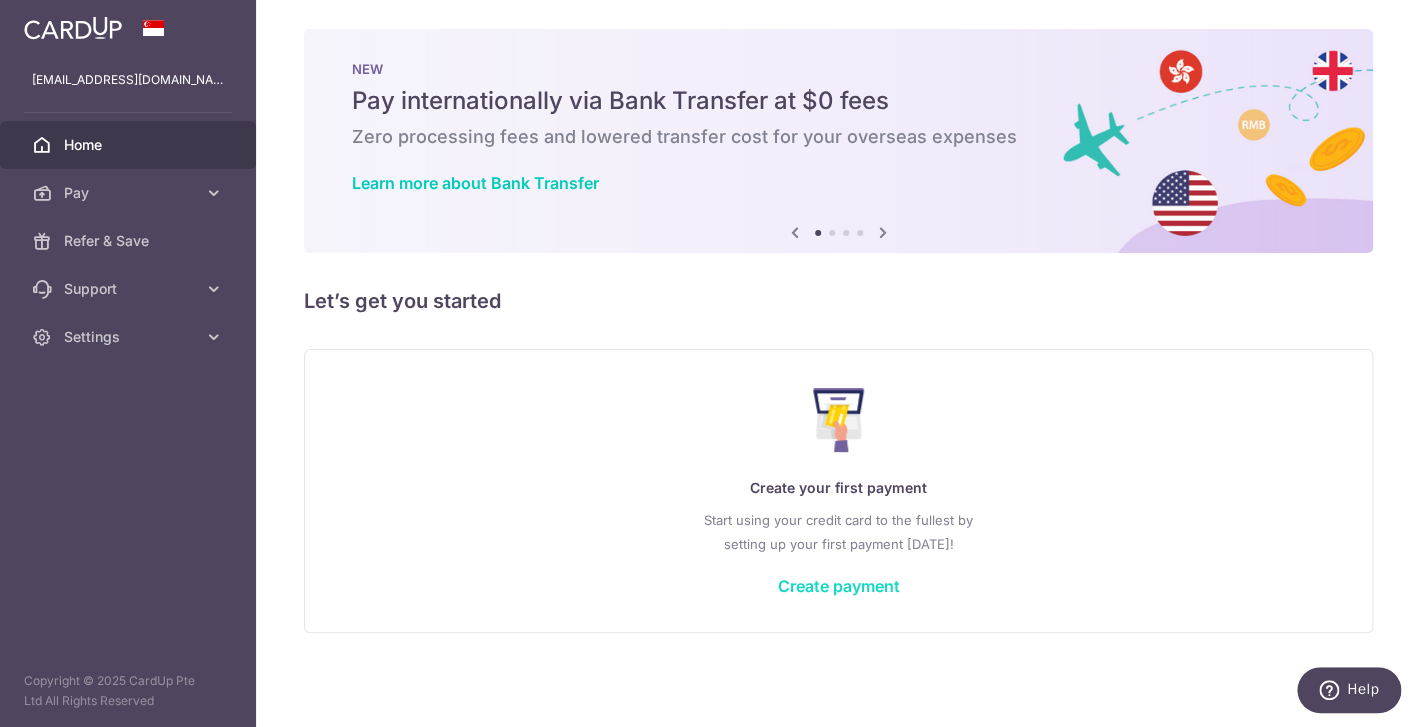 click on "Create payment" at bounding box center (839, 586) 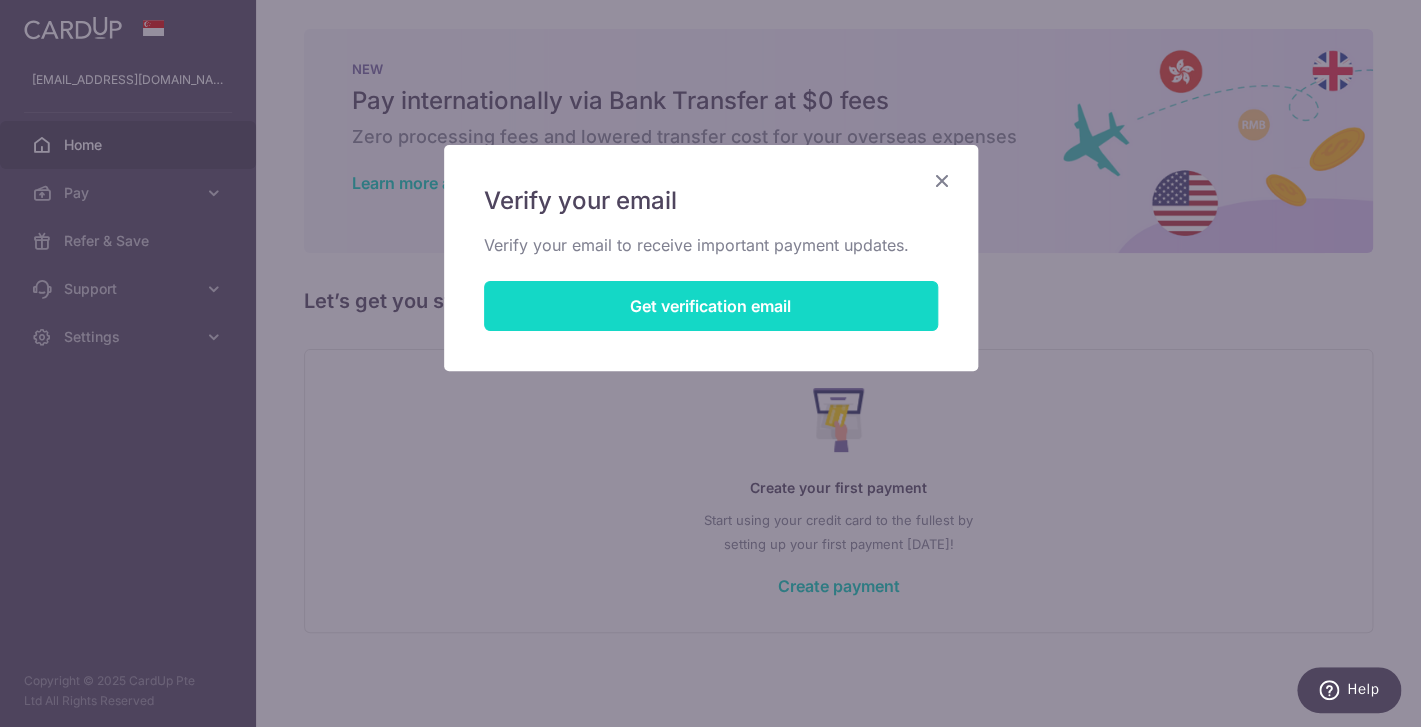 click on "Get verification email" at bounding box center [711, 306] 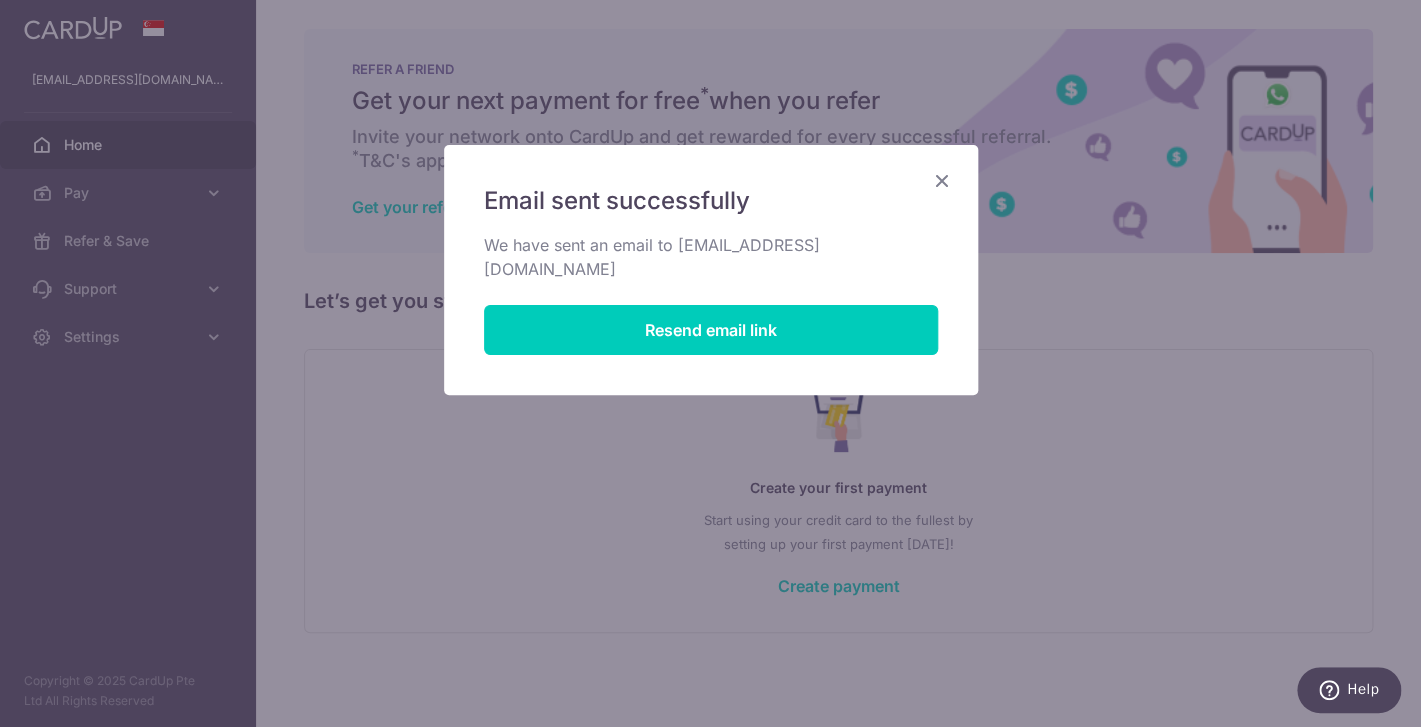 click at bounding box center (942, 180) 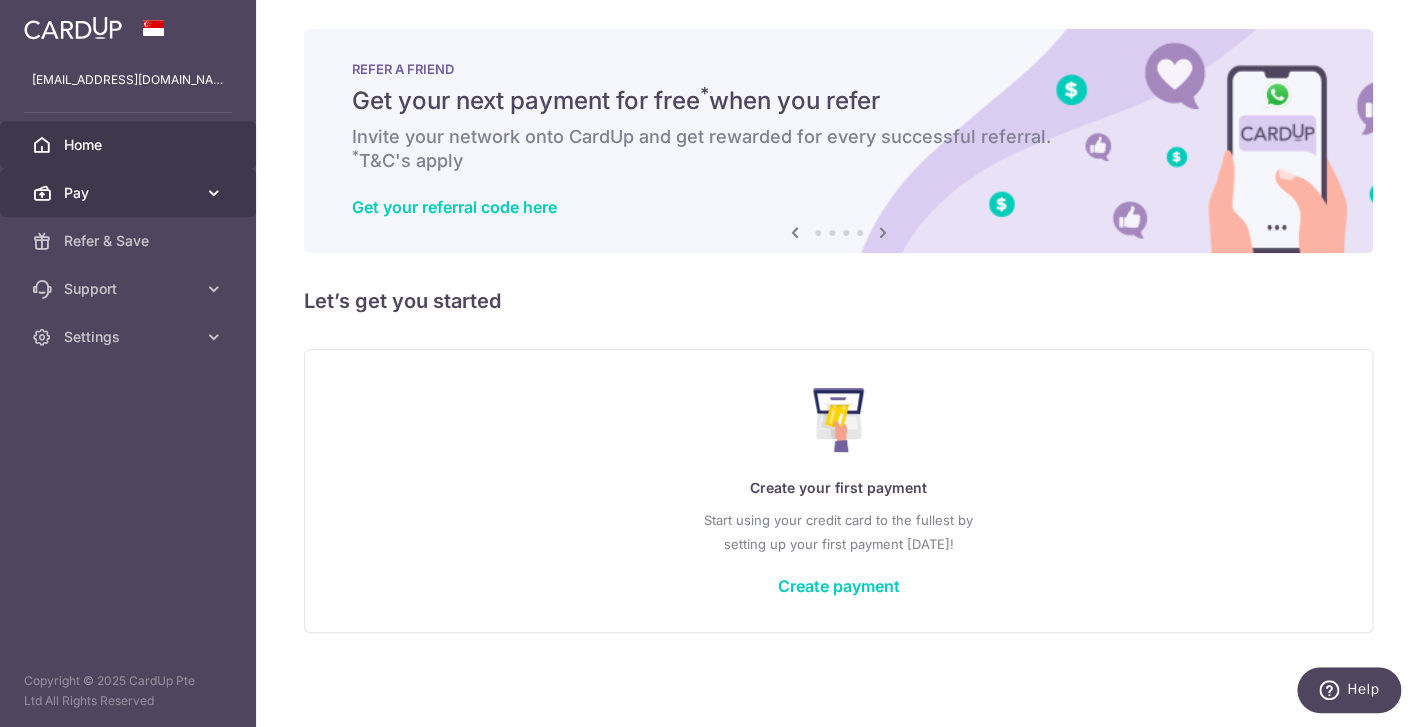 click on "Pay" at bounding box center (130, 193) 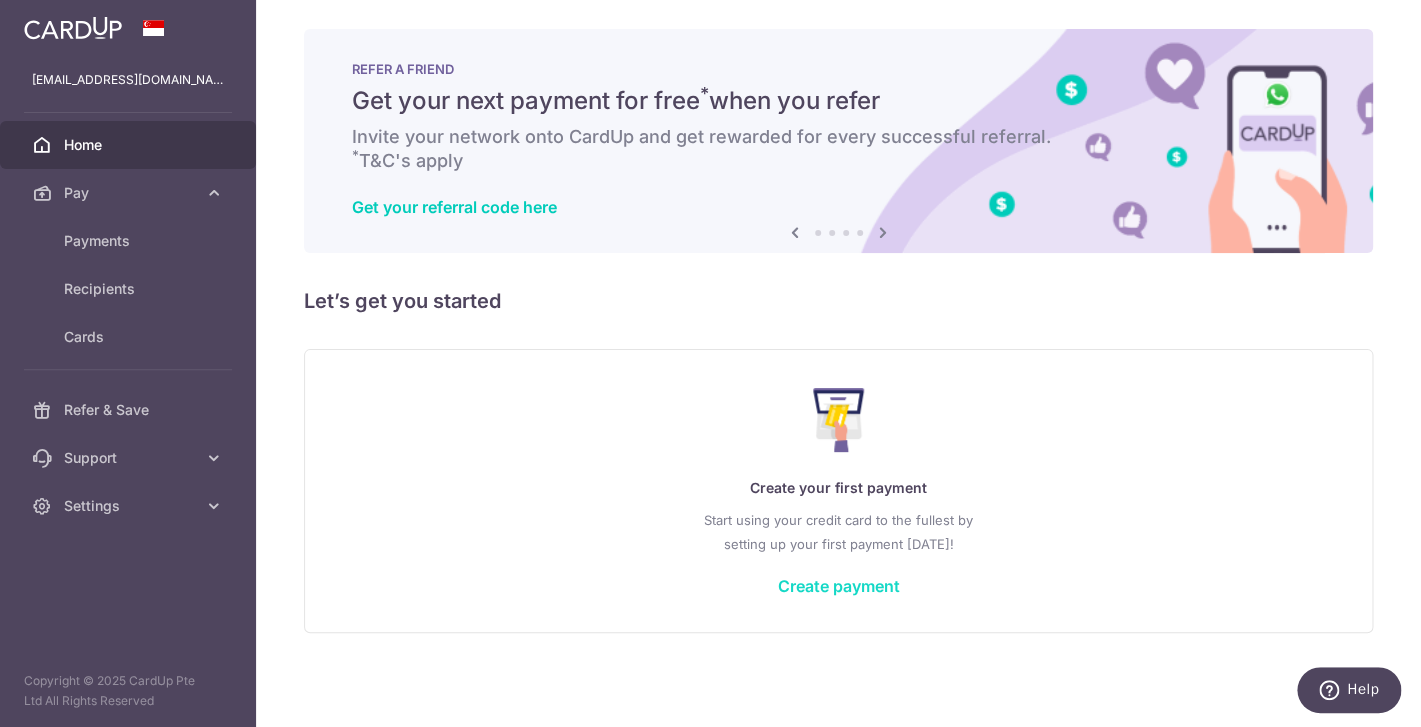 click on "Create payment" at bounding box center [839, 586] 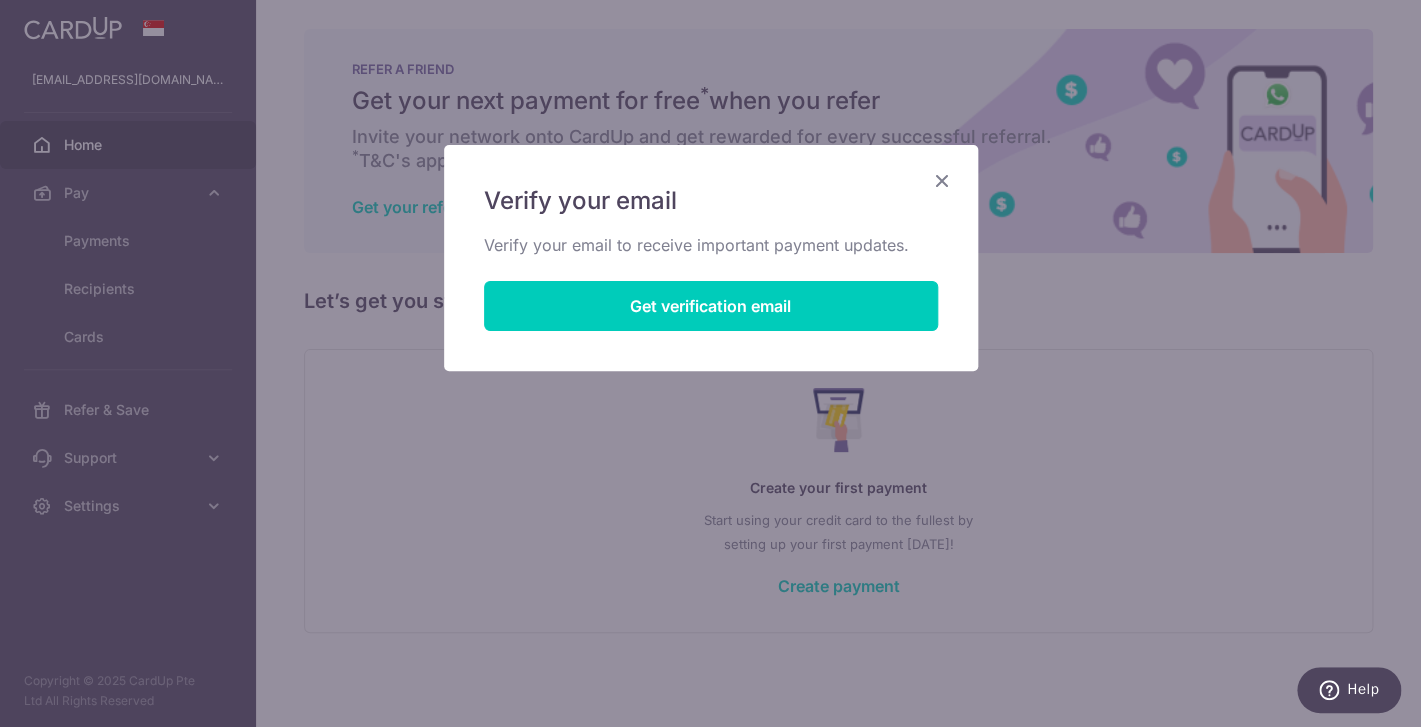 click on "Verify your email
Verify your email to receive important payment updates.
Get verification email" at bounding box center (711, 258) 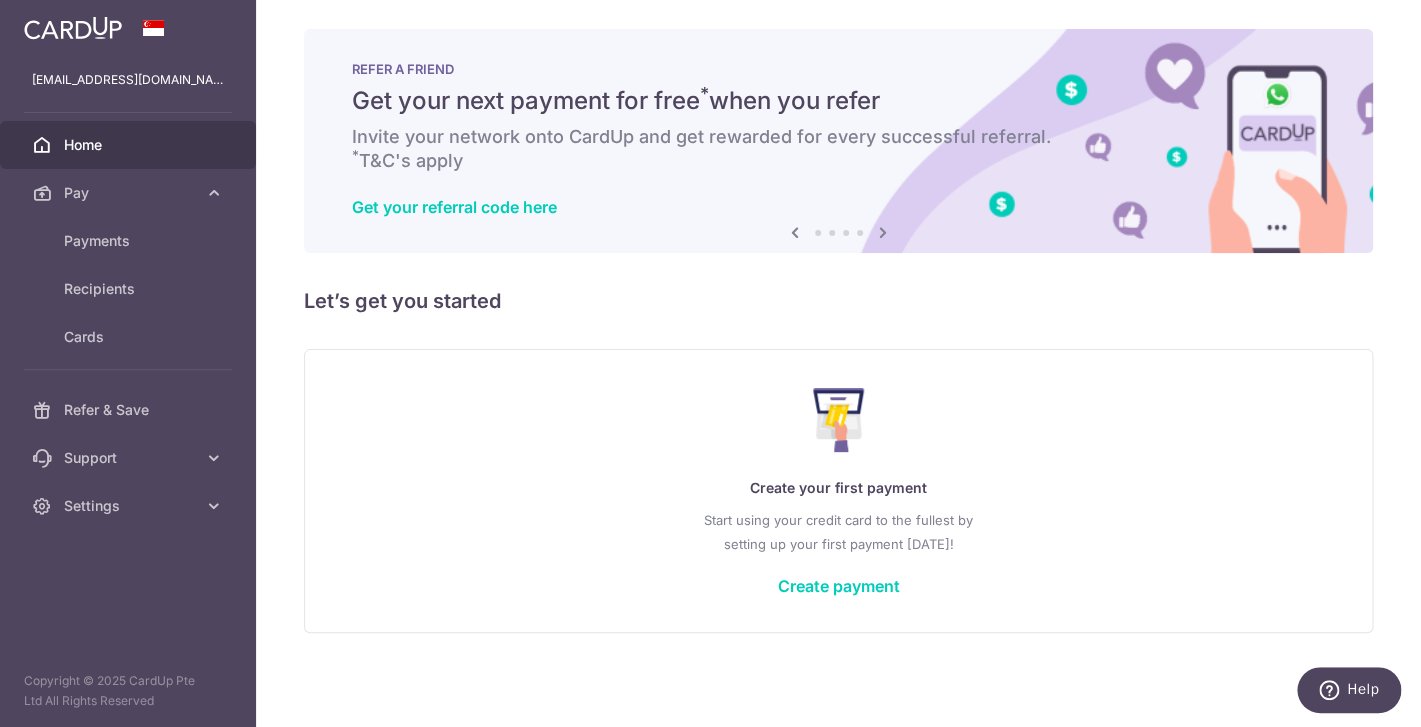 click on "Home" at bounding box center [128, 145] 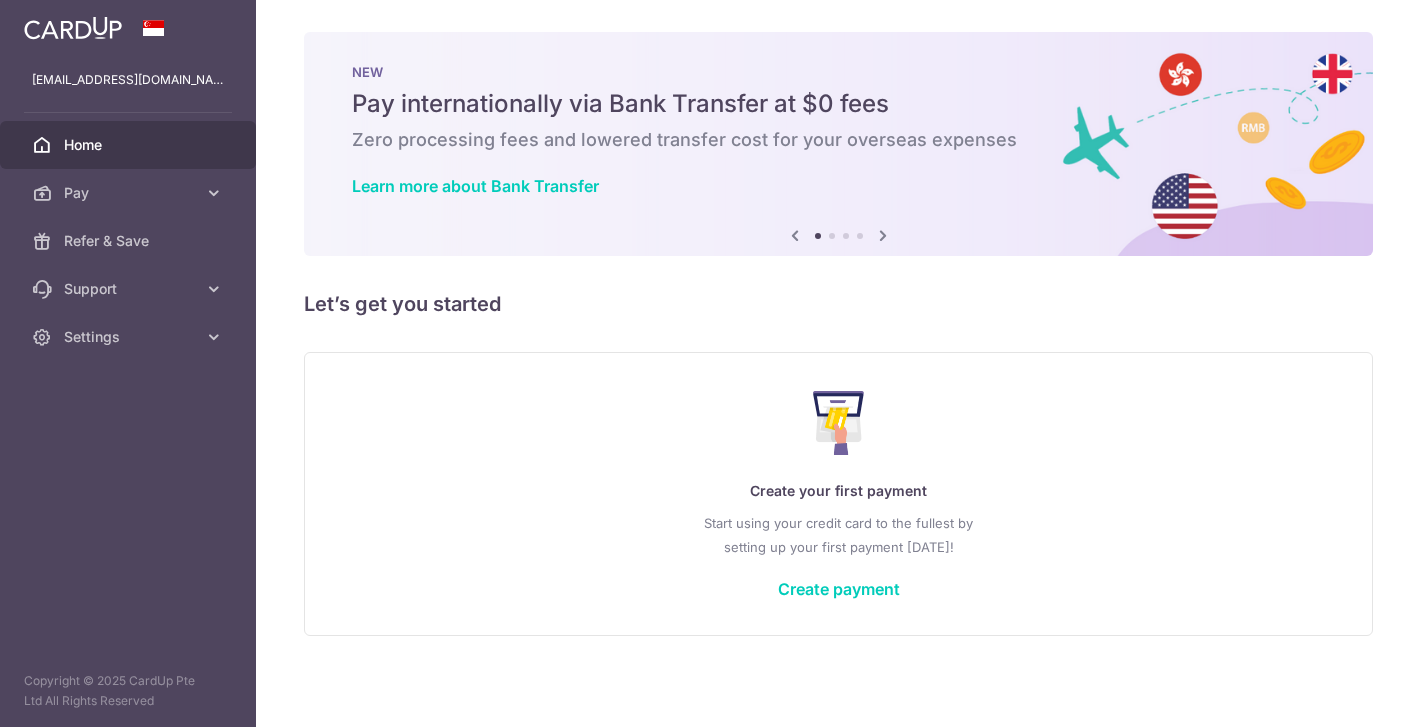 scroll, scrollTop: 0, scrollLeft: 0, axis: both 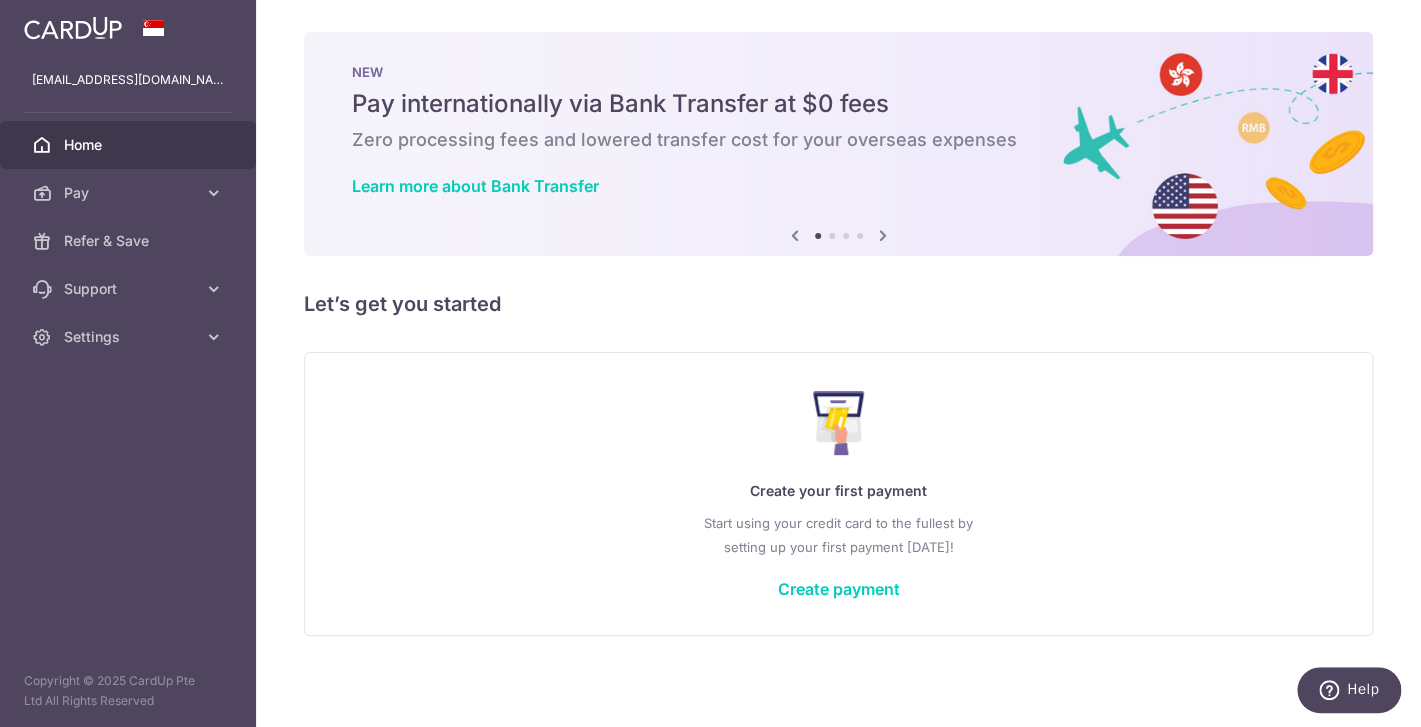 click on "Home" at bounding box center [130, 145] 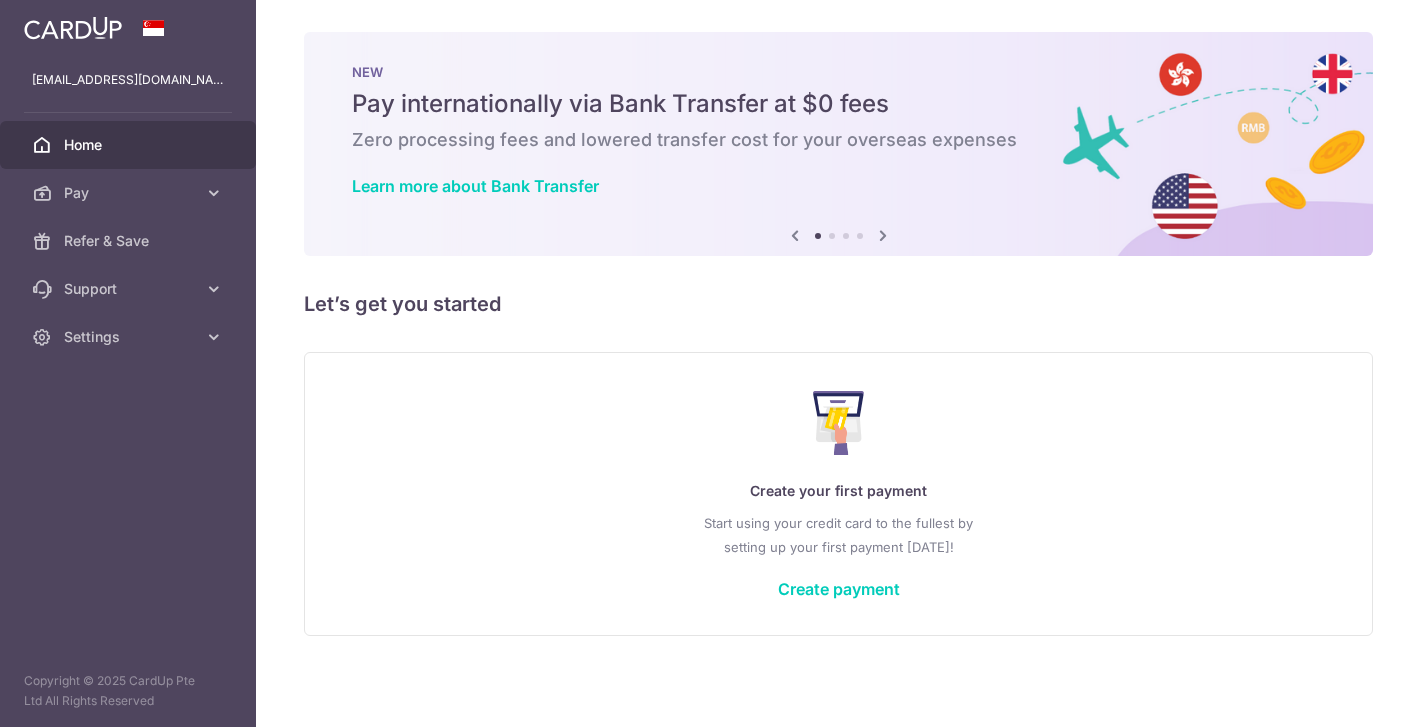 scroll, scrollTop: 0, scrollLeft: 0, axis: both 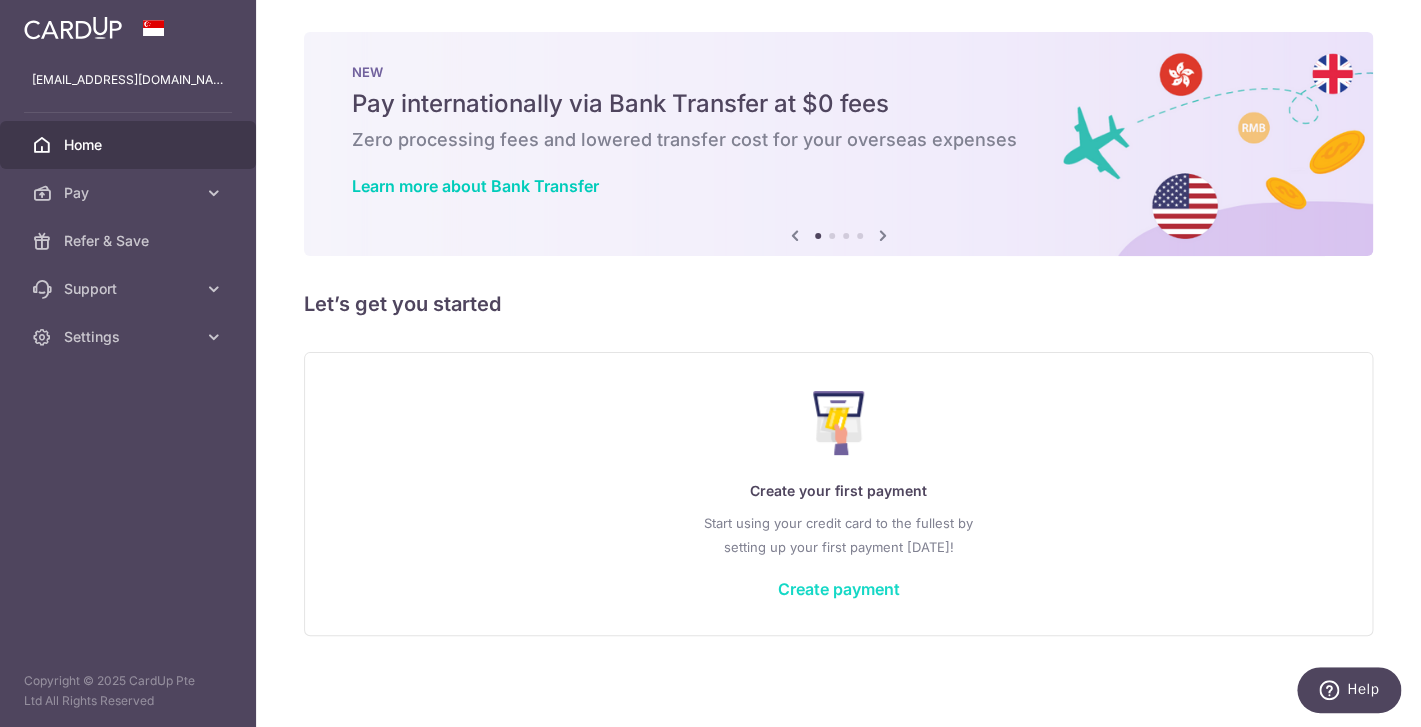 click on "Create payment" at bounding box center (839, 589) 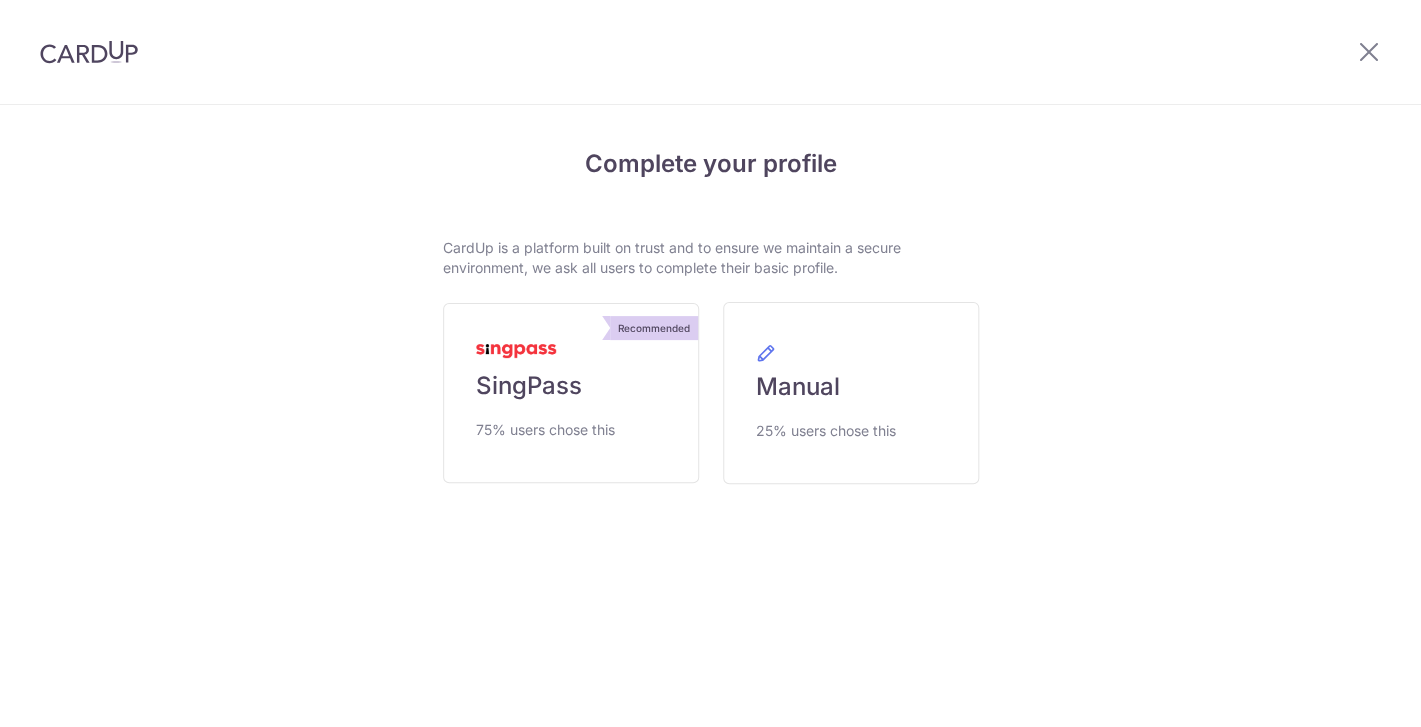scroll, scrollTop: 0, scrollLeft: 0, axis: both 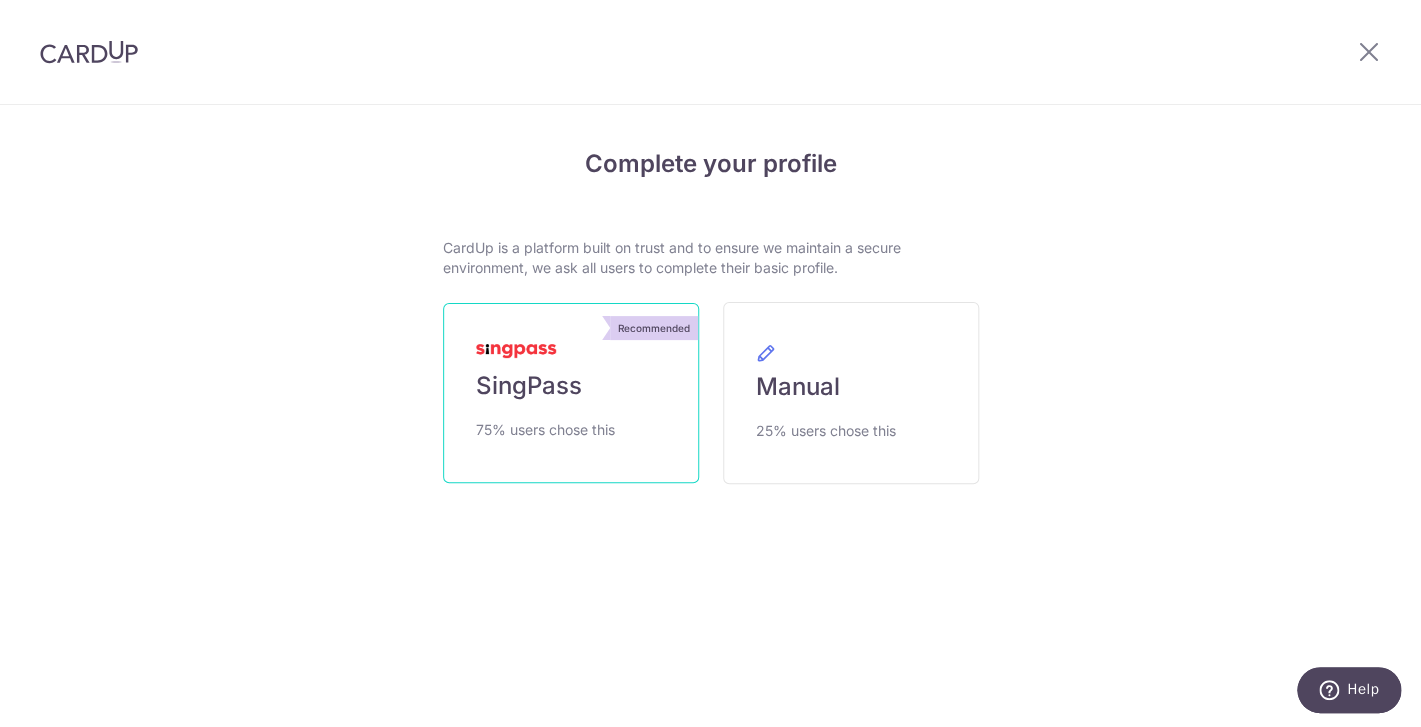 click on "Recommended
SingPass
75% users chose this" at bounding box center (571, 393) 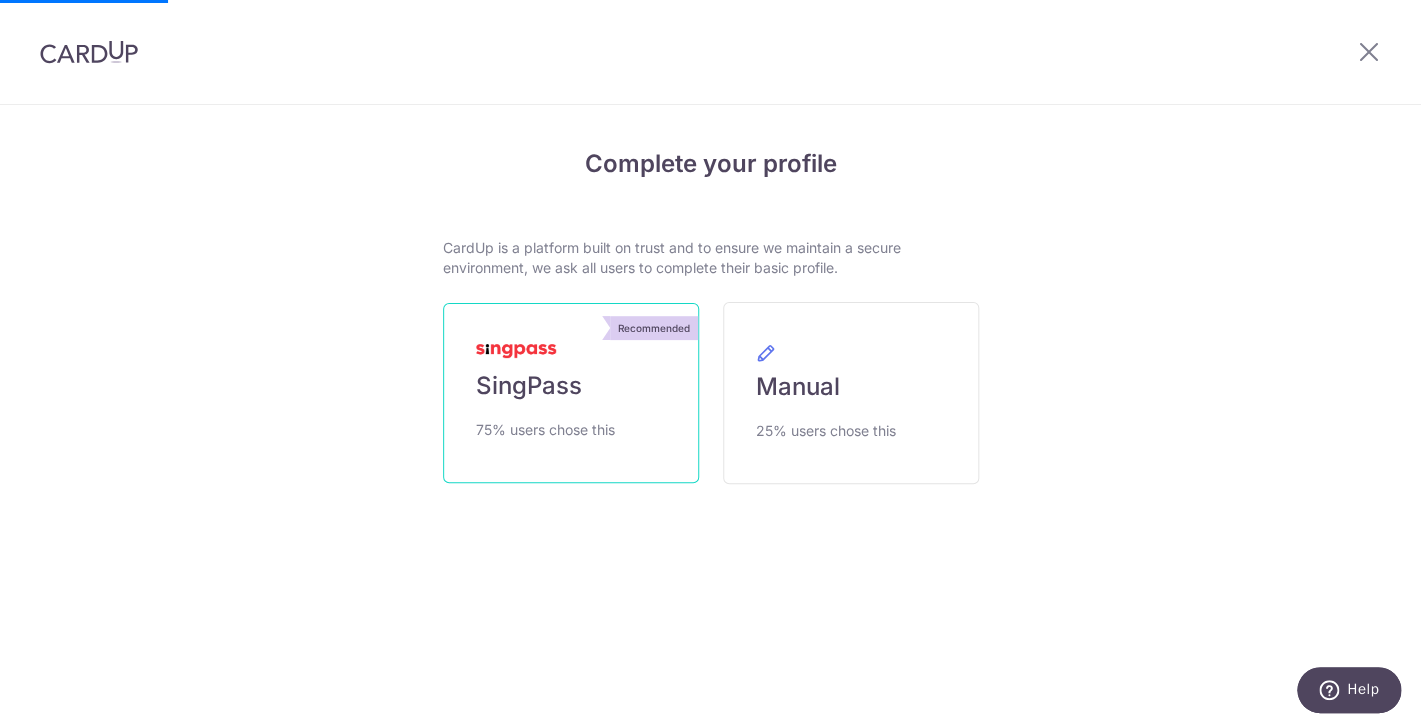 click on "Recommended
SingPass
75% users chose this" at bounding box center (571, 393) 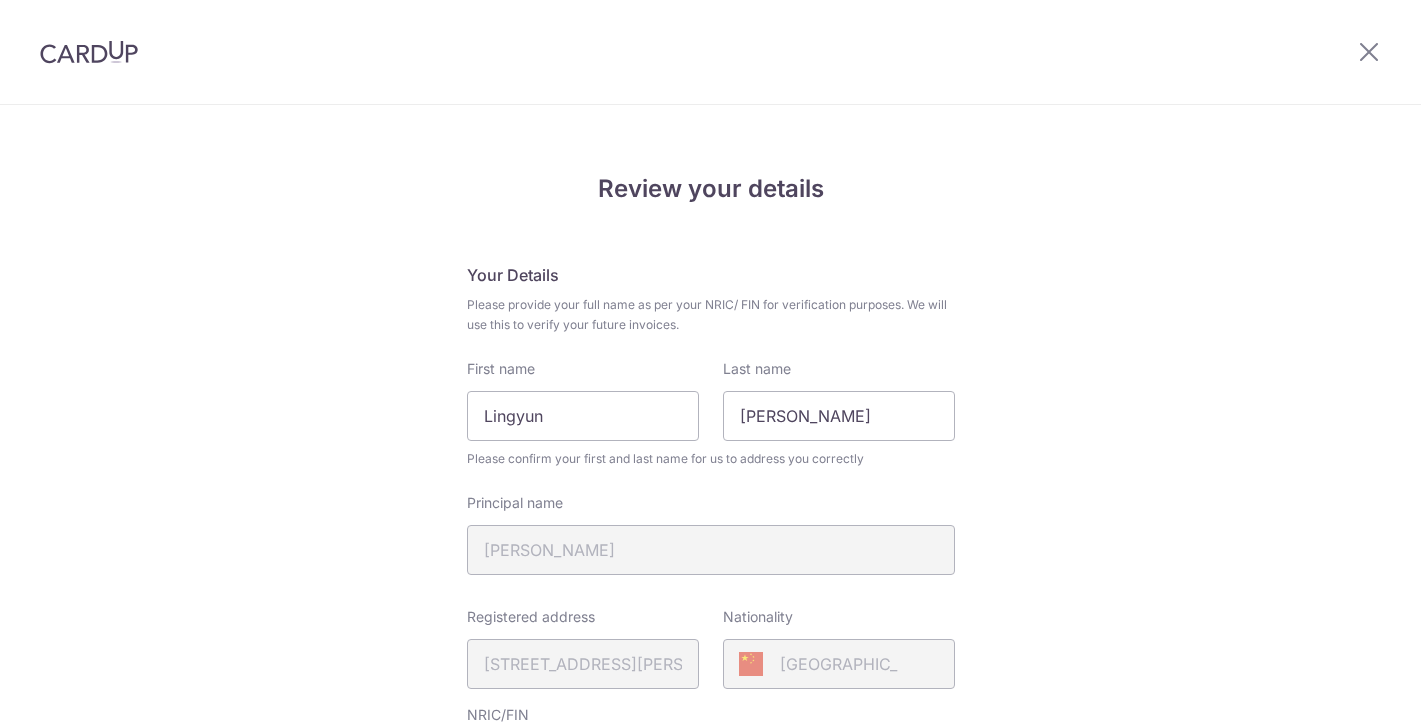 scroll, scrollTop: 0, scrollLeft: 0, axis: both 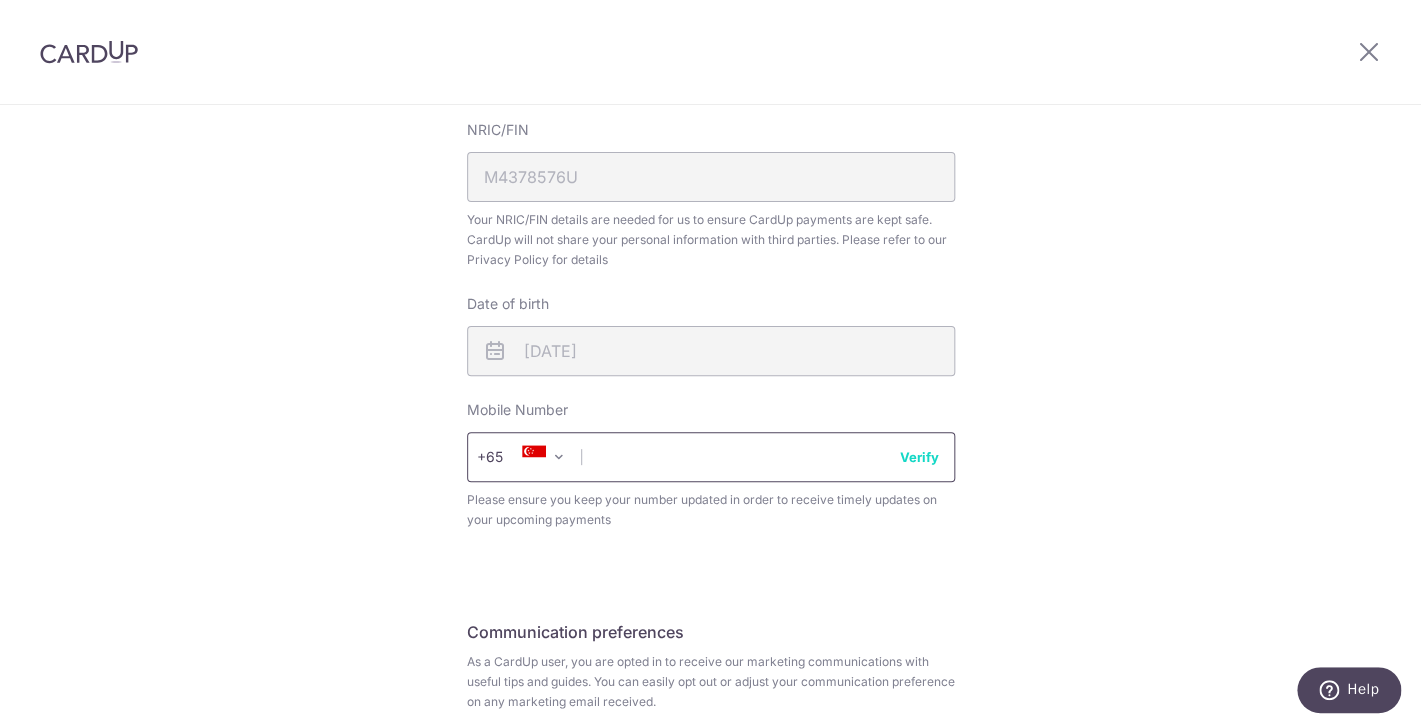 click at bounding box center [711, 457] 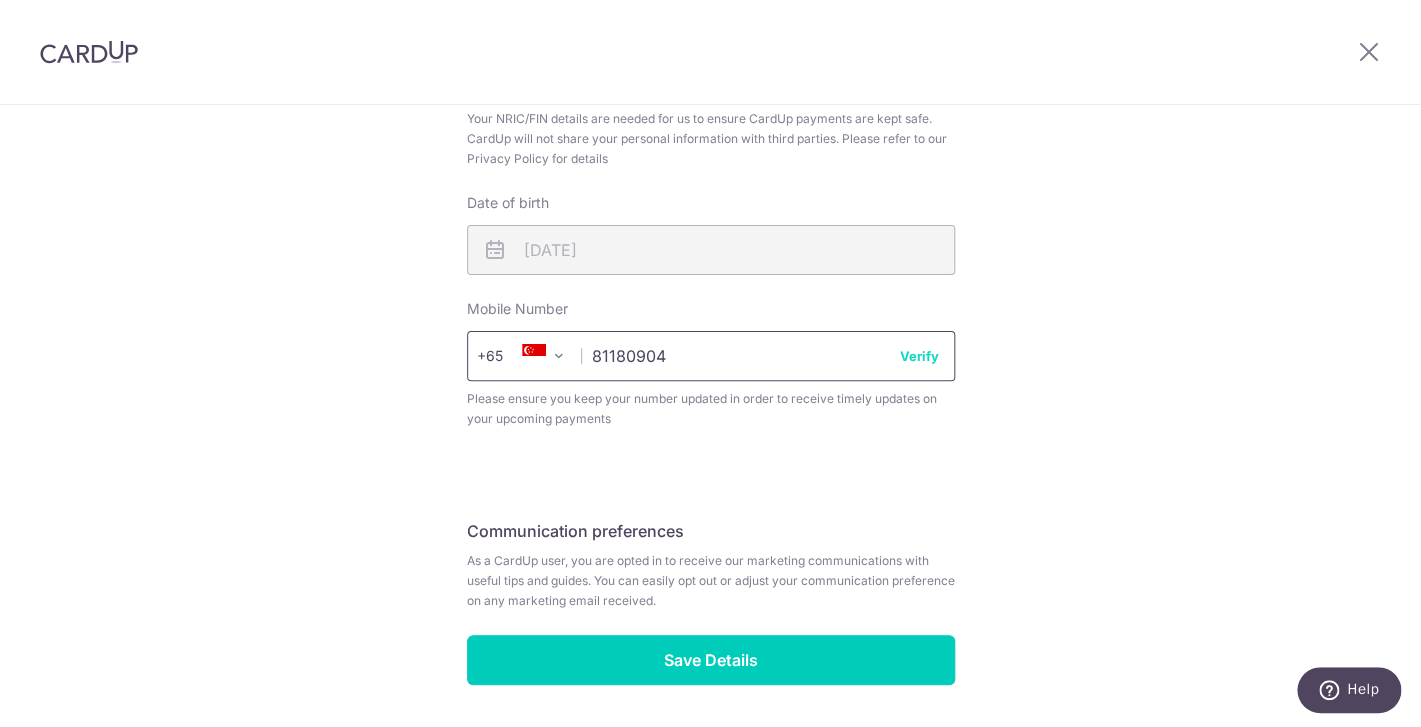scroll, scrollTop: 755, scrollLeft: 0, axis: vertical 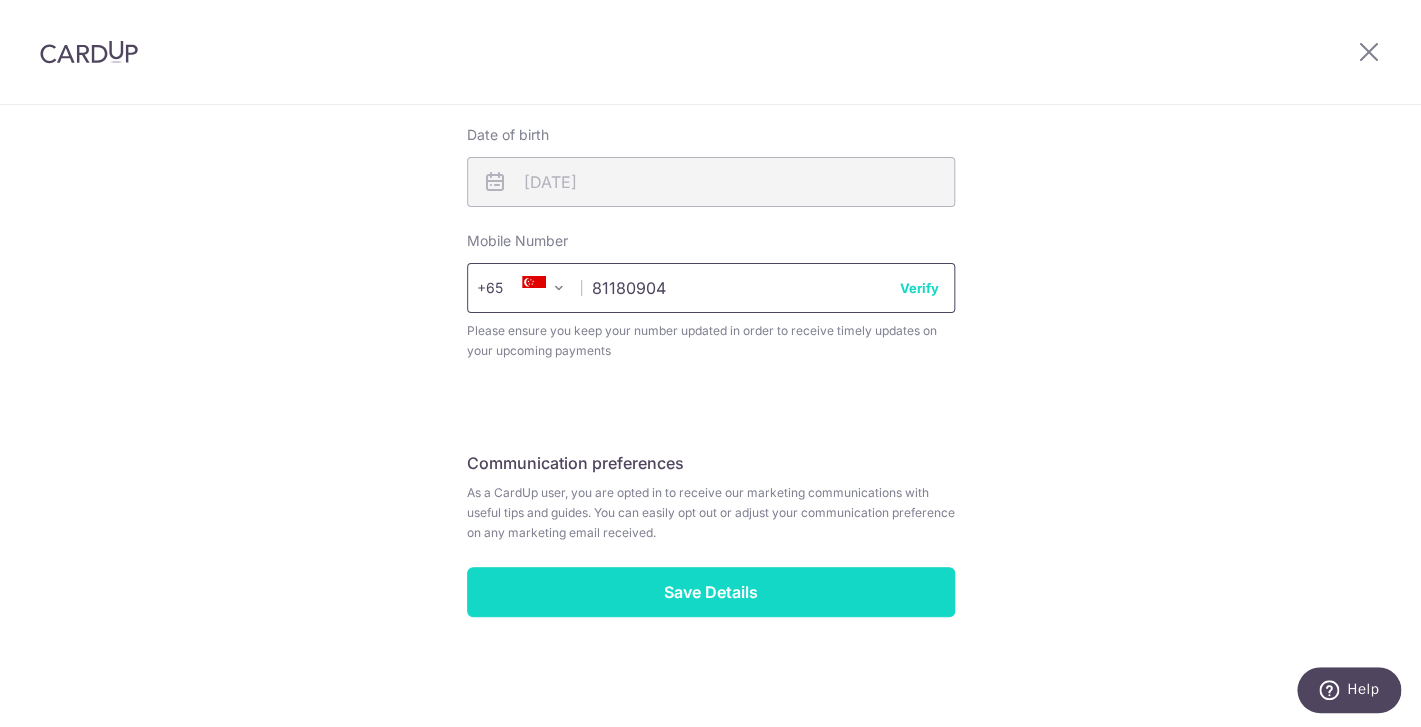 type on "81180904" 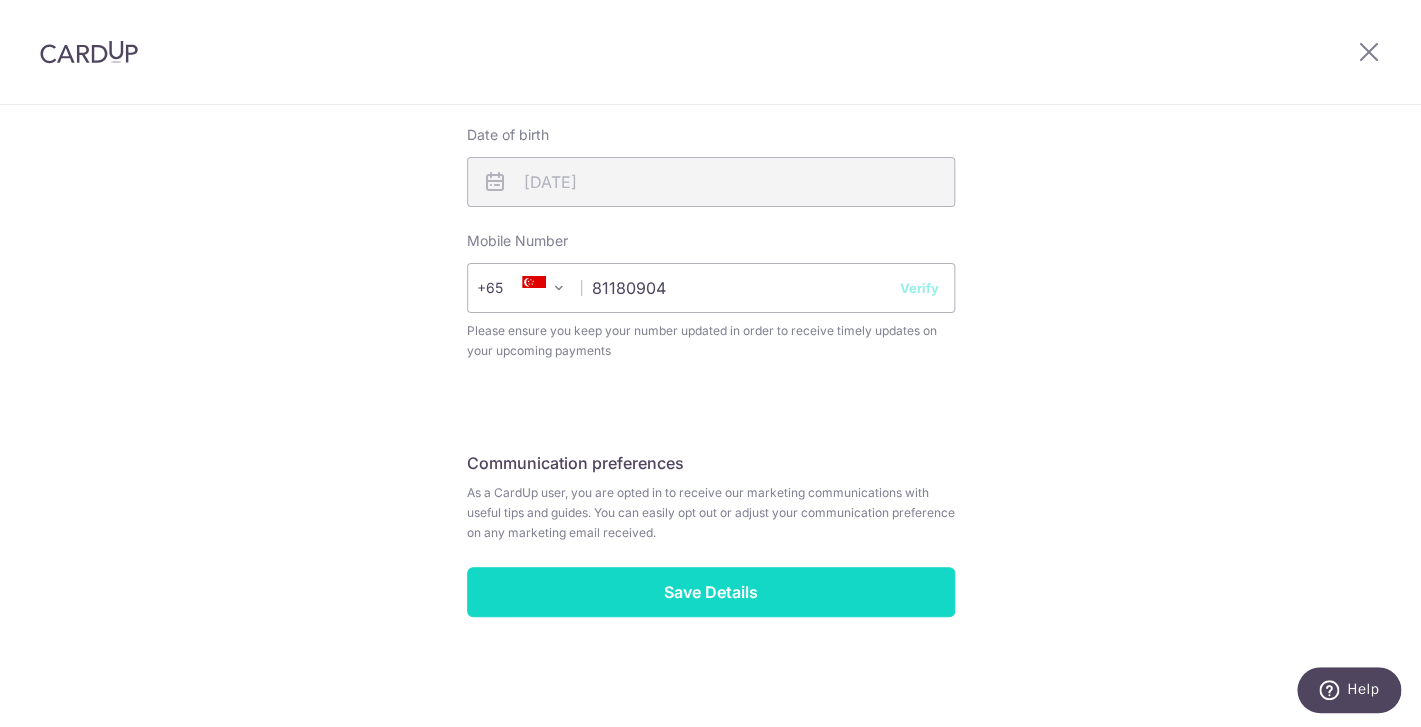 click on "Save Details" at bounding box center (711, 592) 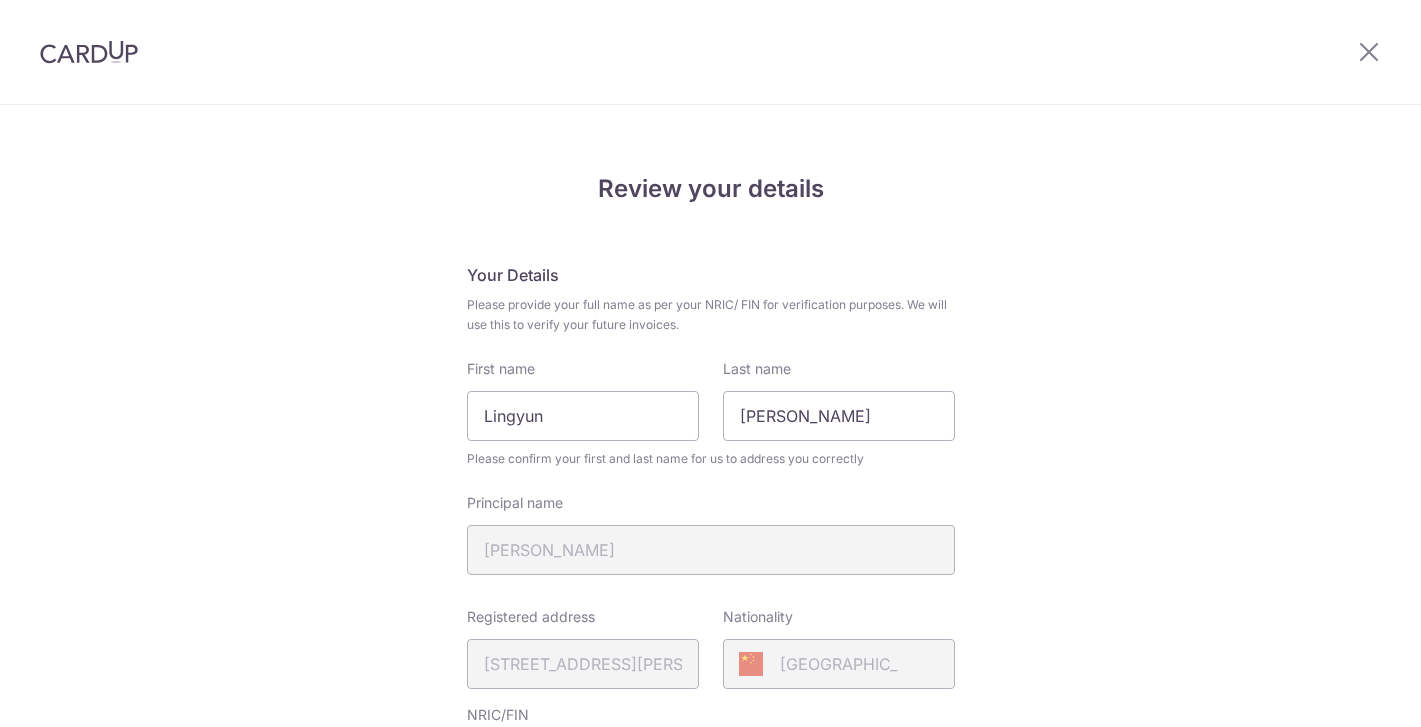 scroll, scrollTop: 0, scrollLeft: 0, axis: both 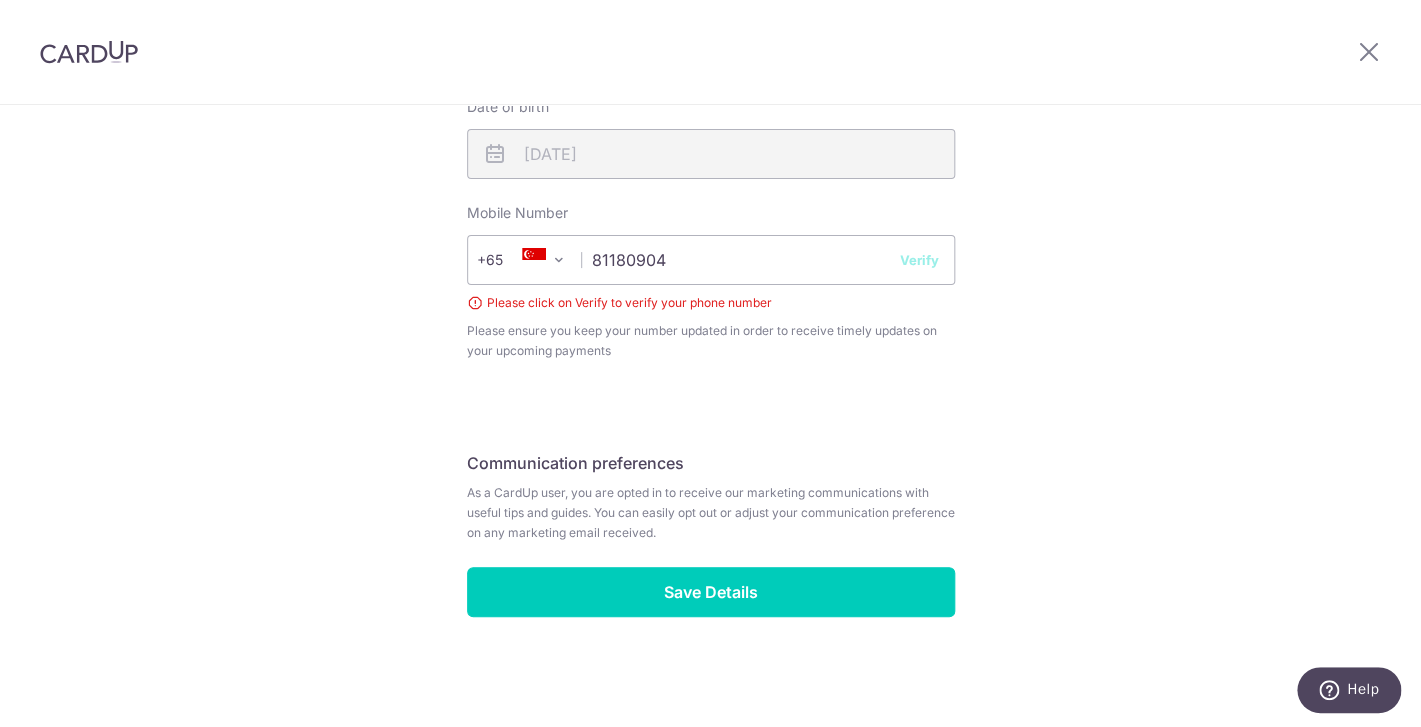 click on "Verify" at bounding box center (919, 260) 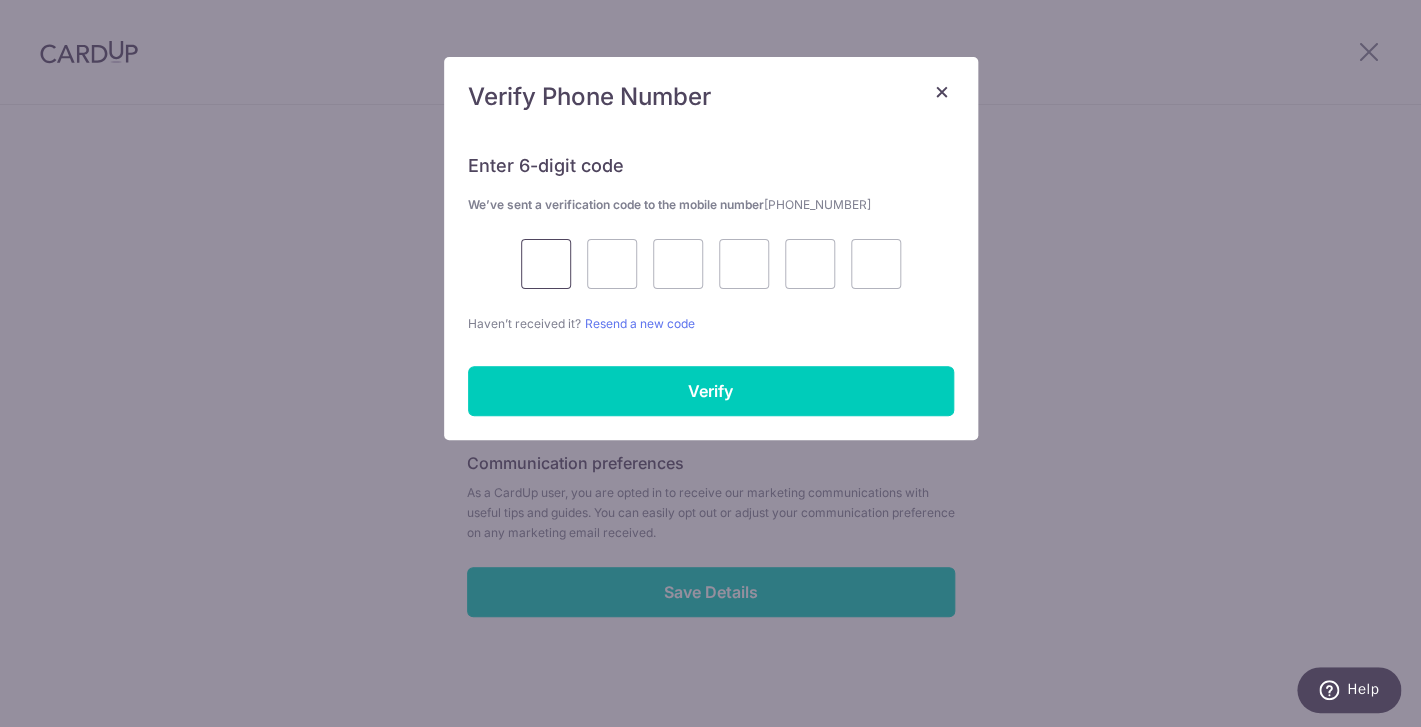 click at bounding box center [546, 264] 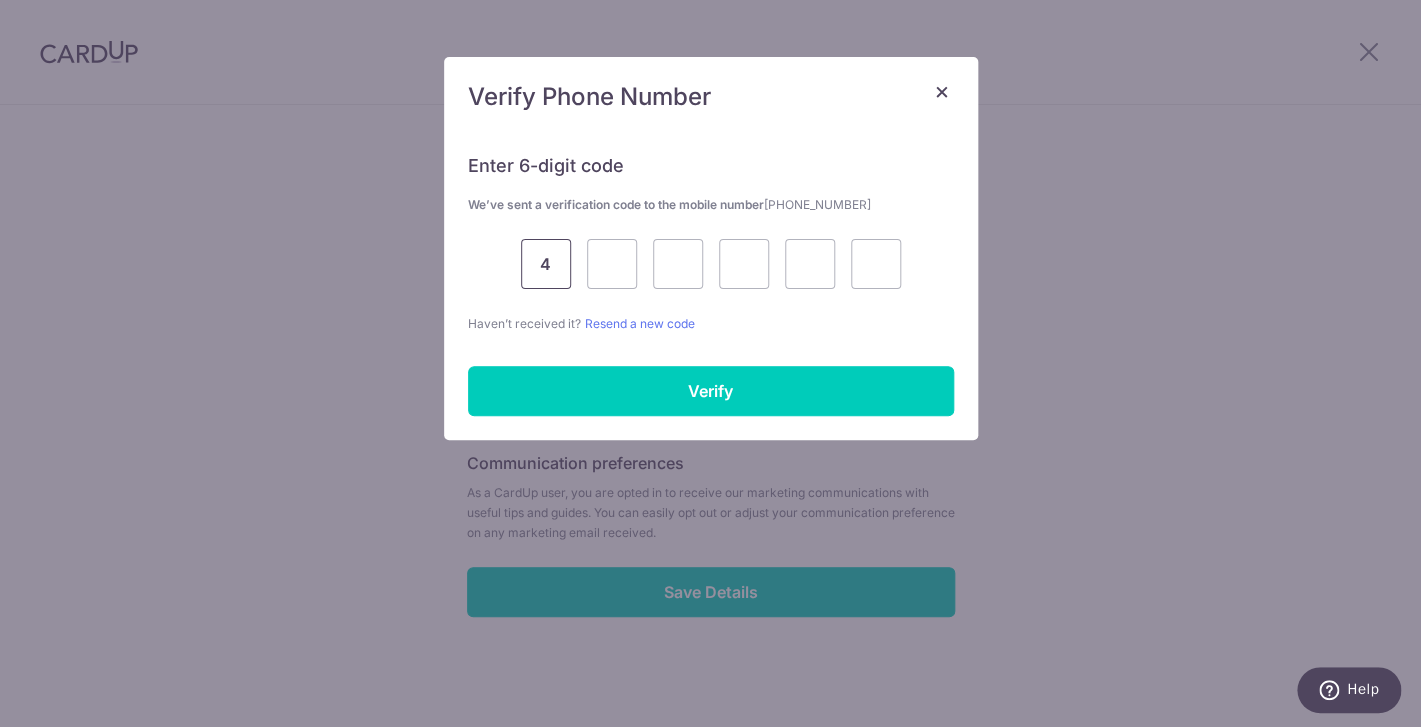 type on "4" 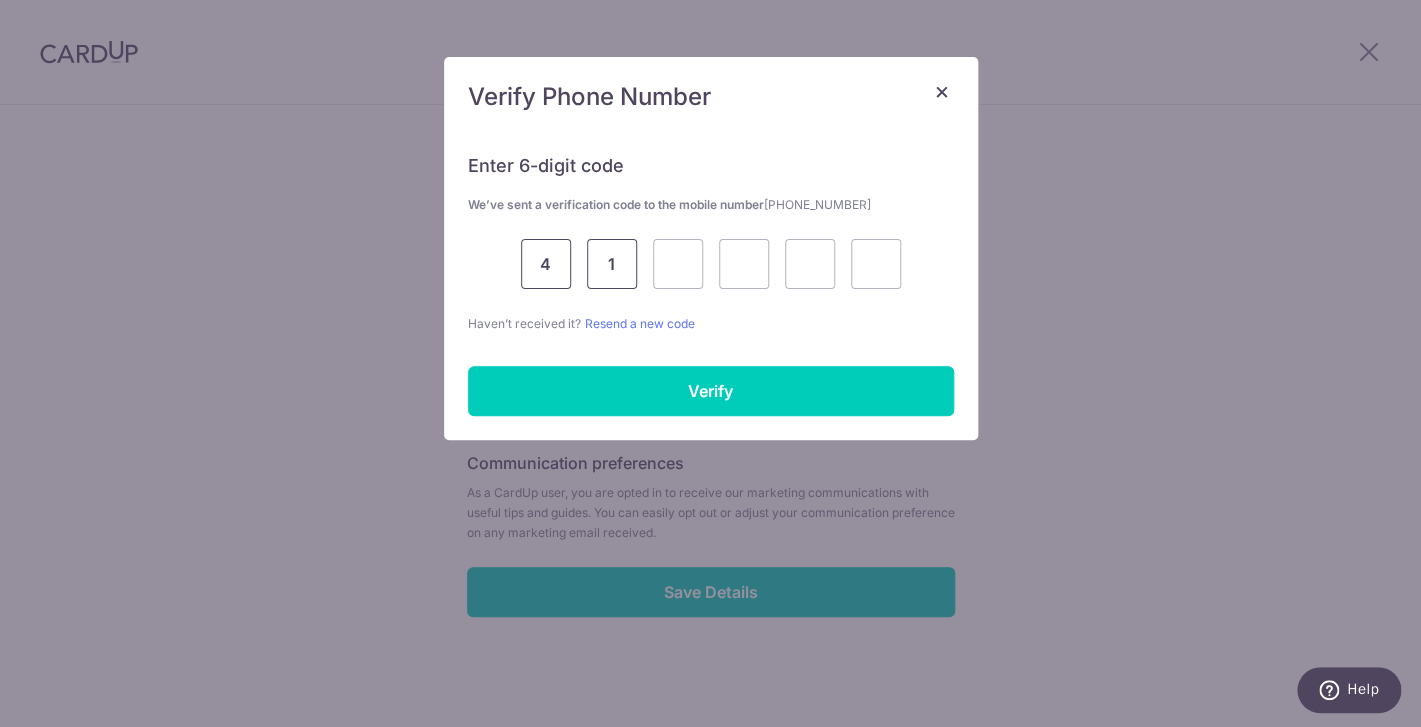 type on "1" 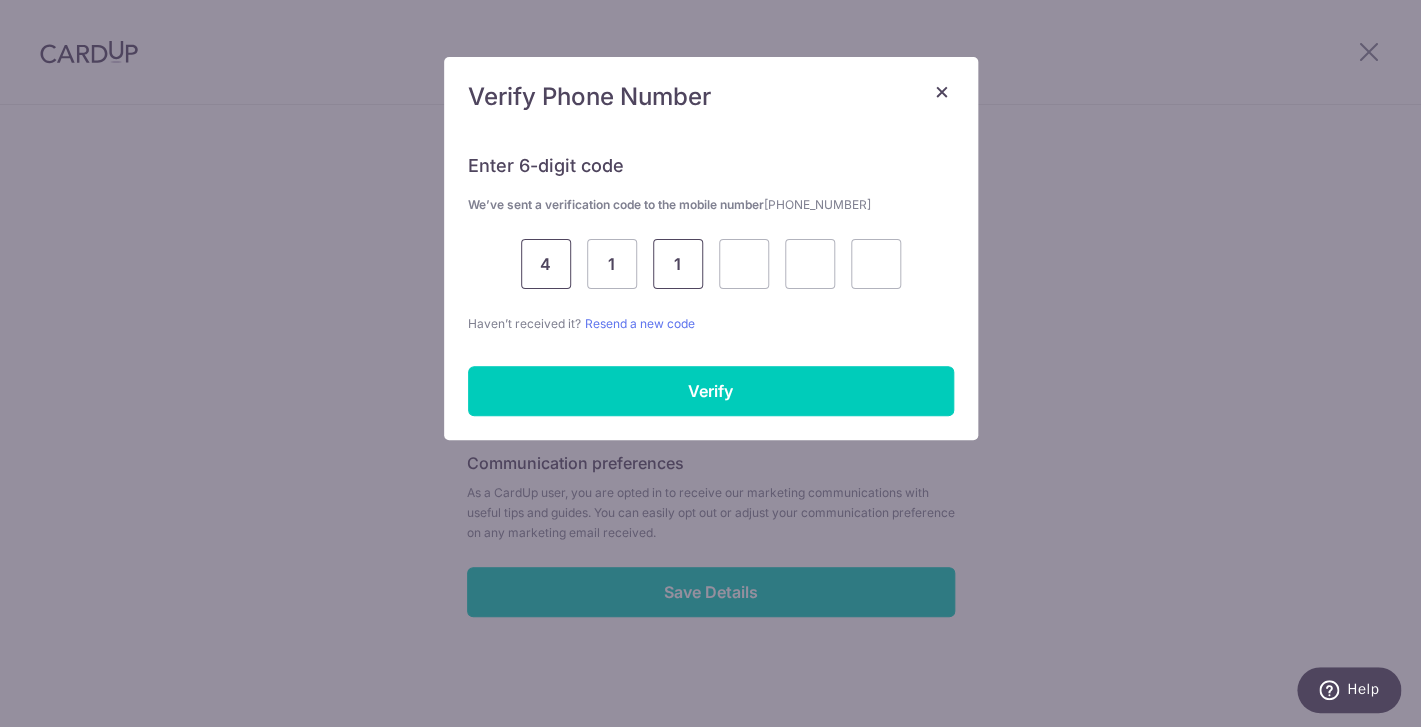 type on "1" 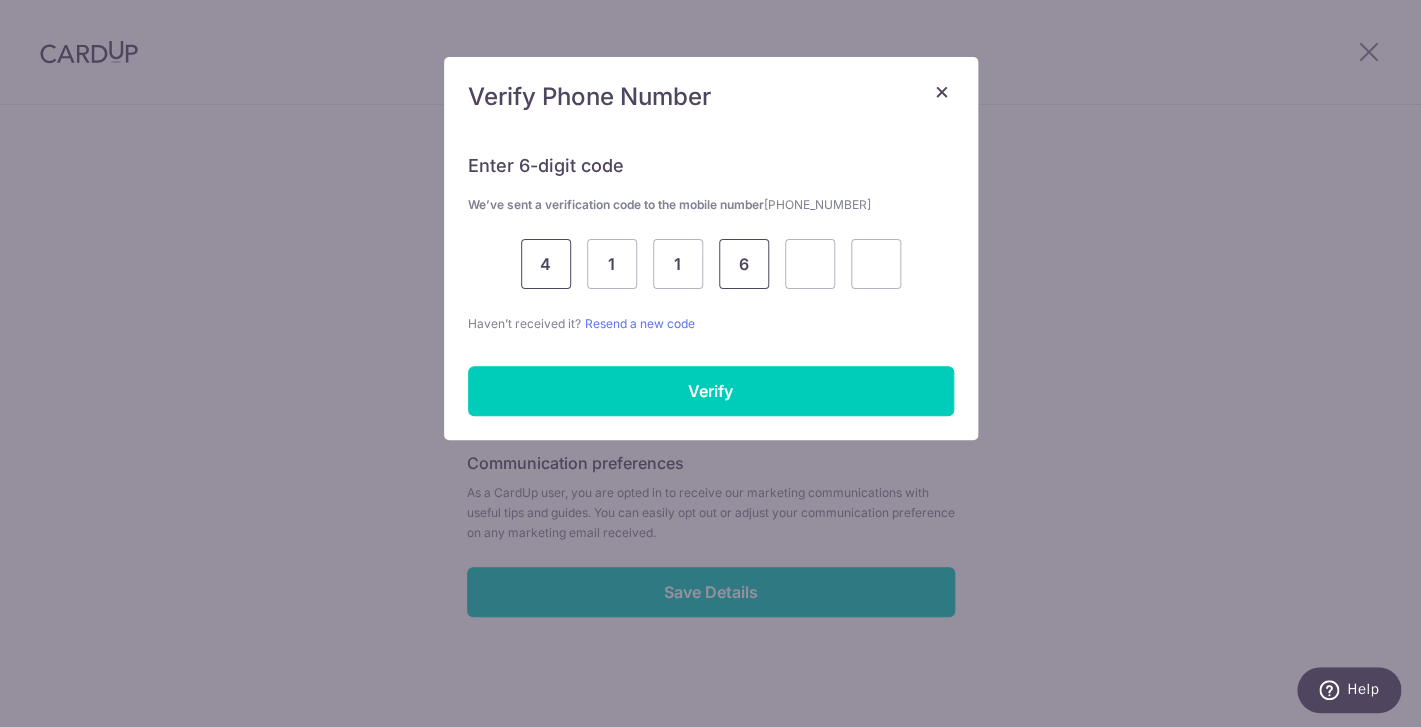 type on "6" 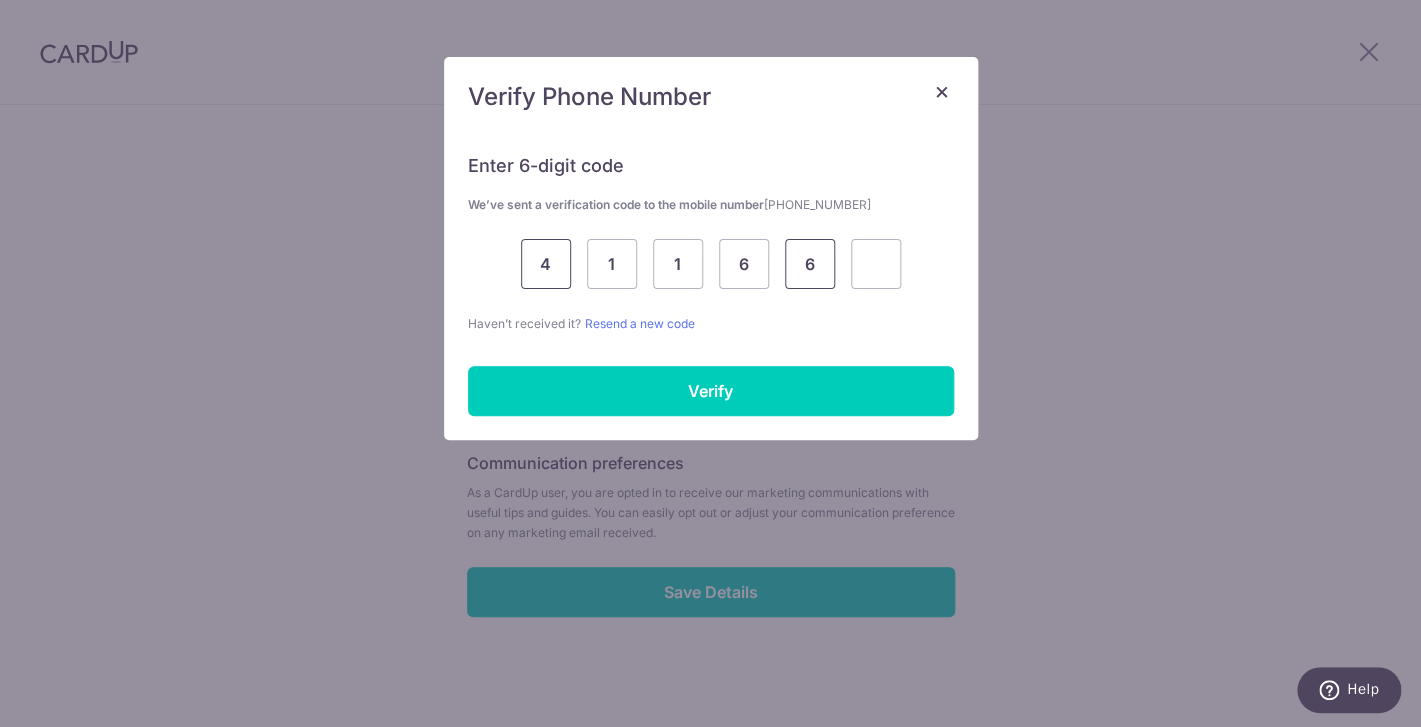 type on "6" 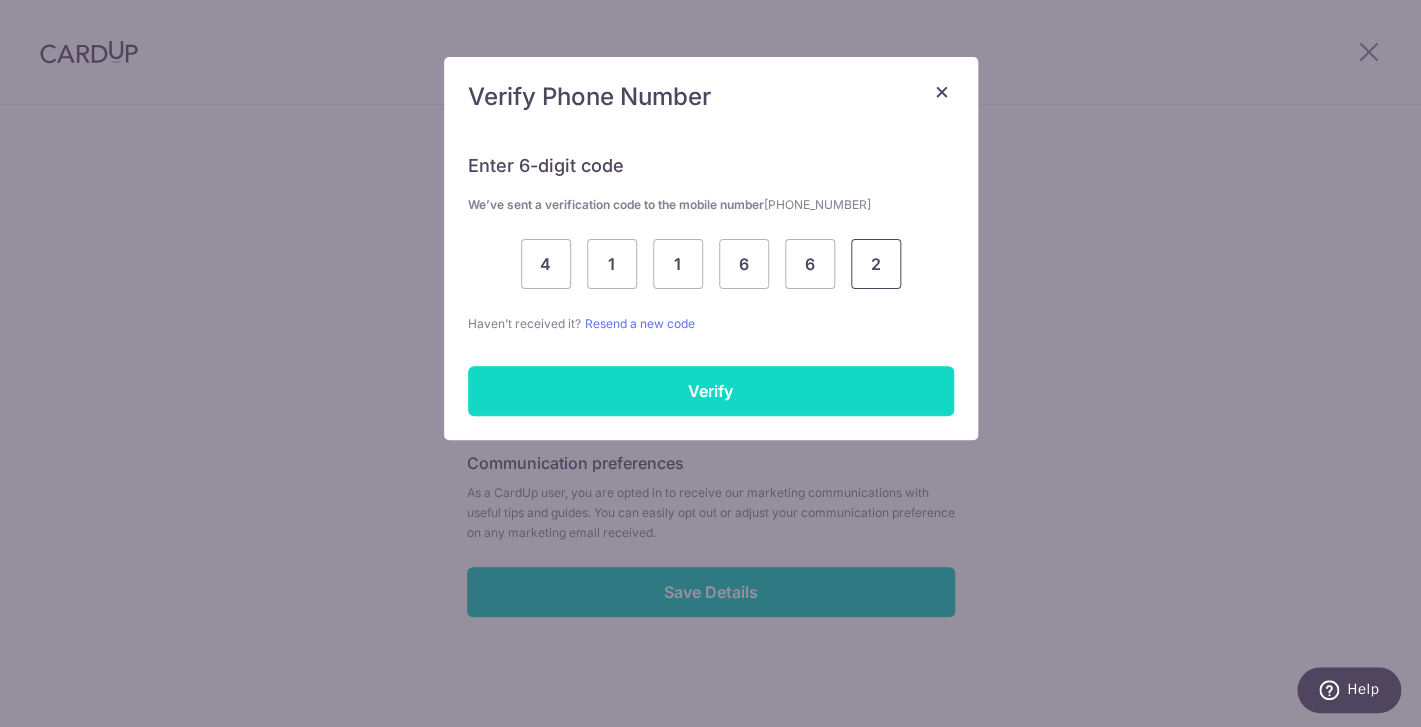 type on "2" 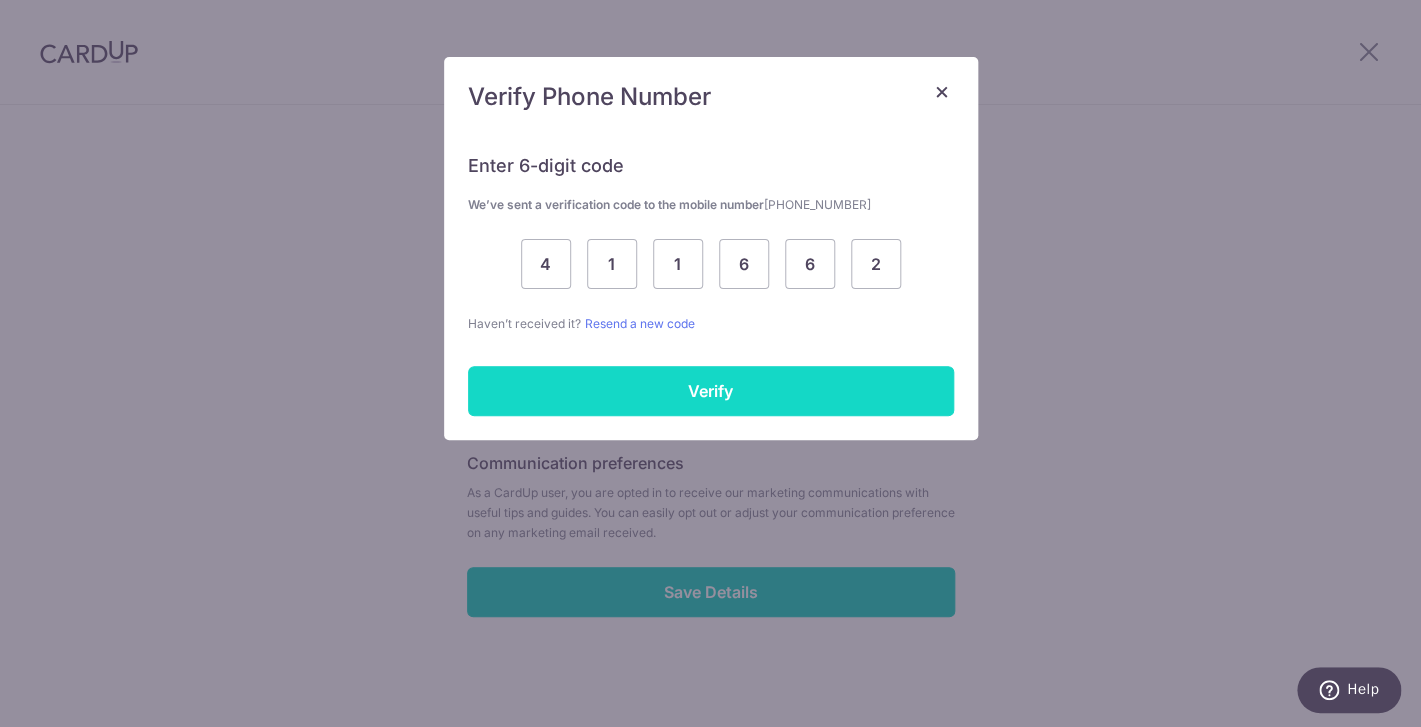click on "Verify" at bounding box center (711, 391) 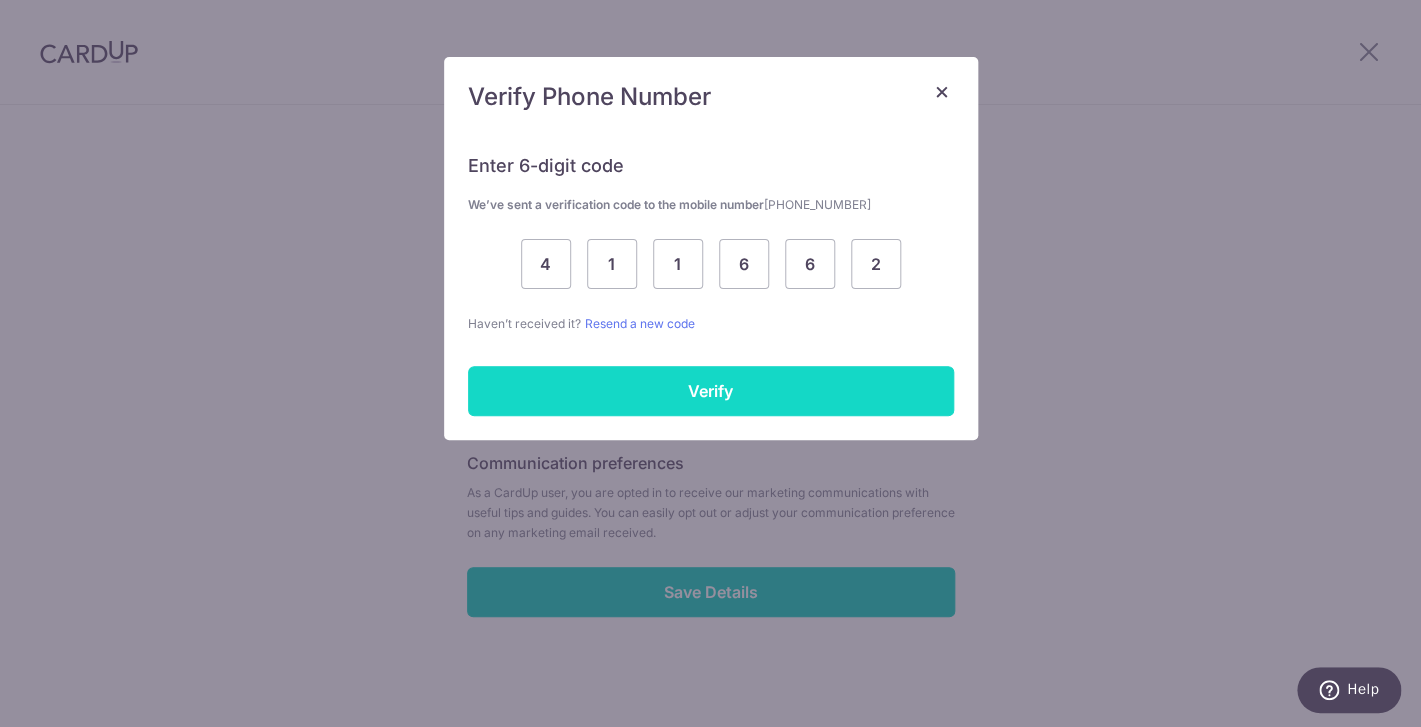 scroll, scrollTop: 755, scrollLeft: 0, axis: vertical 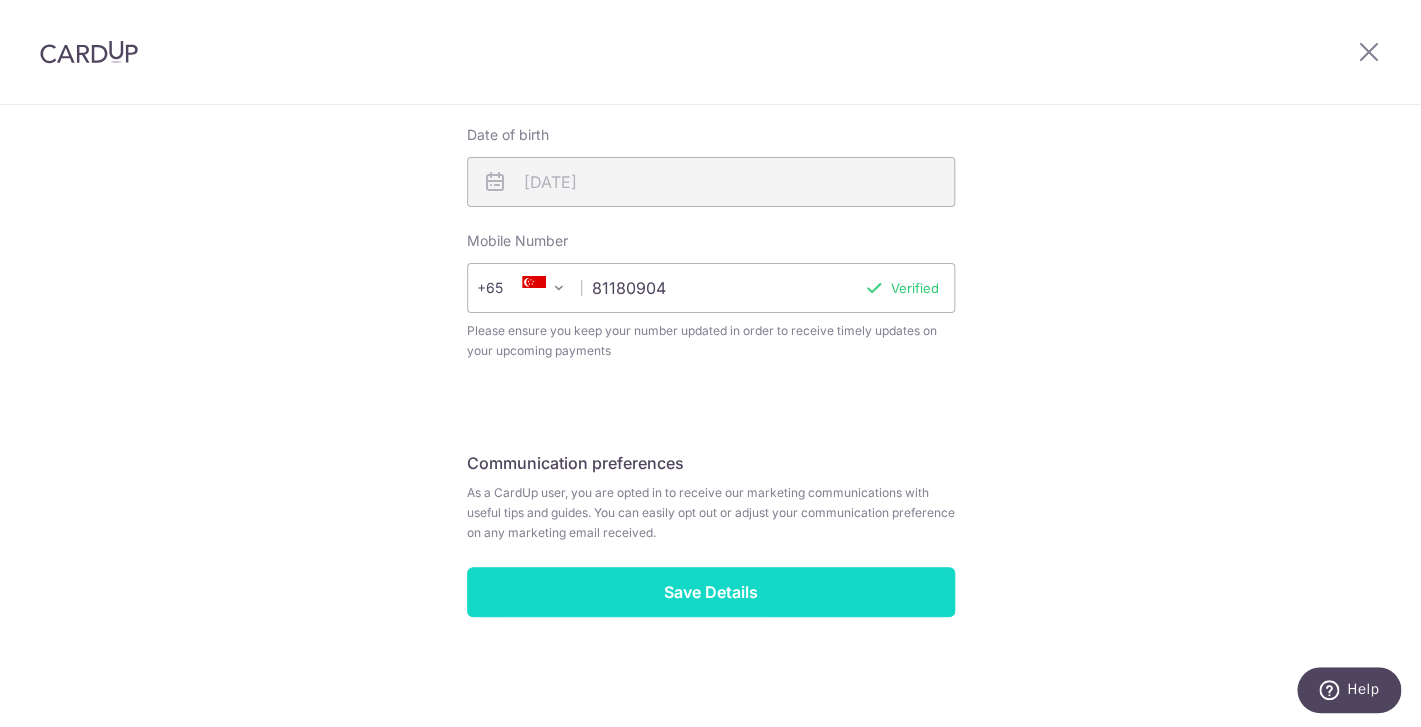 click on "Save Details" at bounding box center (711, 592) 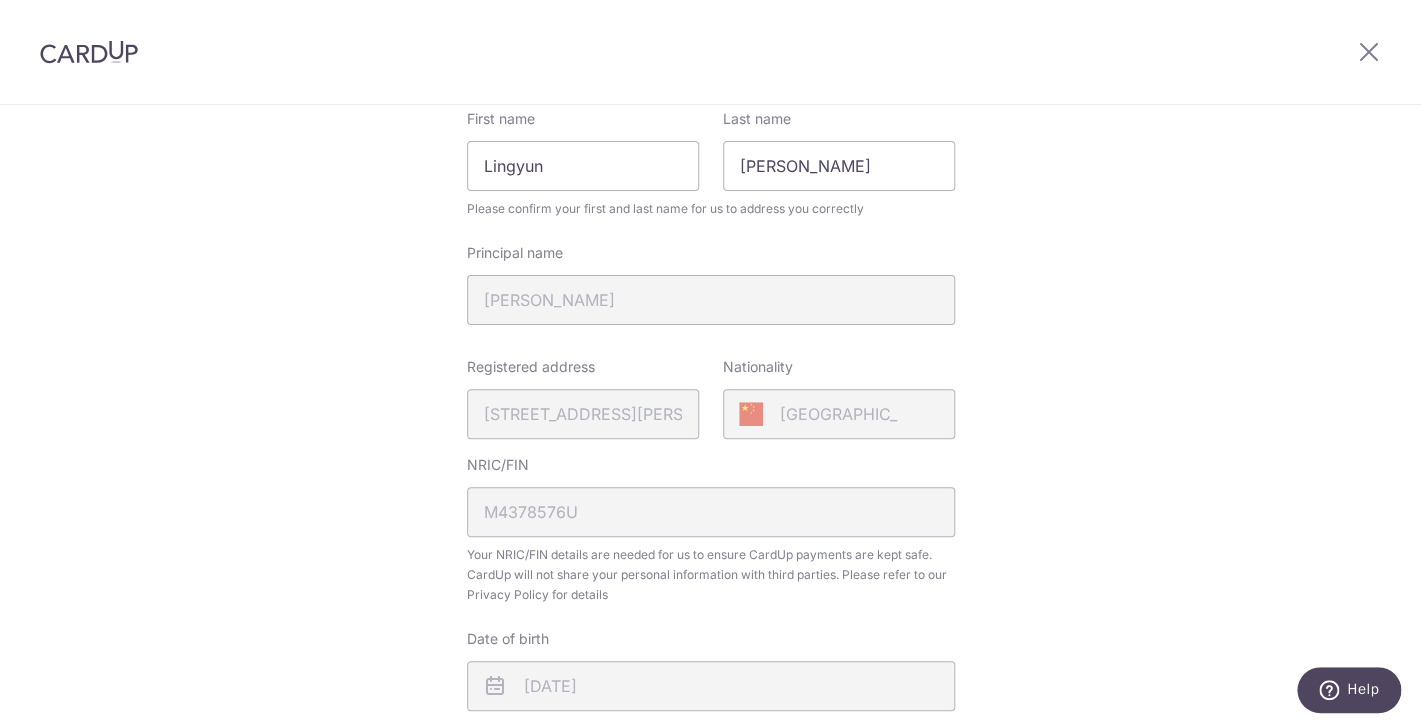 scroll, scrollTop: 211, scrollLeft: 0, axis: vertical 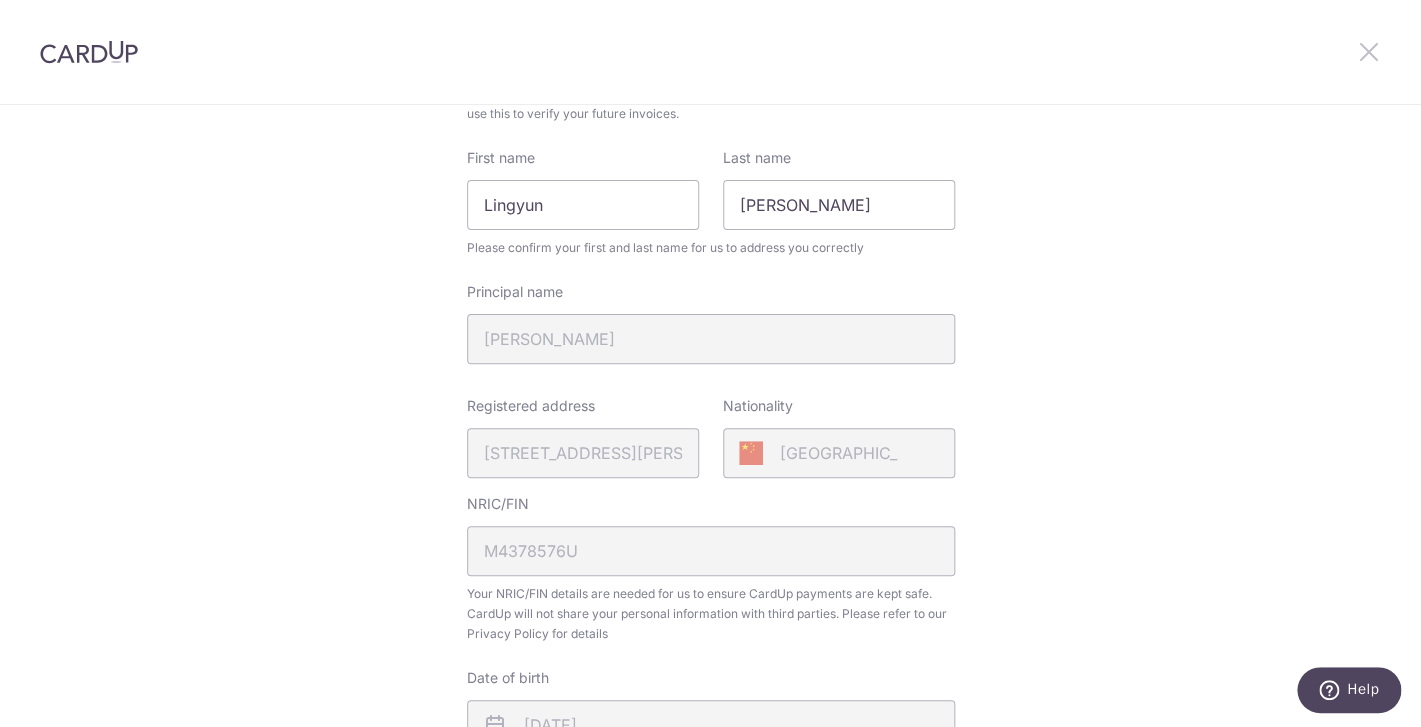 click at bounding box center (1369, 51) 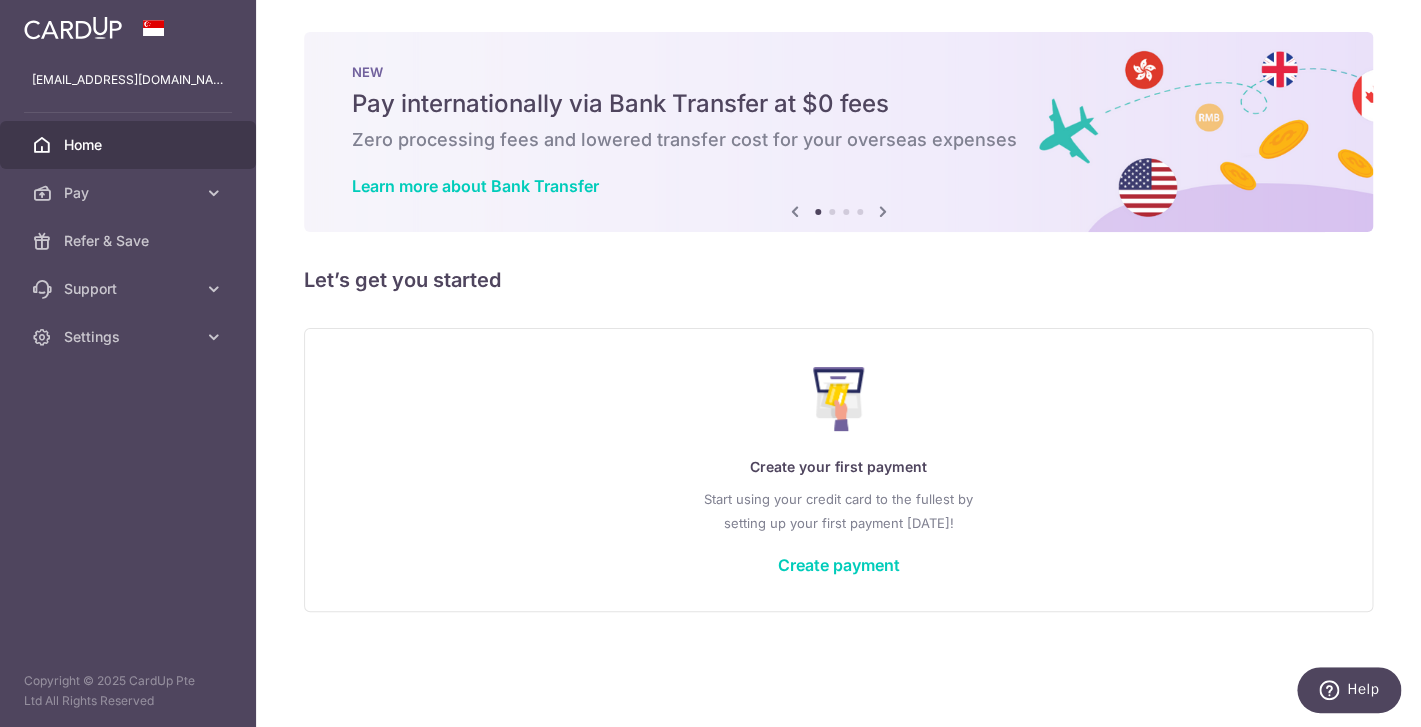 scroll, scrollTop: 0, scrollLeft: 0, axis: both 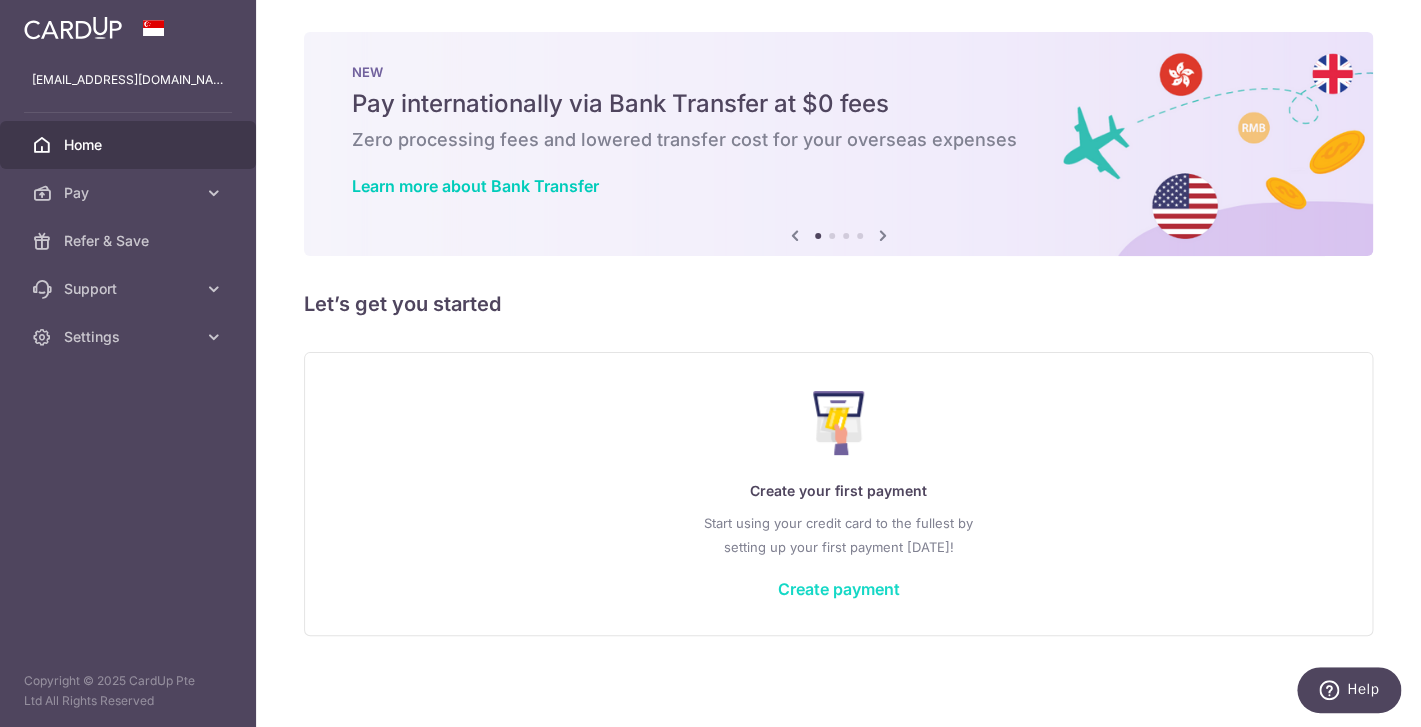 click on "Create payment" at bounding box center (839, 589) 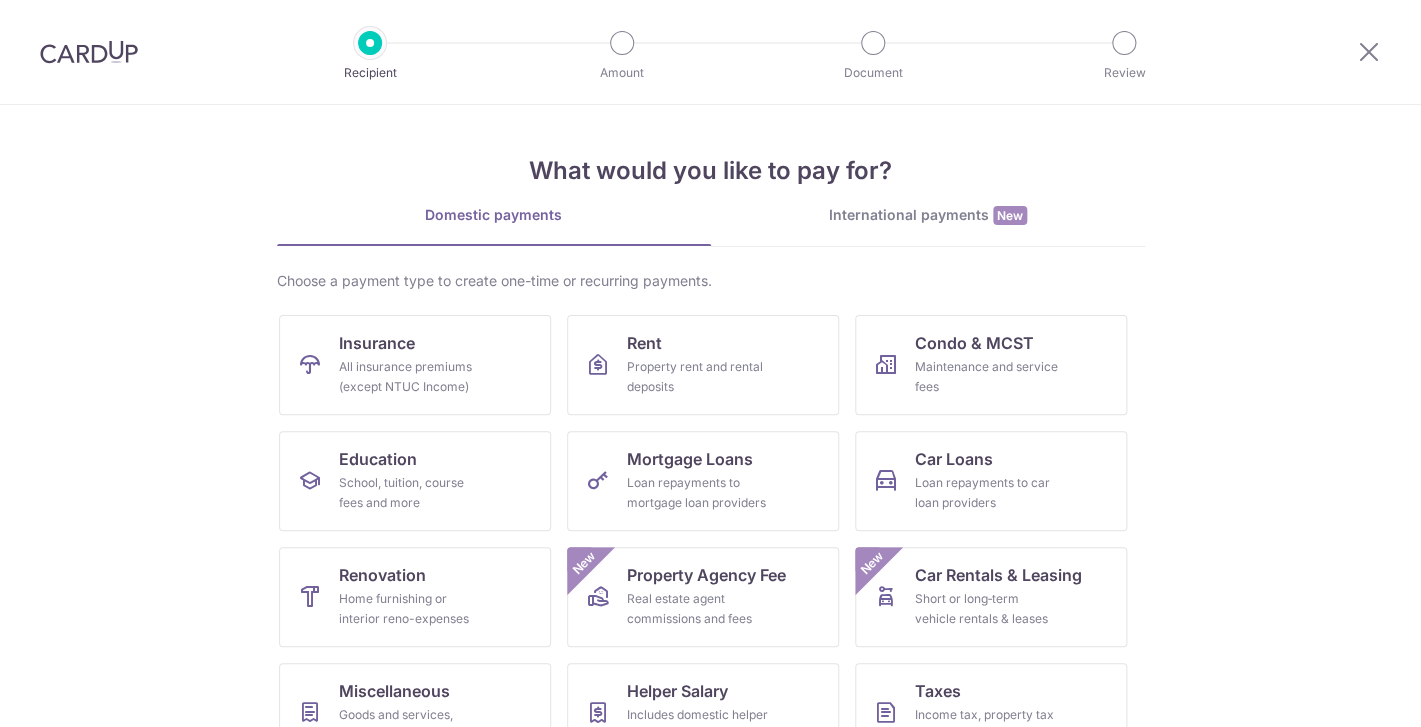 scroll, scrollTop: 0, scrollLeft: 0, axis: both 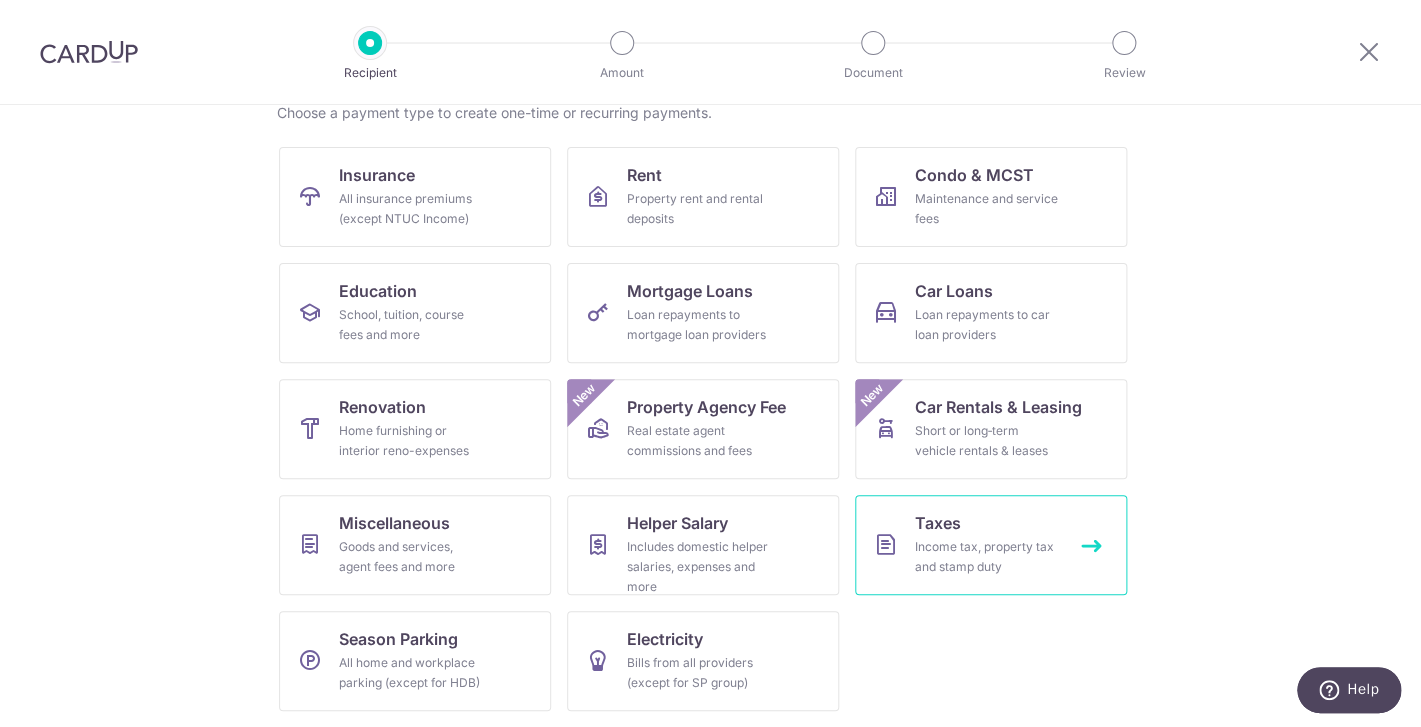 click on "Income tax, property tax and stamp duty" at bounding box center (987, 557) 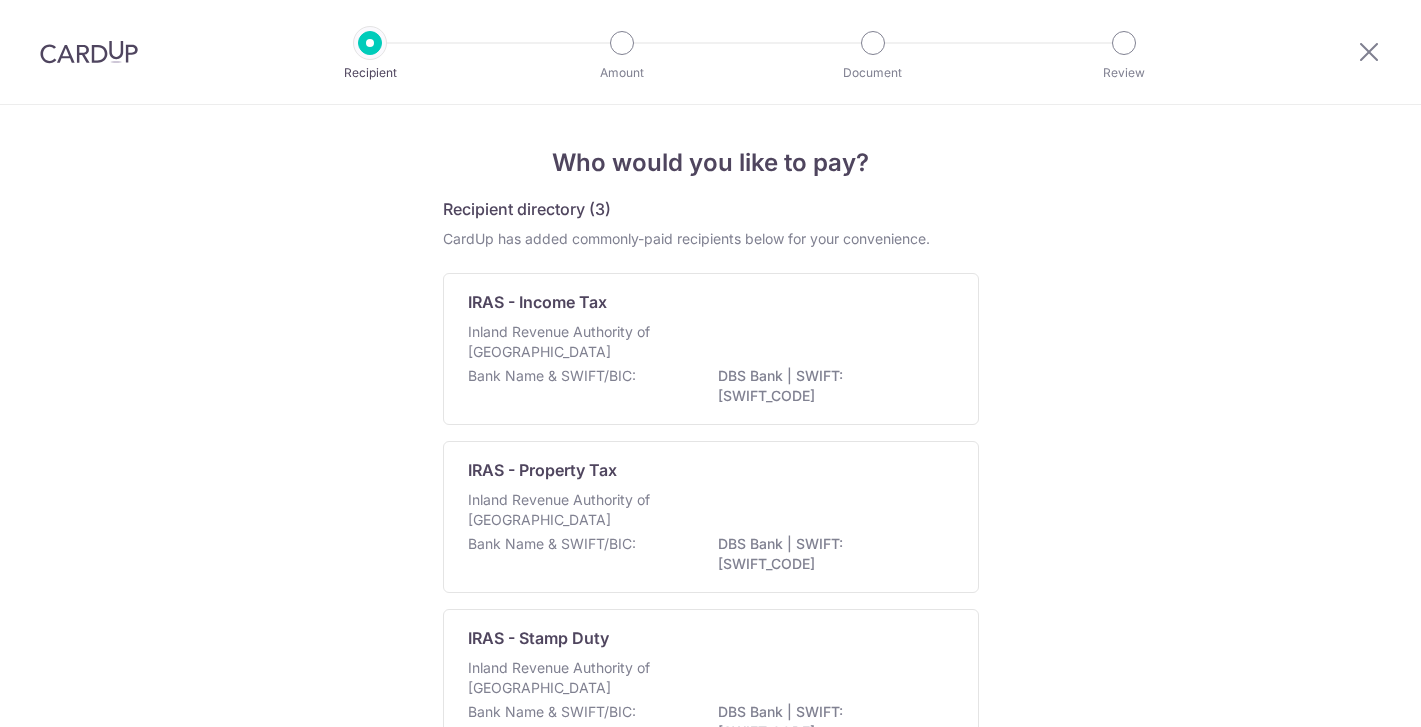 scroll, scrollTop: 0, scrollLeft: 0, axis: both 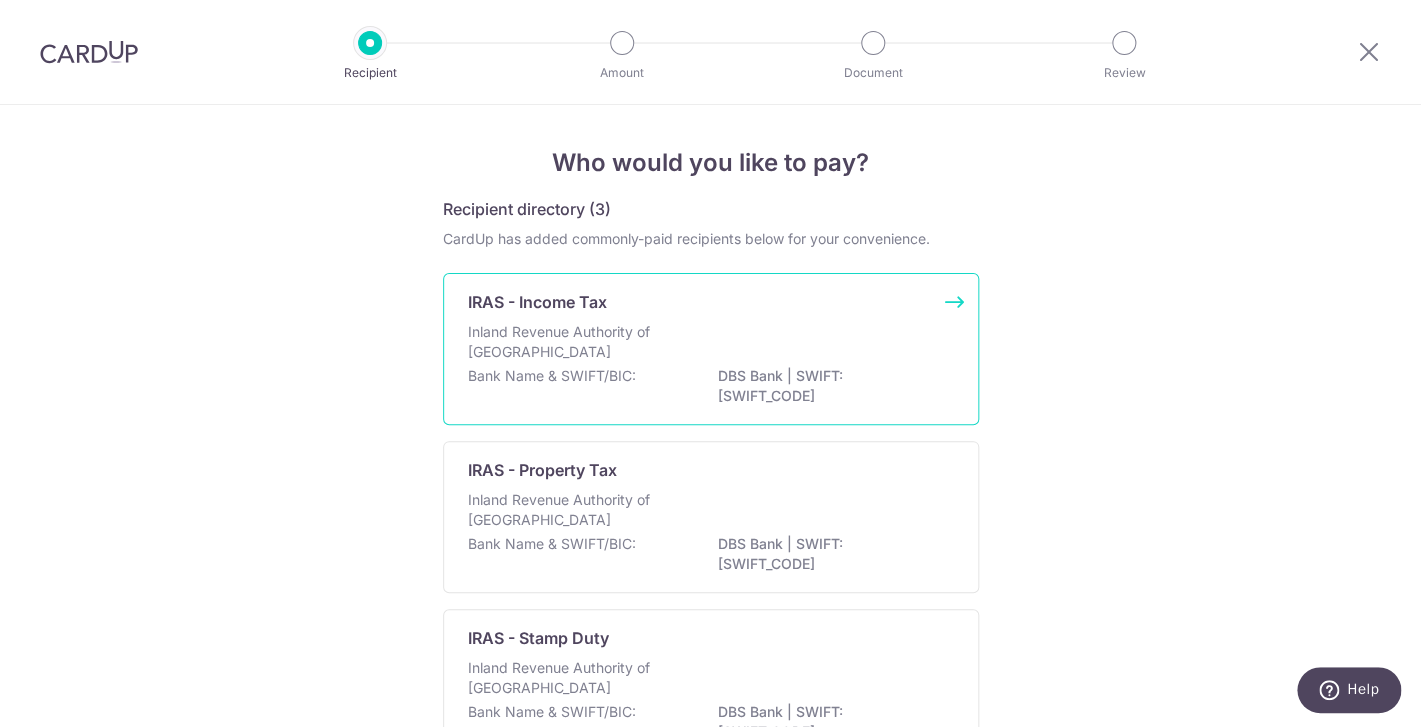 click on "Inland Revenue Authority of [GEOGRAPHIC_DATA]" at bounding box center (711, 344) 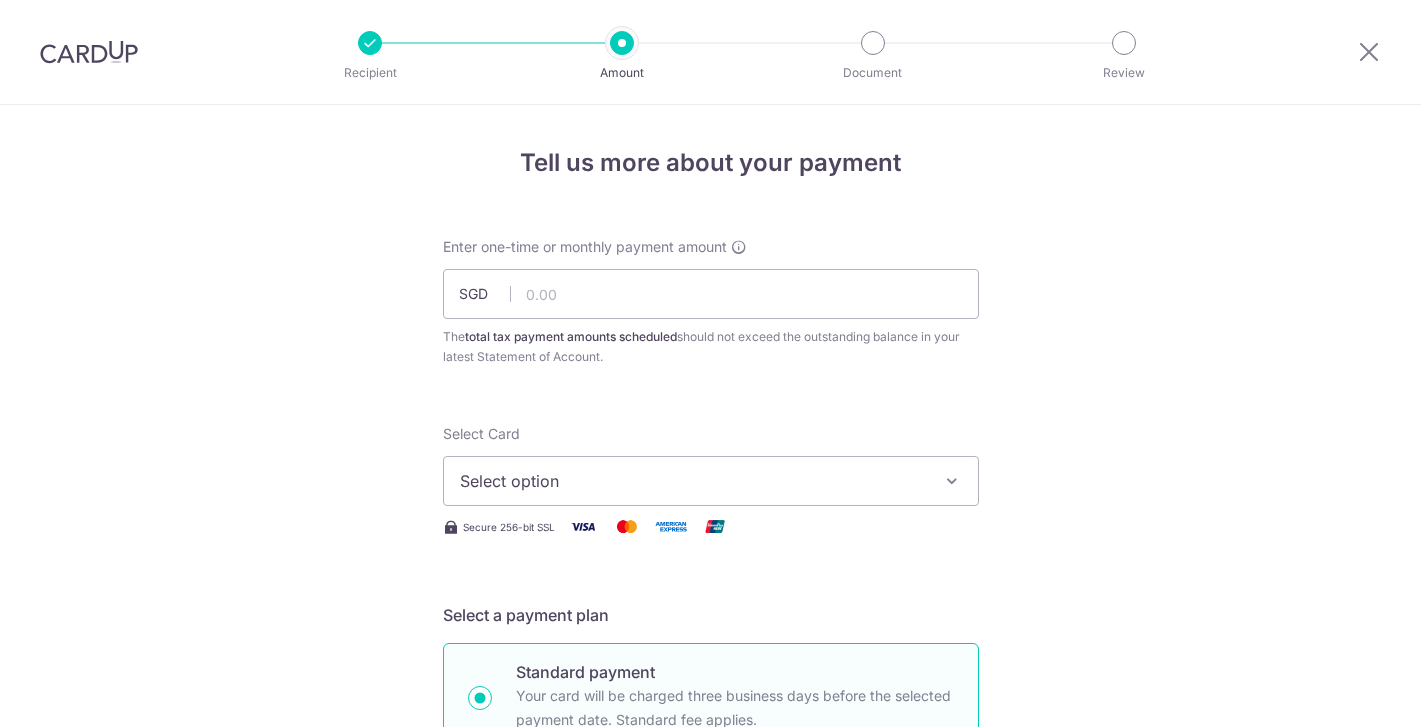 scroll, scrollTop: 0, scrollLeft: 0, axis: both 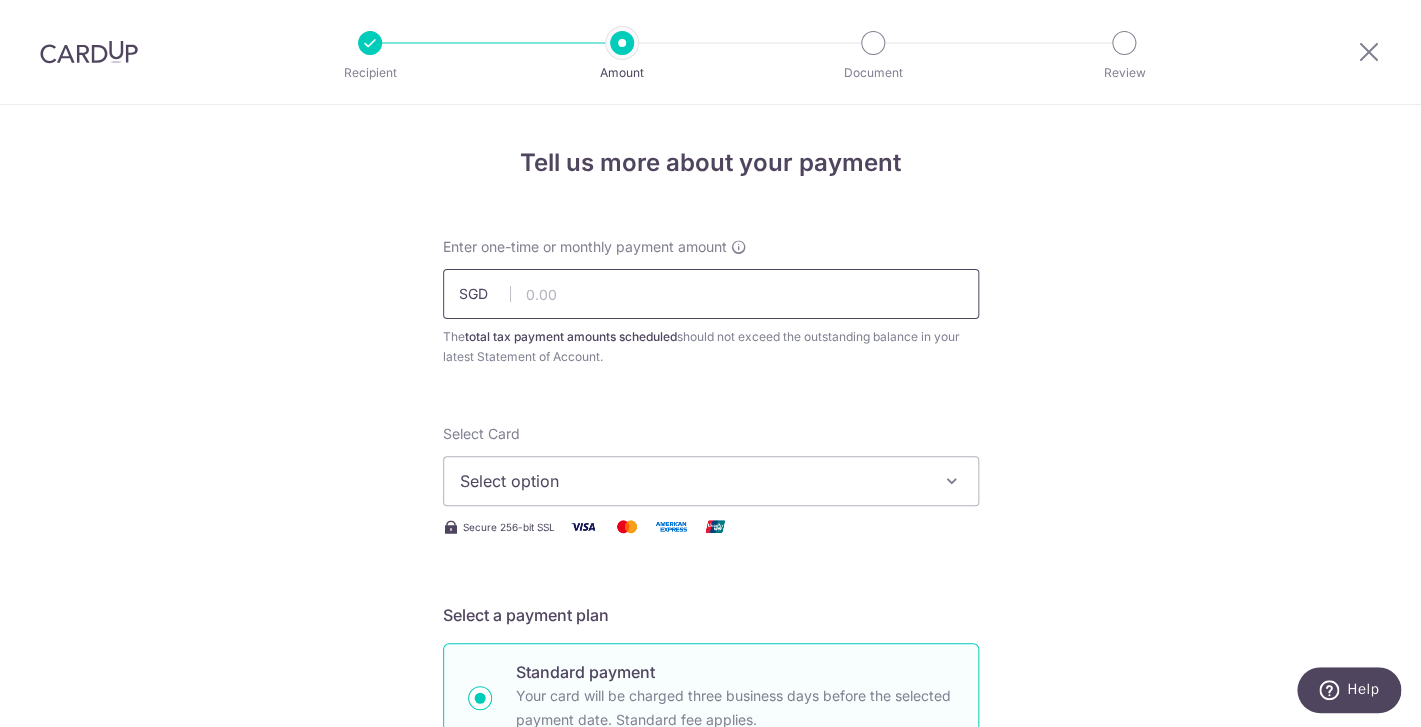 click at bounding box center [711, 294] 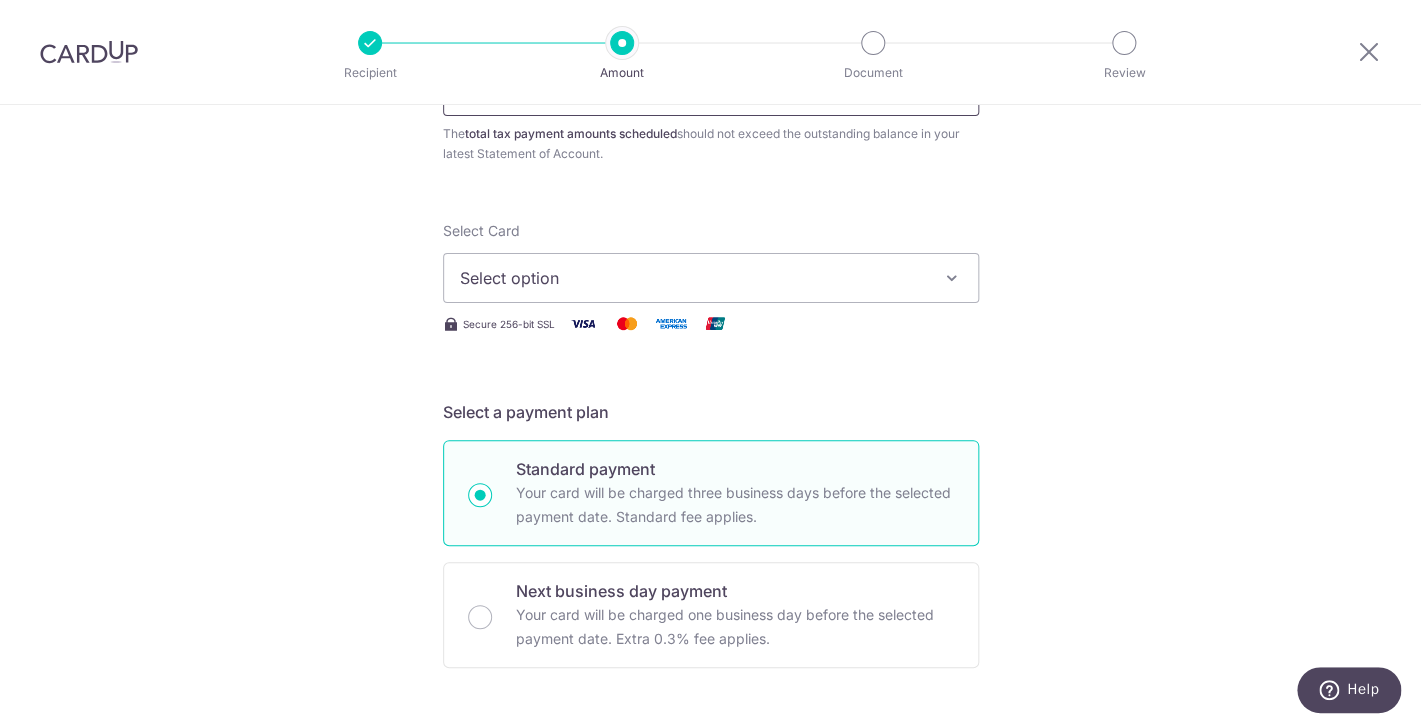 scroll, scrollTop: 249, scrollLeft: 0, axis: vertical 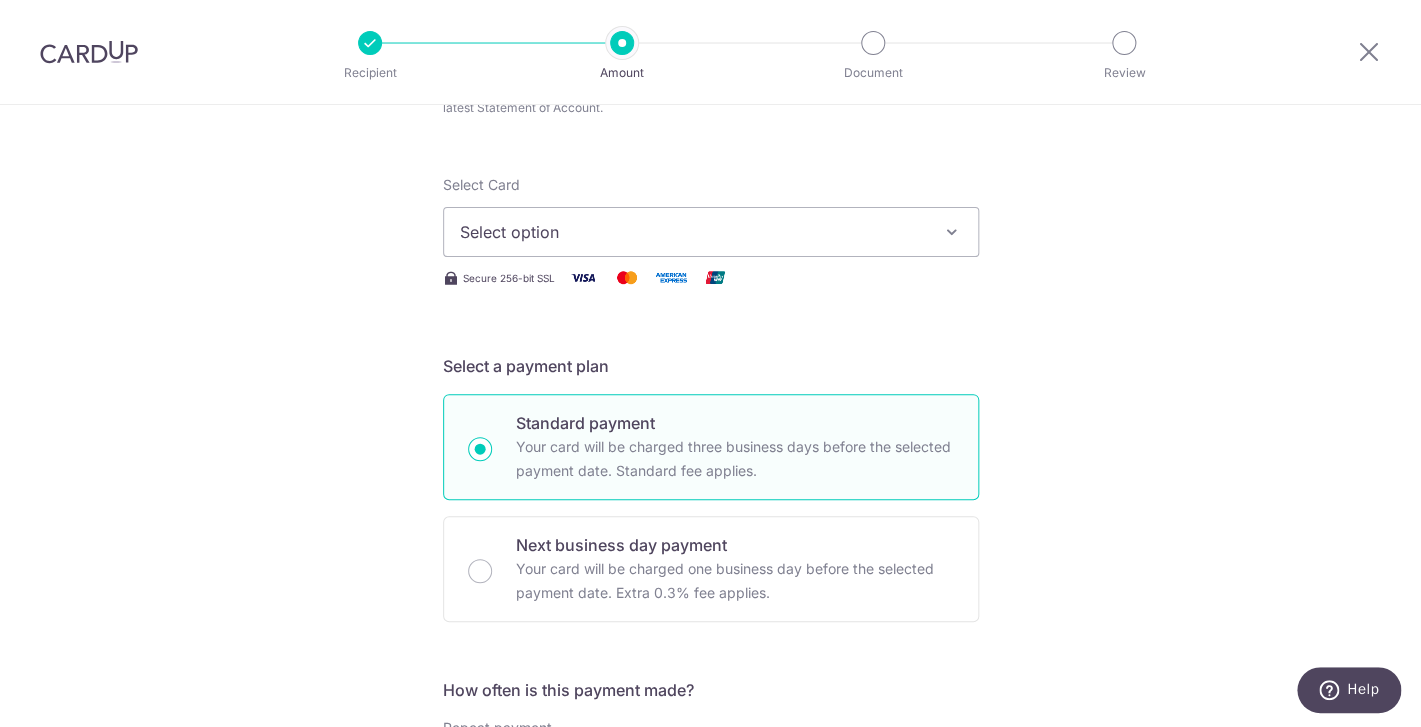 type on "19,433.86" 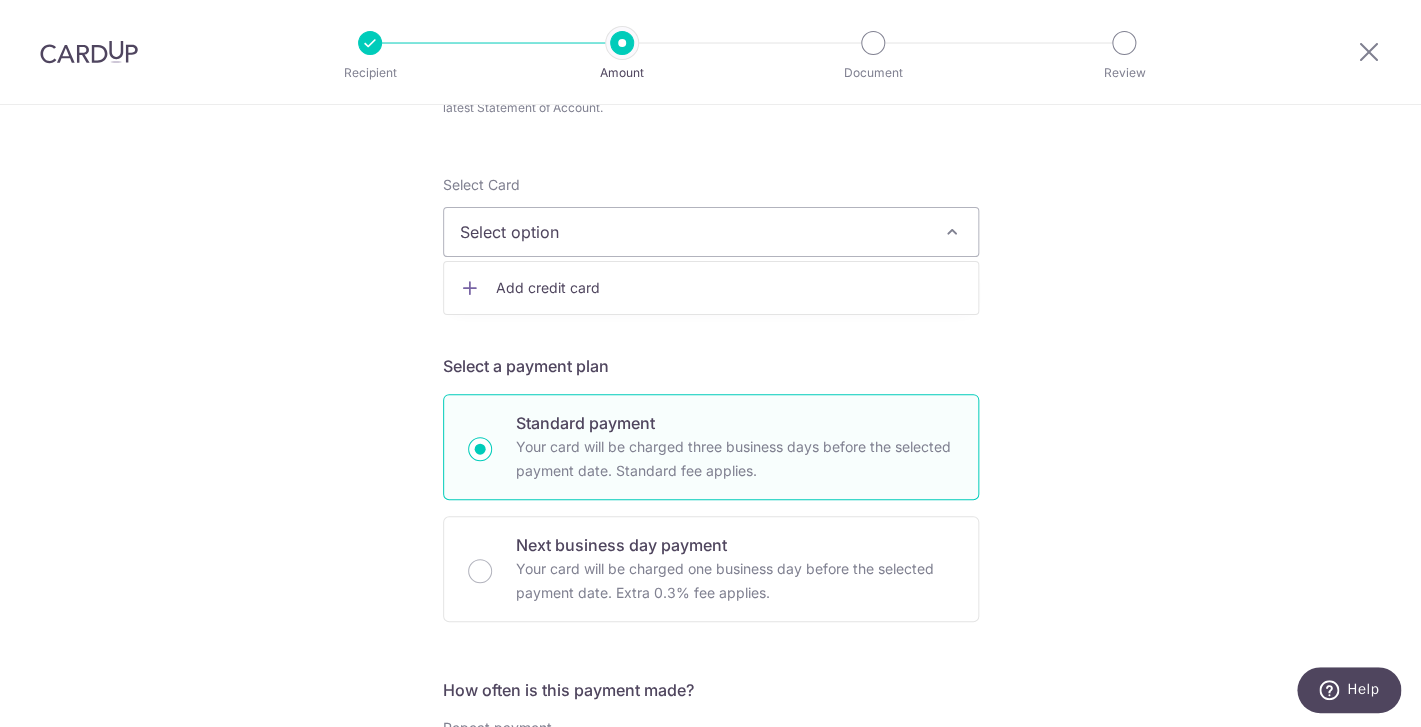 click on "Add credit card" at bounding box center (729, 288) 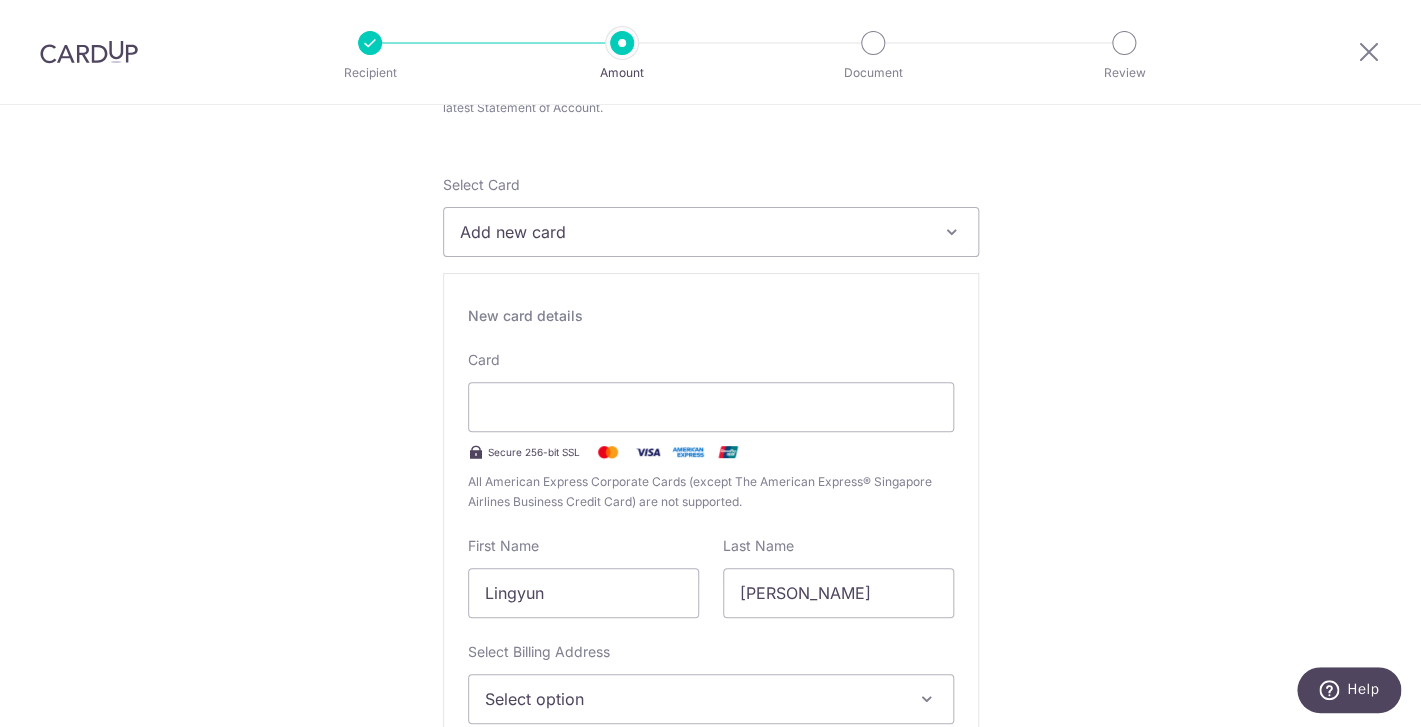 click on "Add new card" at bounding box center [711, 232] 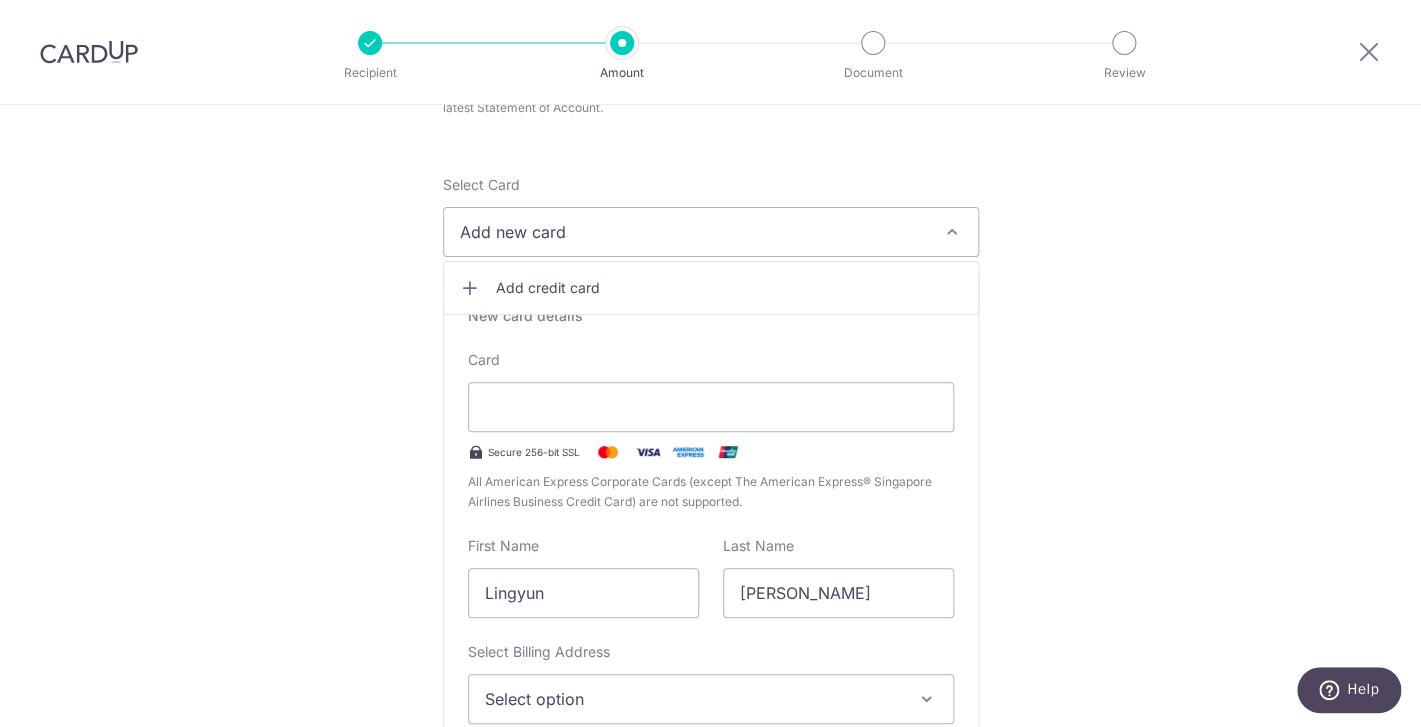 click on "Tell us more about your payment
Enter one-time or monthly payment amount
SGD
19,433.86
19433.86
The  total tax payment amounts scheduled  should not exceed the outstanding balance in your latest Statement of Account.
Select Card
Add new card
Add credit card
Secure 256-bit SSL
Text
New card details
Card" at bounding box center [710, 1059] 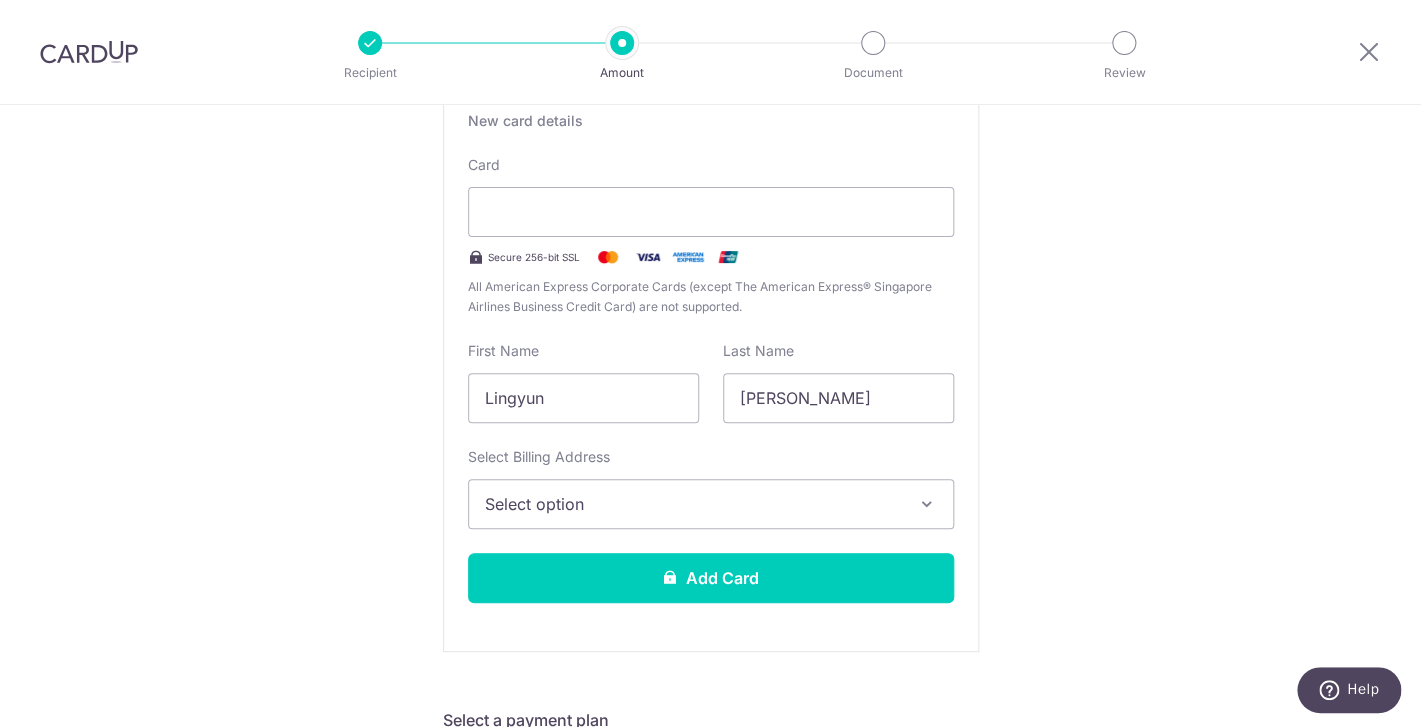 scroll, scrollTop: 359, scrollLeft: 0, axis: vertical 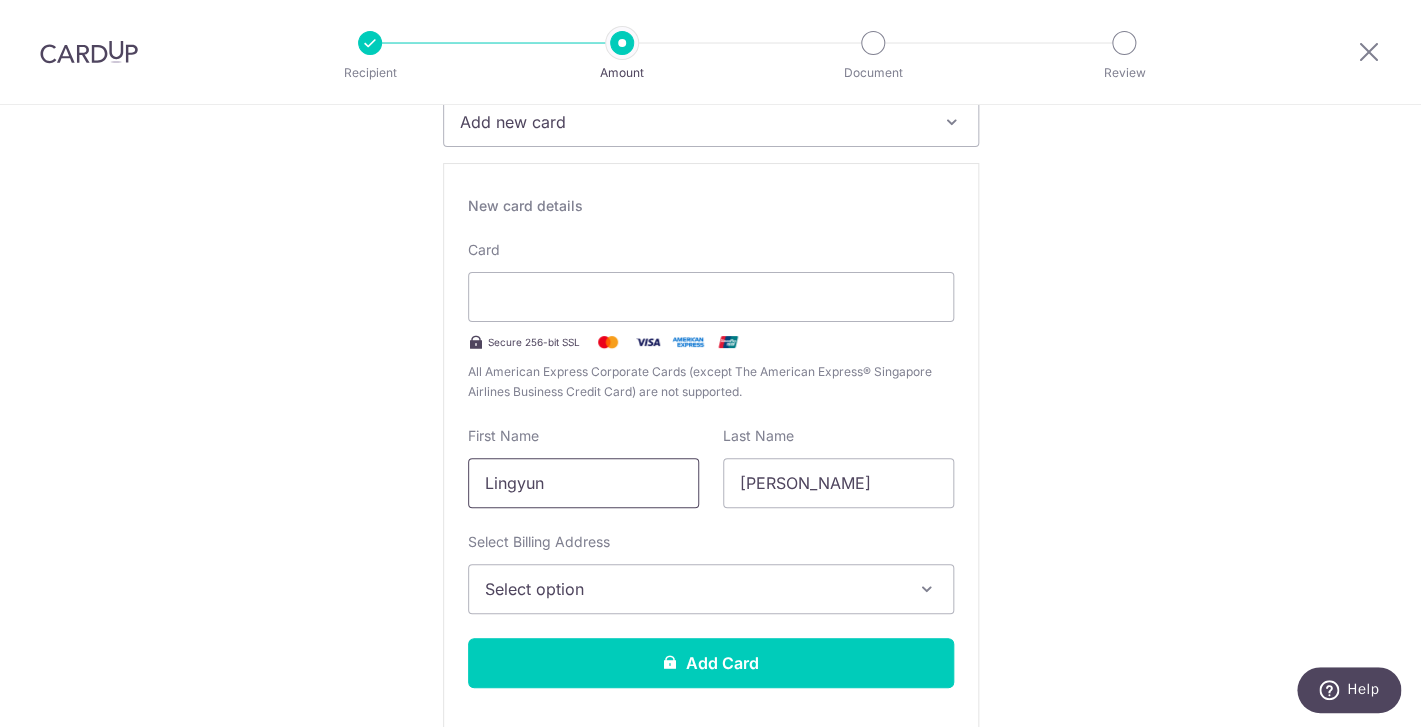drag, startPoint x: 638, startPoint y: 485, endPoint x: 348, endPoint y: 484, distance: 290.0017 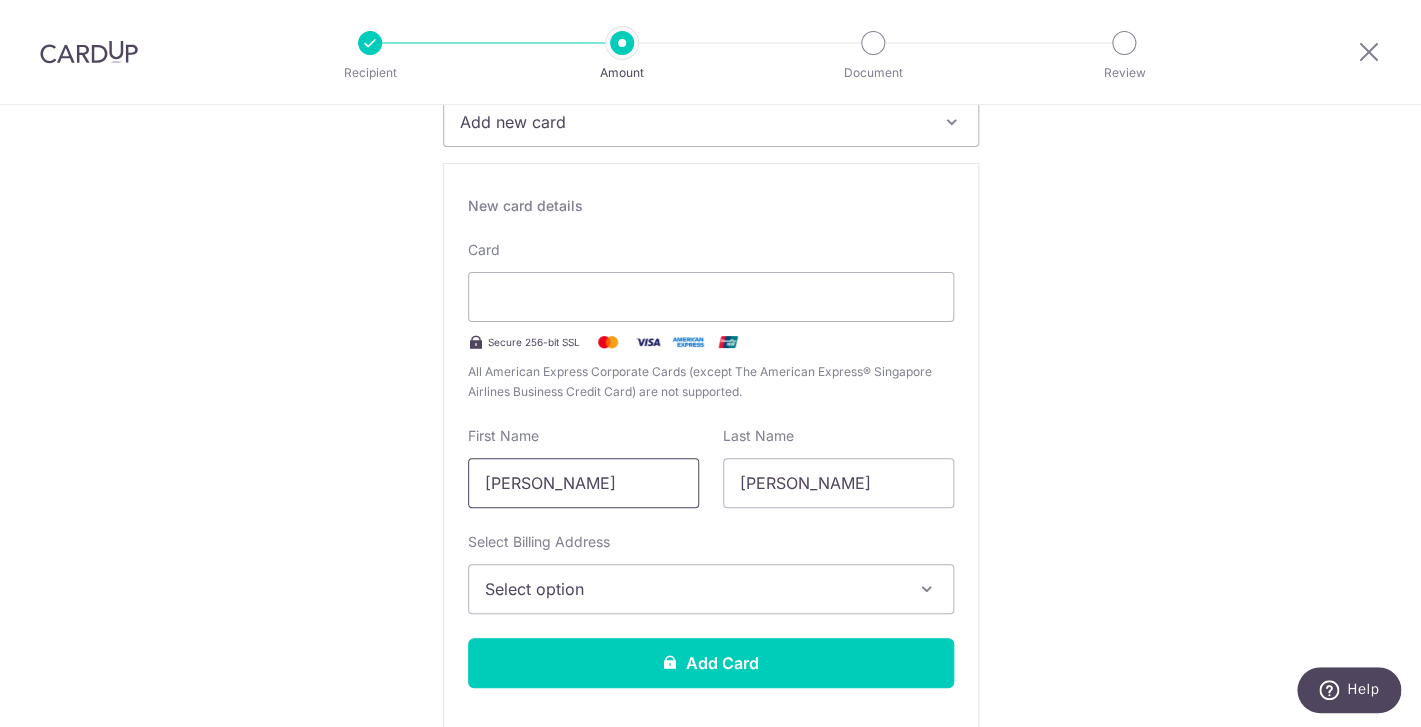 type on "Wee Cheng" 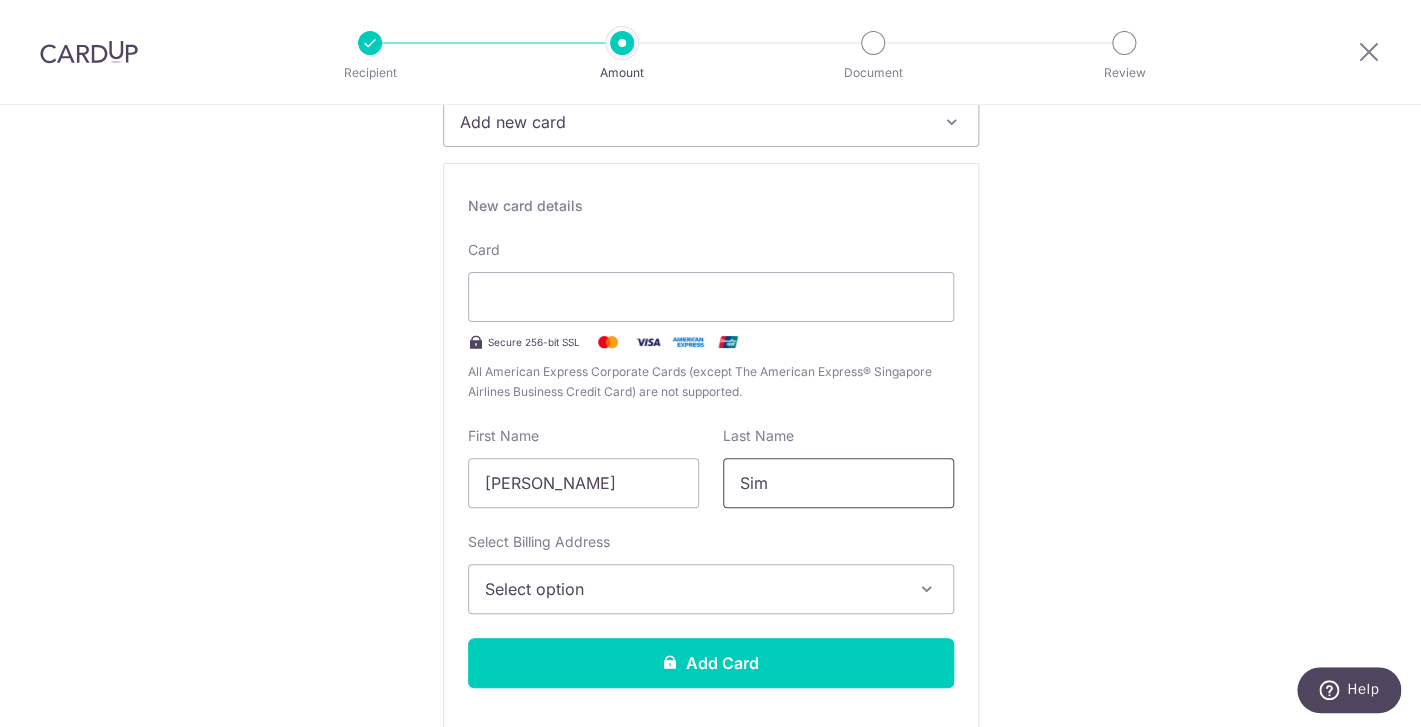type on "Sim" 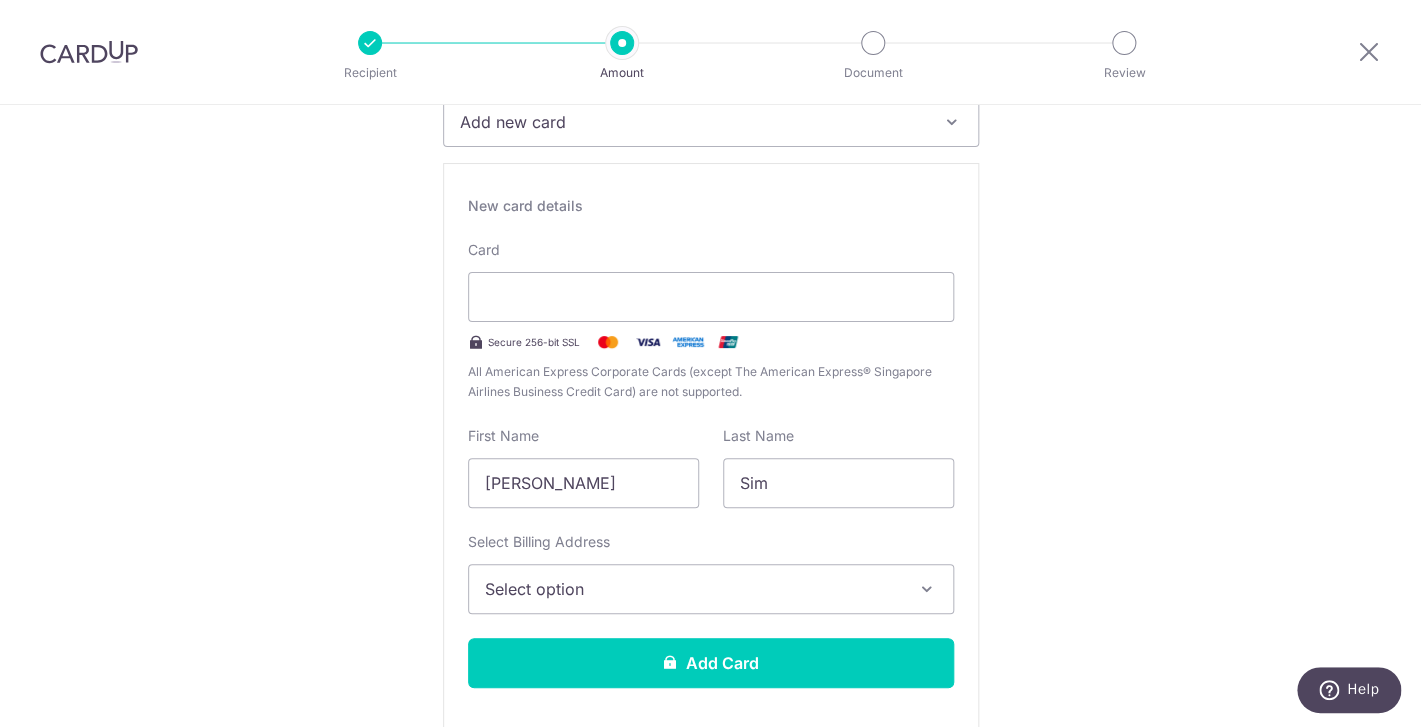 click on "Select option" at bounding box center (711, 589) 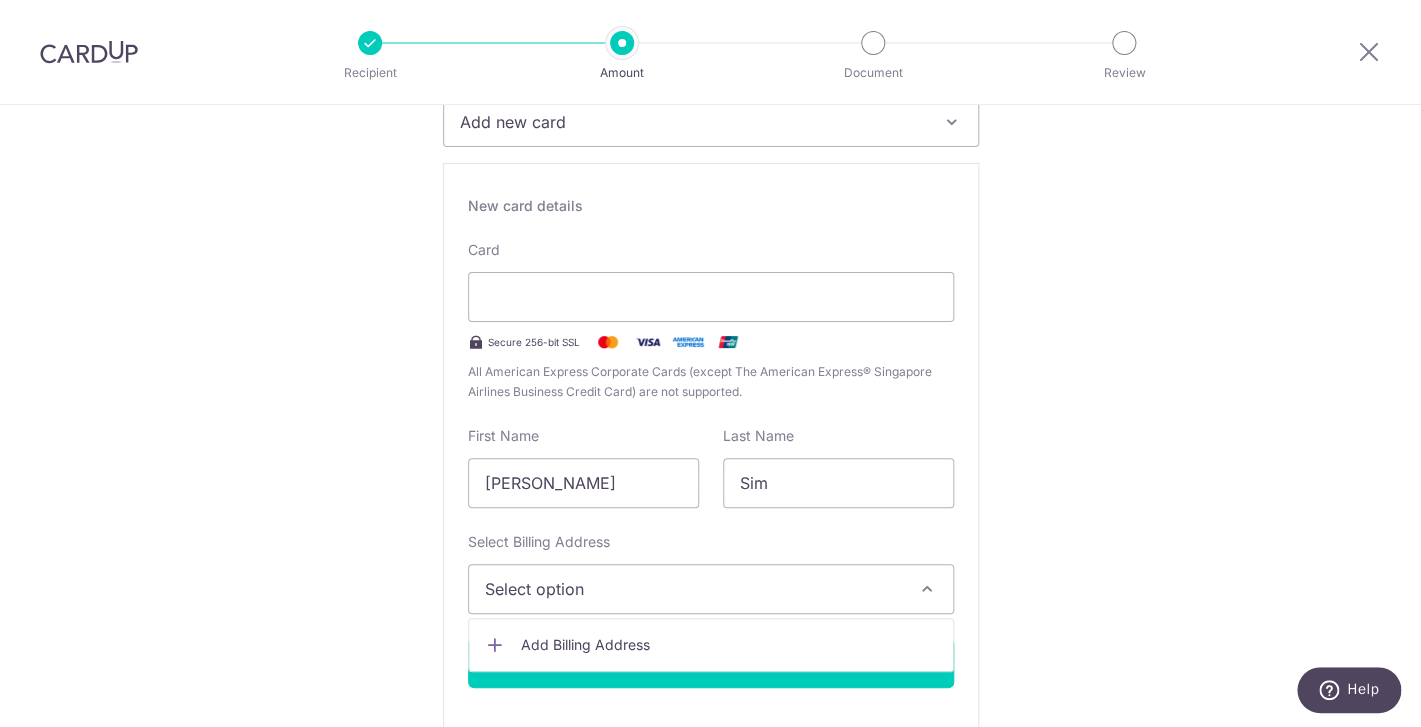 click on "Tell us more about your payment
Enter one-time or monthly payment amount
SGD
19,433.86
19433.86
The  total tax payment amounts scheduled  should not exceed the outstanding balance in your latest Statement of Account.
Select Card
Add new card
Add credit card
Secure 256-bit SSL
Text
New card details
Card" at bounding box center (710, 949) 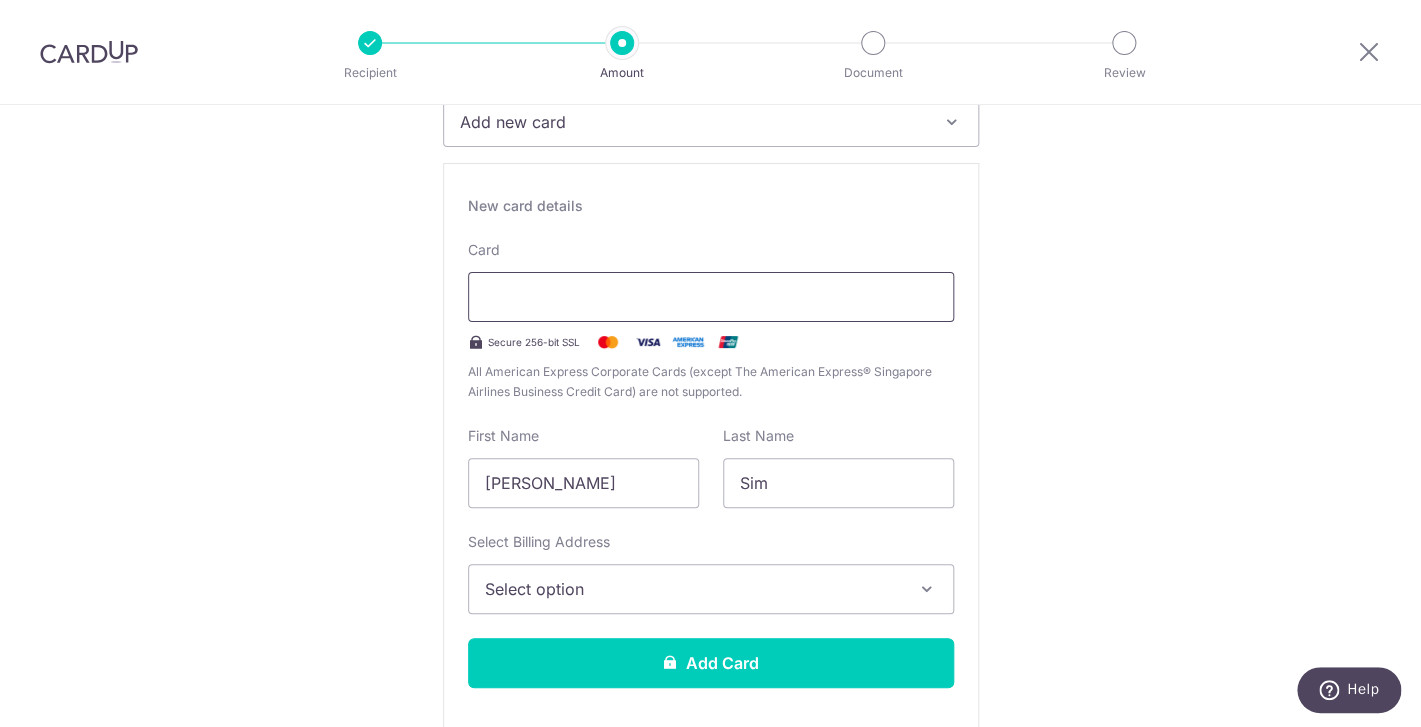 click at bounding box center (711, 297) 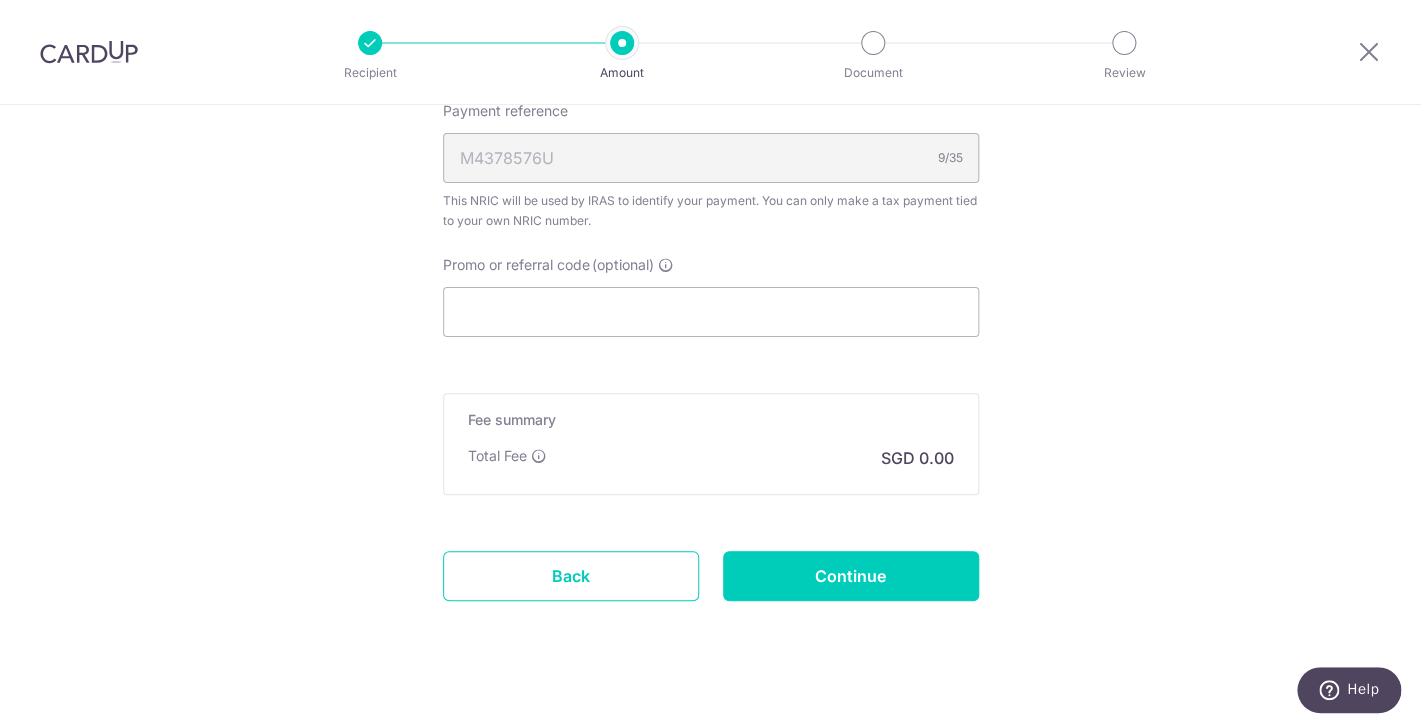 scroll, scrollTop: 1785, scrollLeft: 0, axis: vertical 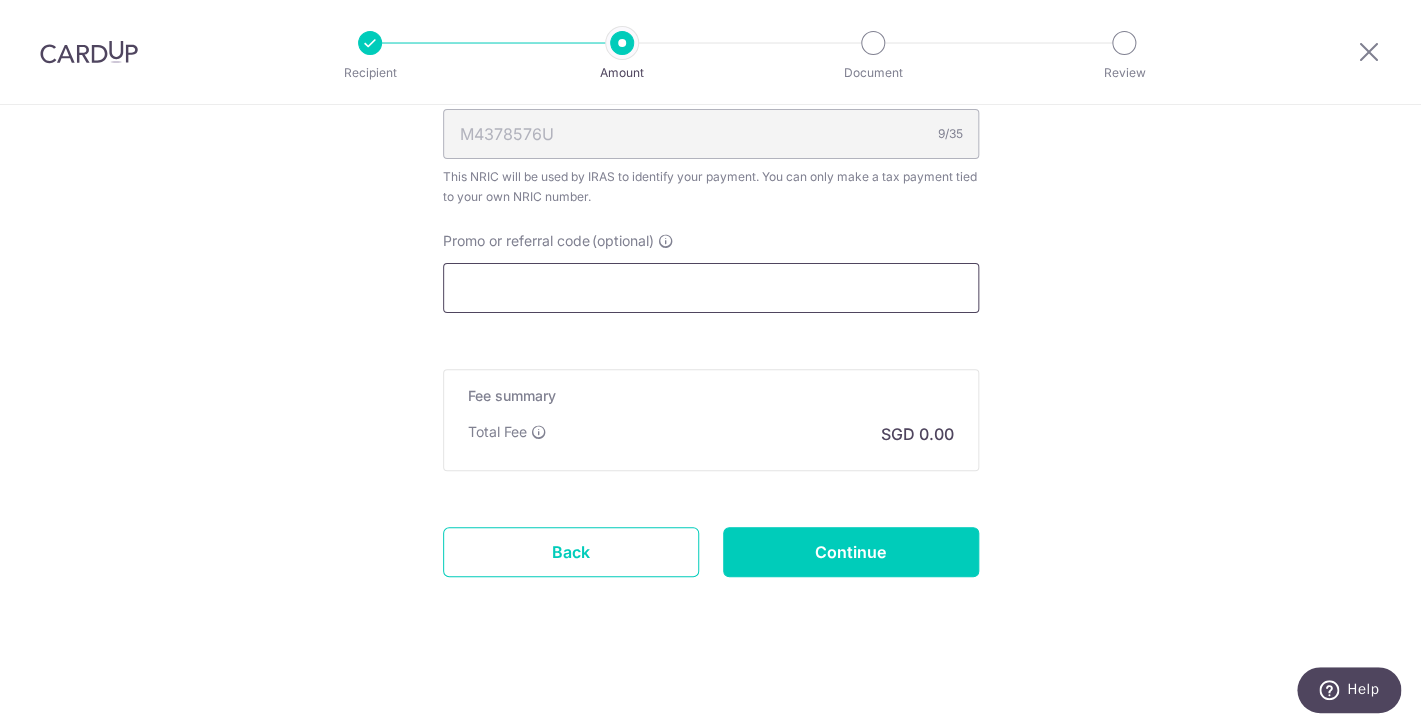 click on "Promo or referral code
(optional)" at bounding box center [711, 288] 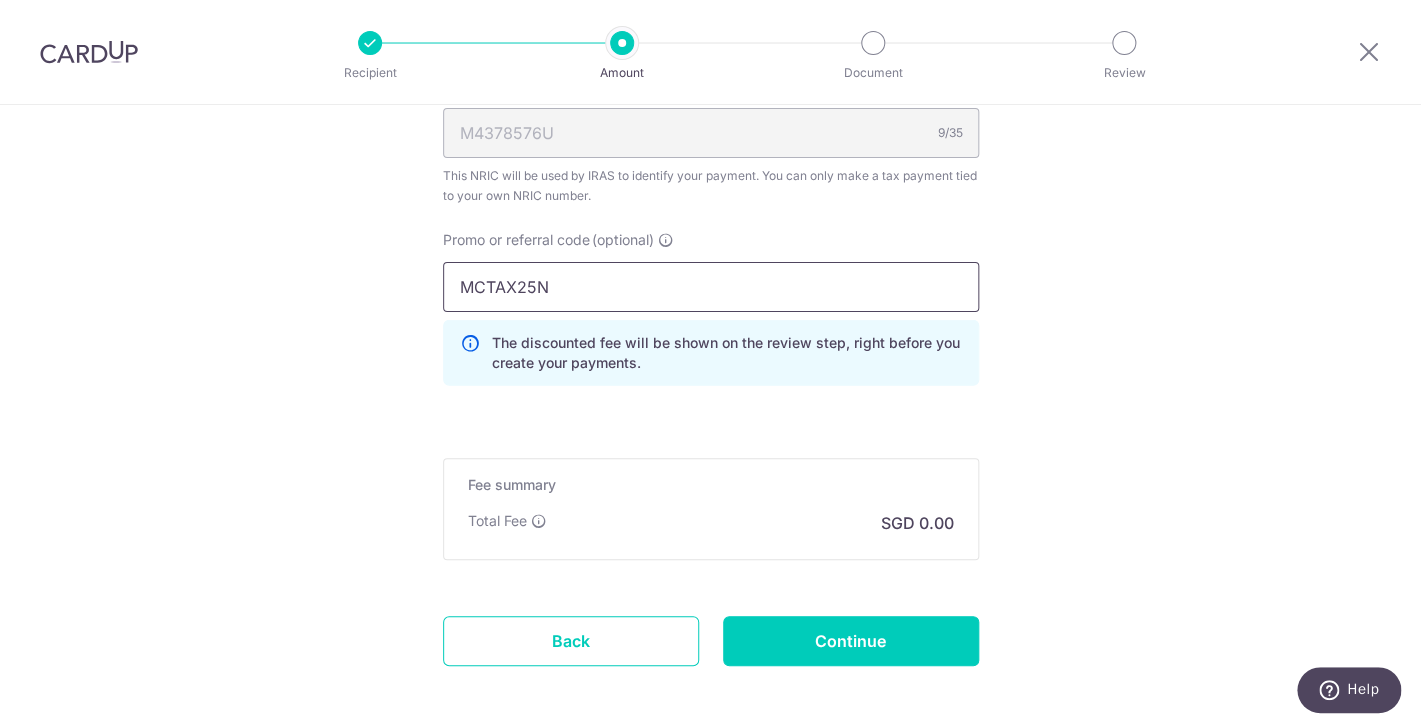 type on "MCTAX25N" 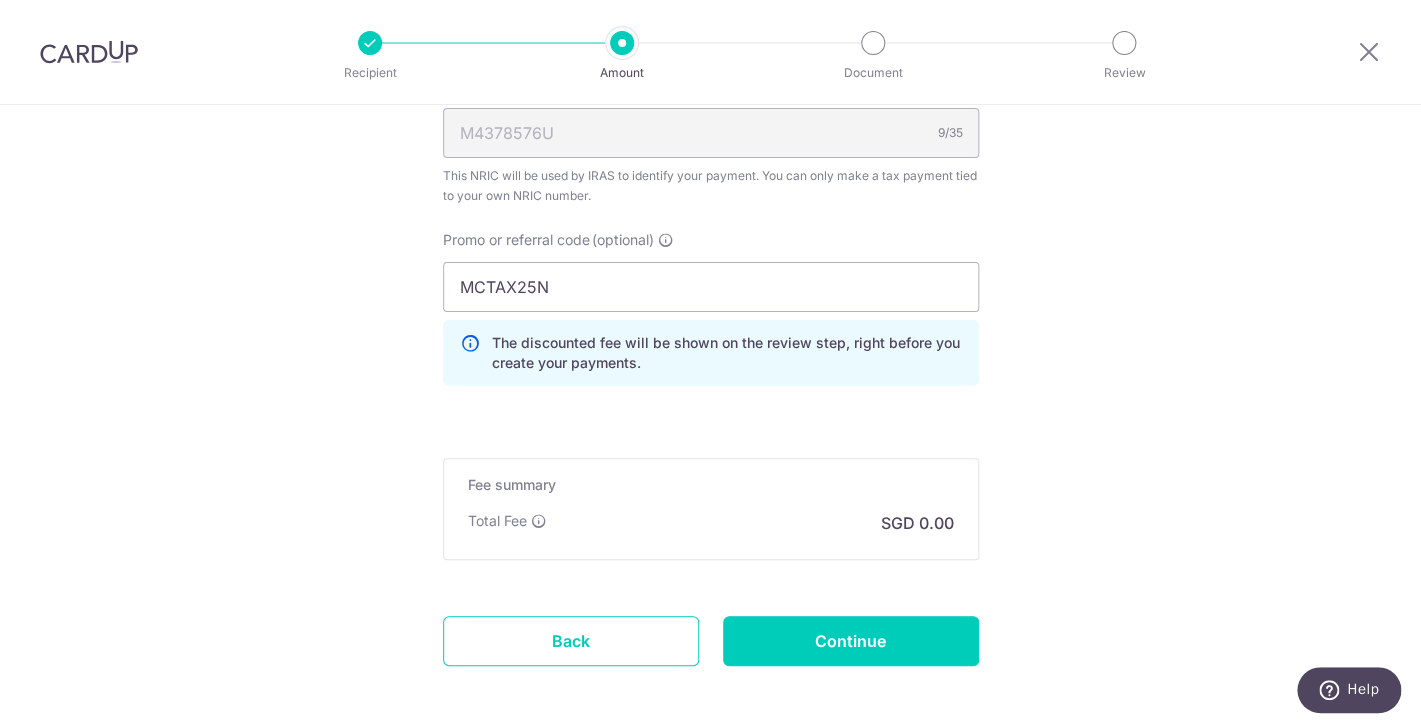 click on "Tell us more about your payment
Enter one-time or monthly payment amount
SGD
19,433.86
19433.86
The  total tax payment amounts scheduled  should not exceed the outstanding balance in your latest Statement of Account.
Select Card
Add new card
Add credit card
Secure 256-bit SSL
Text
New card details
Card" at bounding box center [710, -432] 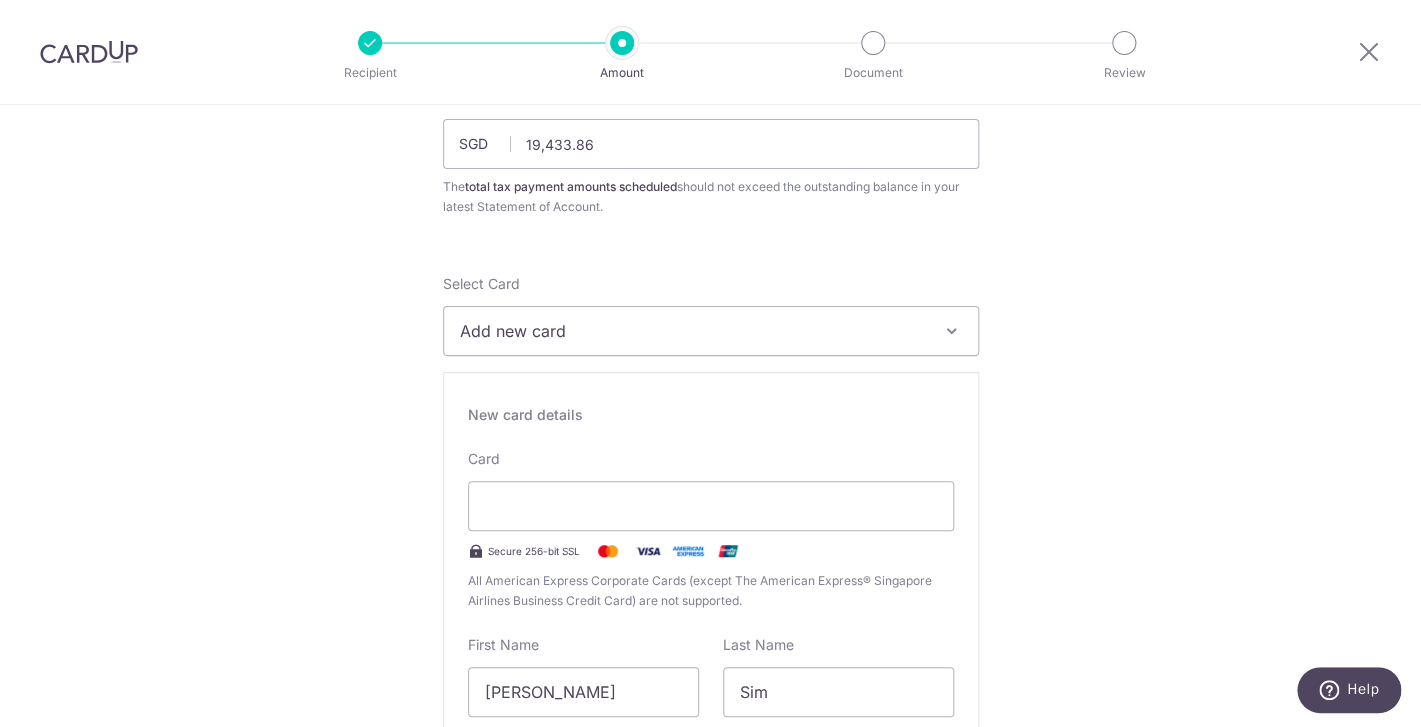 scroll, scrollTop: 147, scrollLeft: 0, axis: vertical 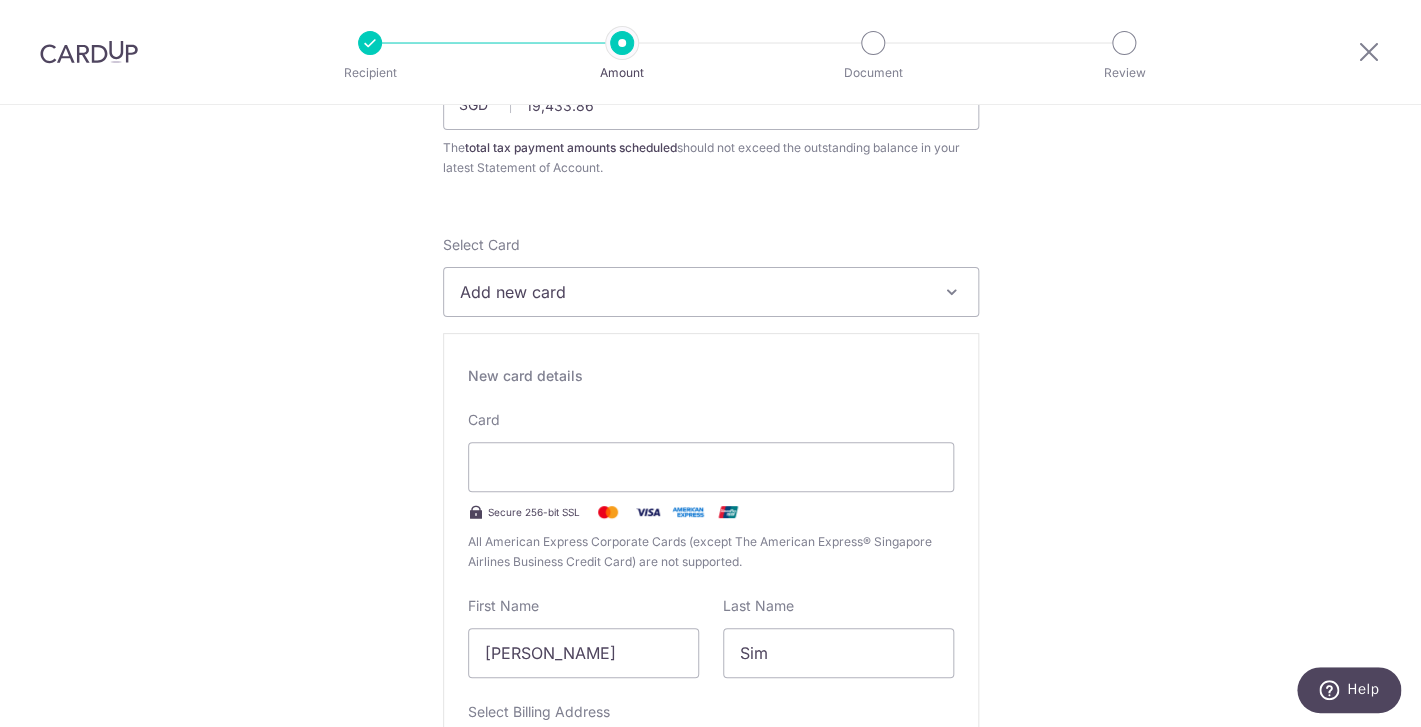 click on "Add new card" at bounding box center (693, 292) 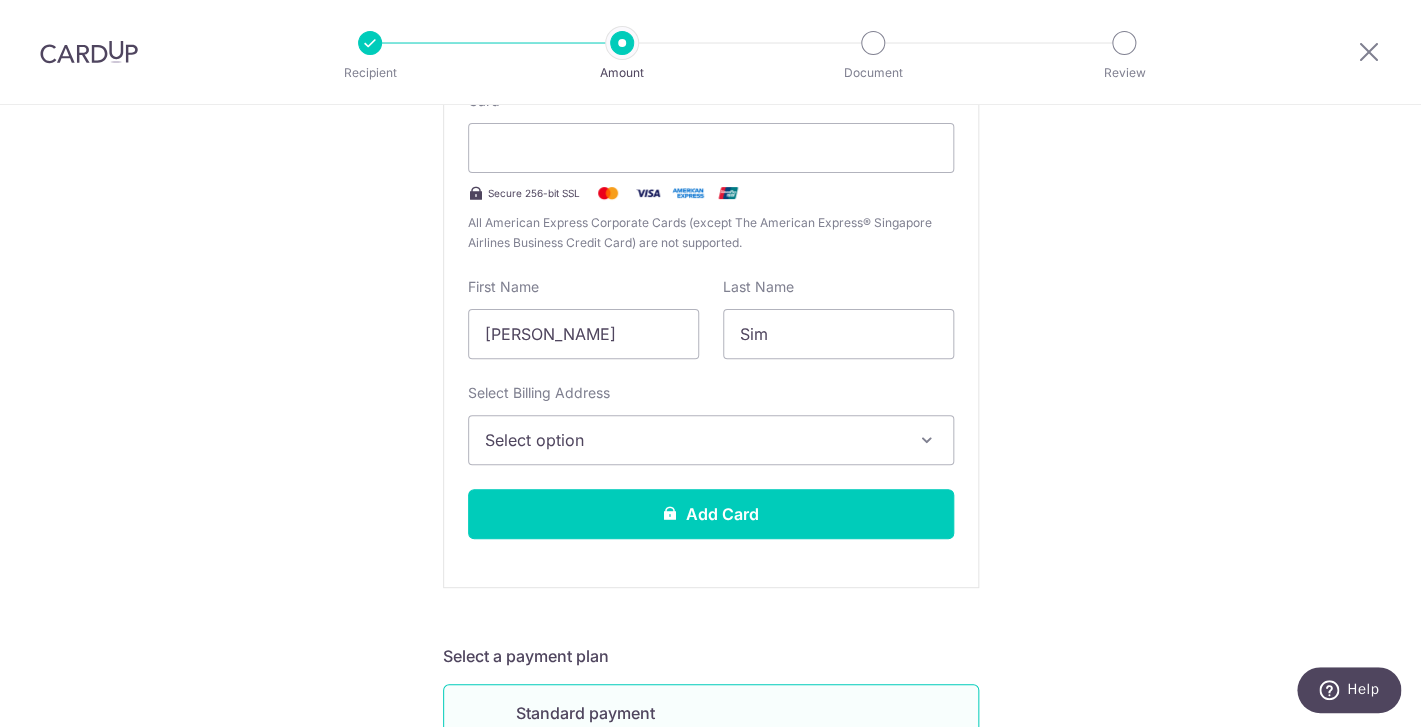 scroll, scrollTop: 517, scrollLeft: 0, axis: vertical 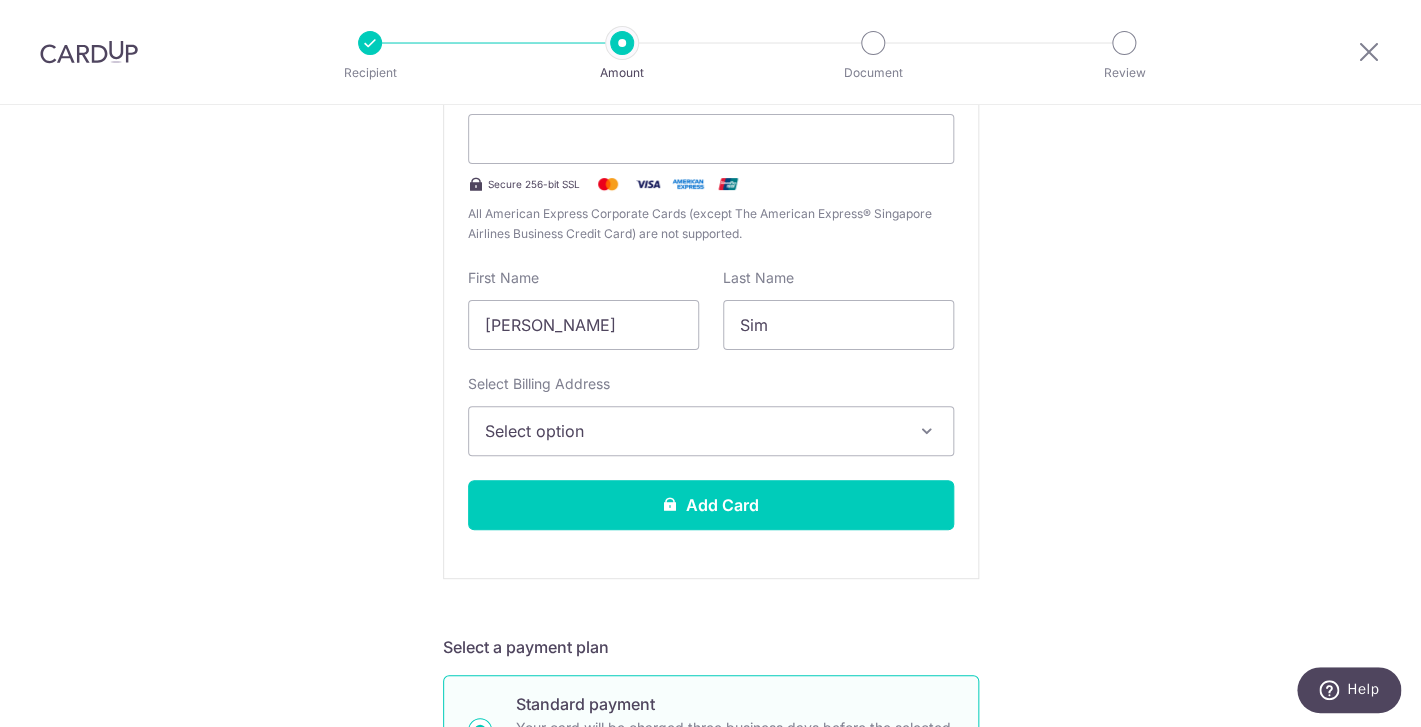 click on "Select option" at bounding box center [711, 431] 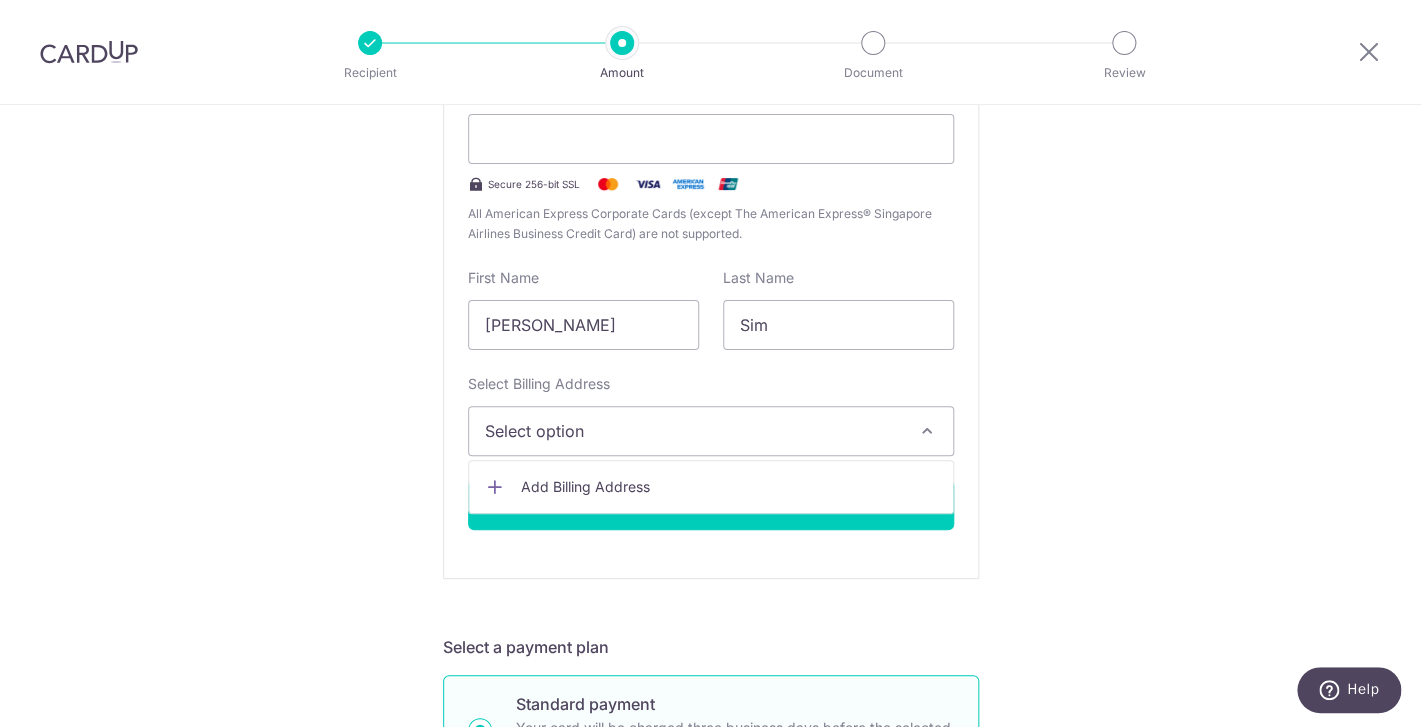 click on "Tell us more about your payment
Enter one-time or monthly payment amount
SGD
19,433.86
19433.86
The  total tax payment amounts scheduled  should not exceed the outstanding balance in your latest Statement of Account.
Select Card
Add new card
Add credit card
Secure 256-bit SSL
Text
New card details
Card" at bounding box center [710, 836] 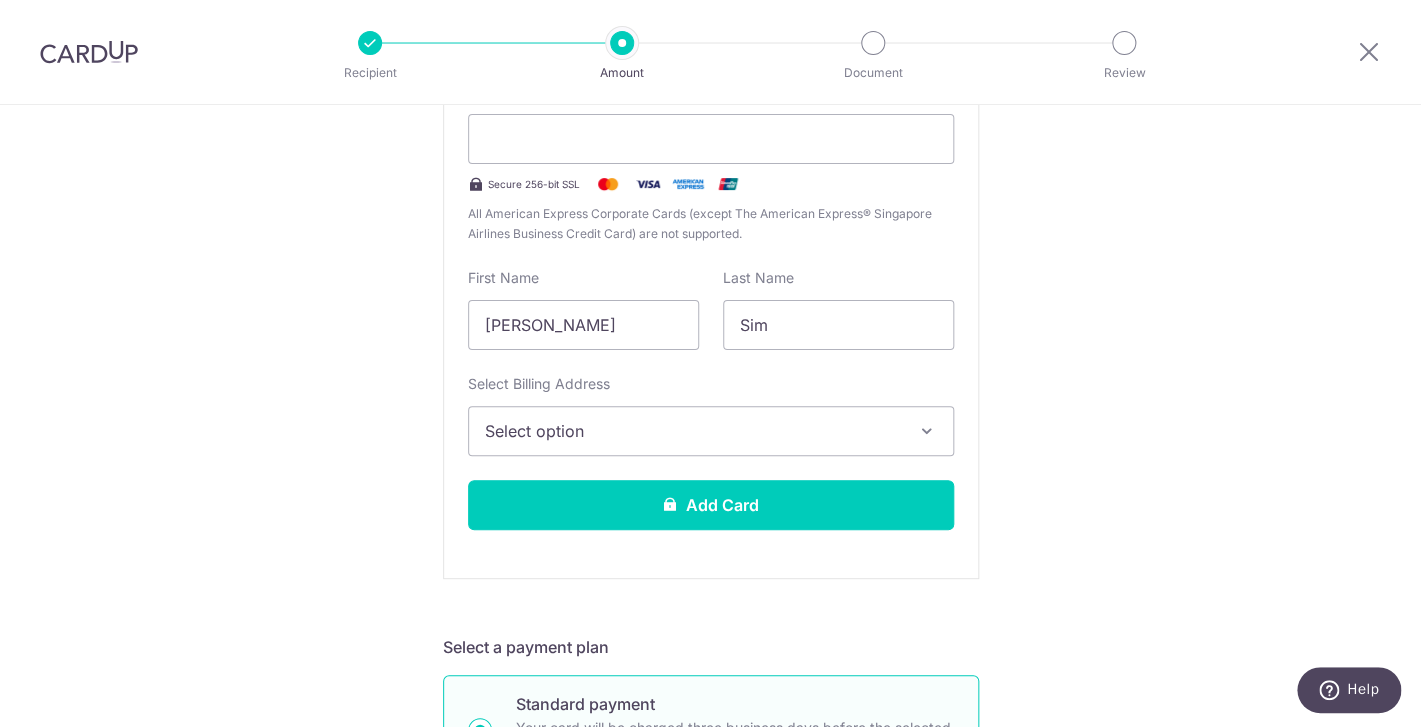 click on "Select option" at bounding box center [711, 431] 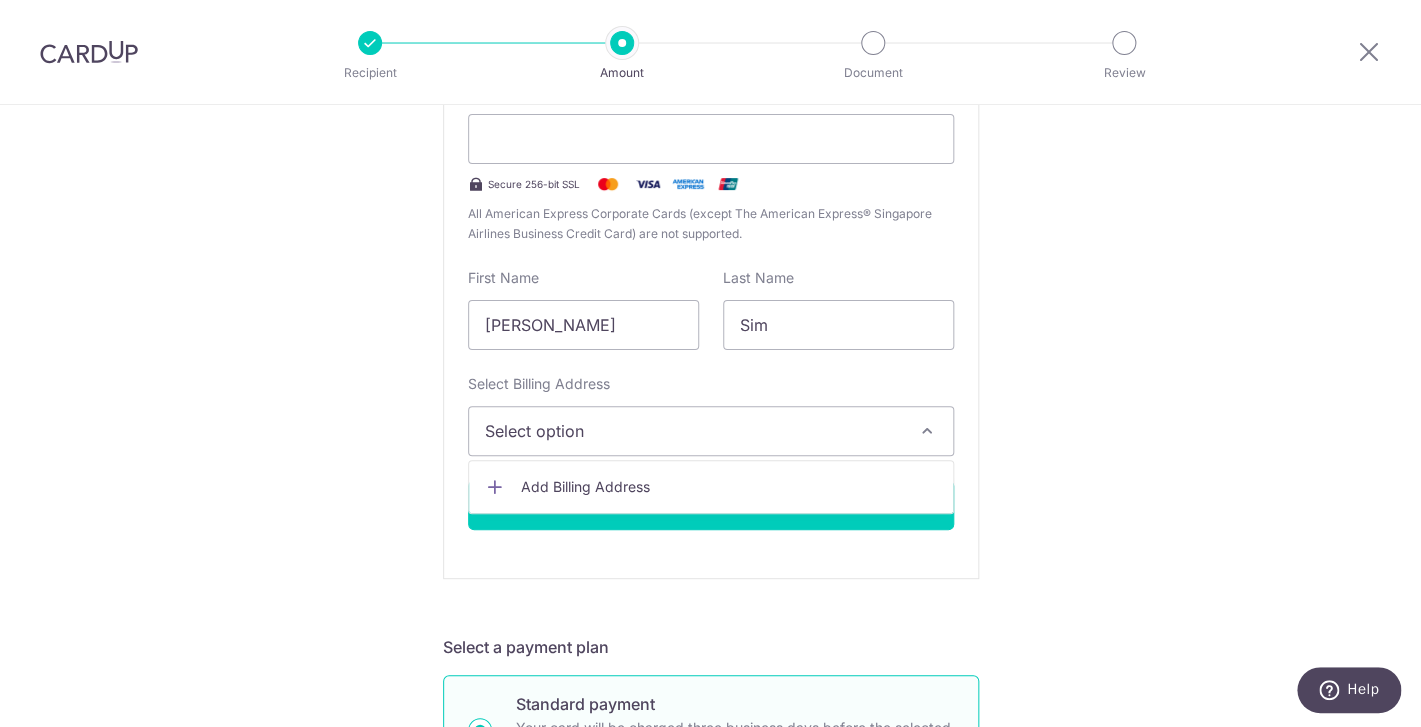 click on "Select option" at bounding box center (693, 431) 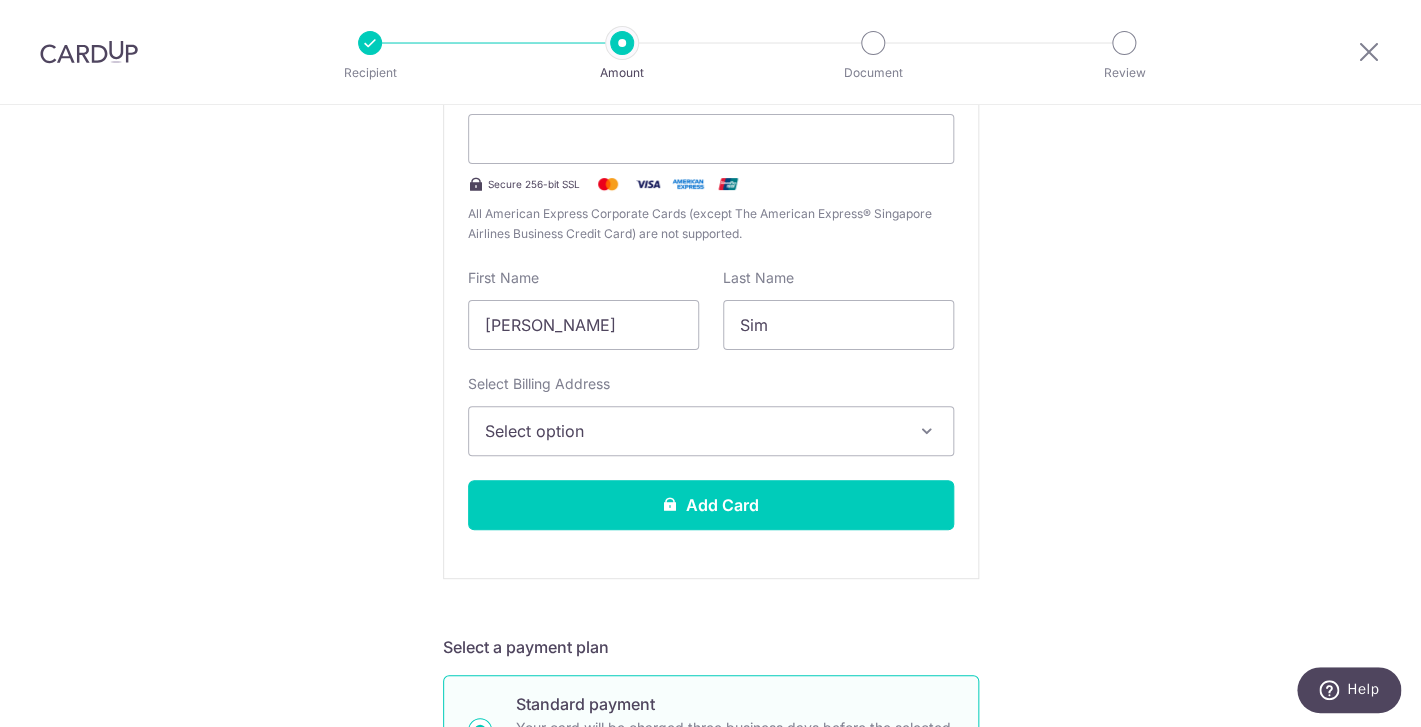 click on "Select option" at bounding box center [693, 431] 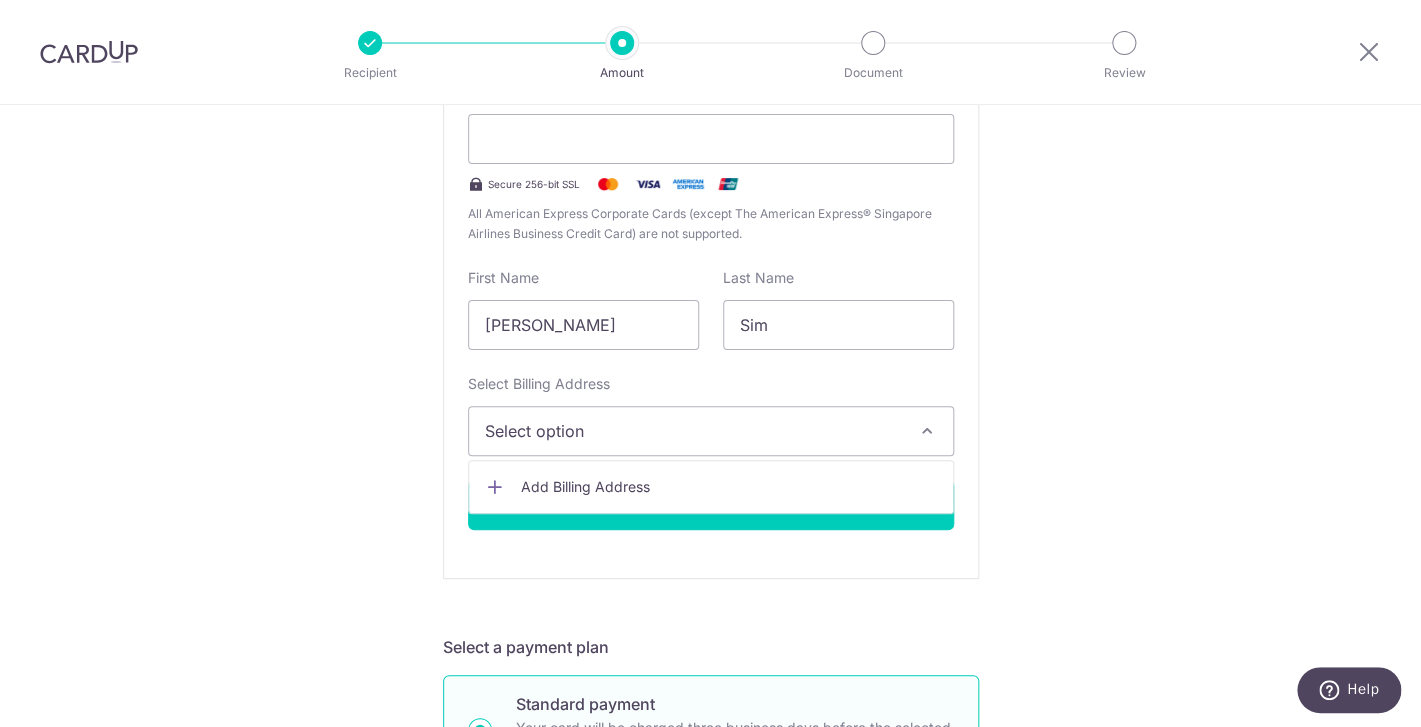 click on "Add Billing Address" at bounding box center [729, 487] 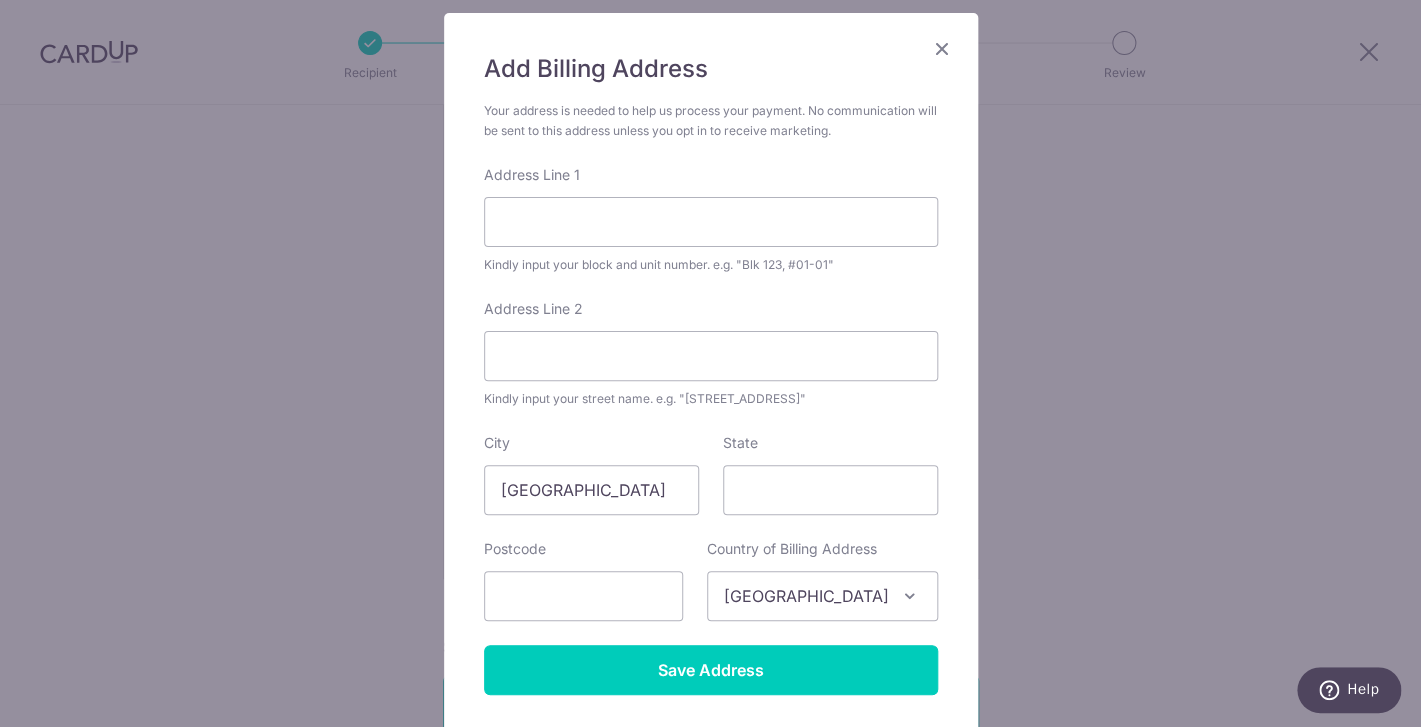 scroll, scrollTop: 127, scrollLeft: 0, axis: vertical 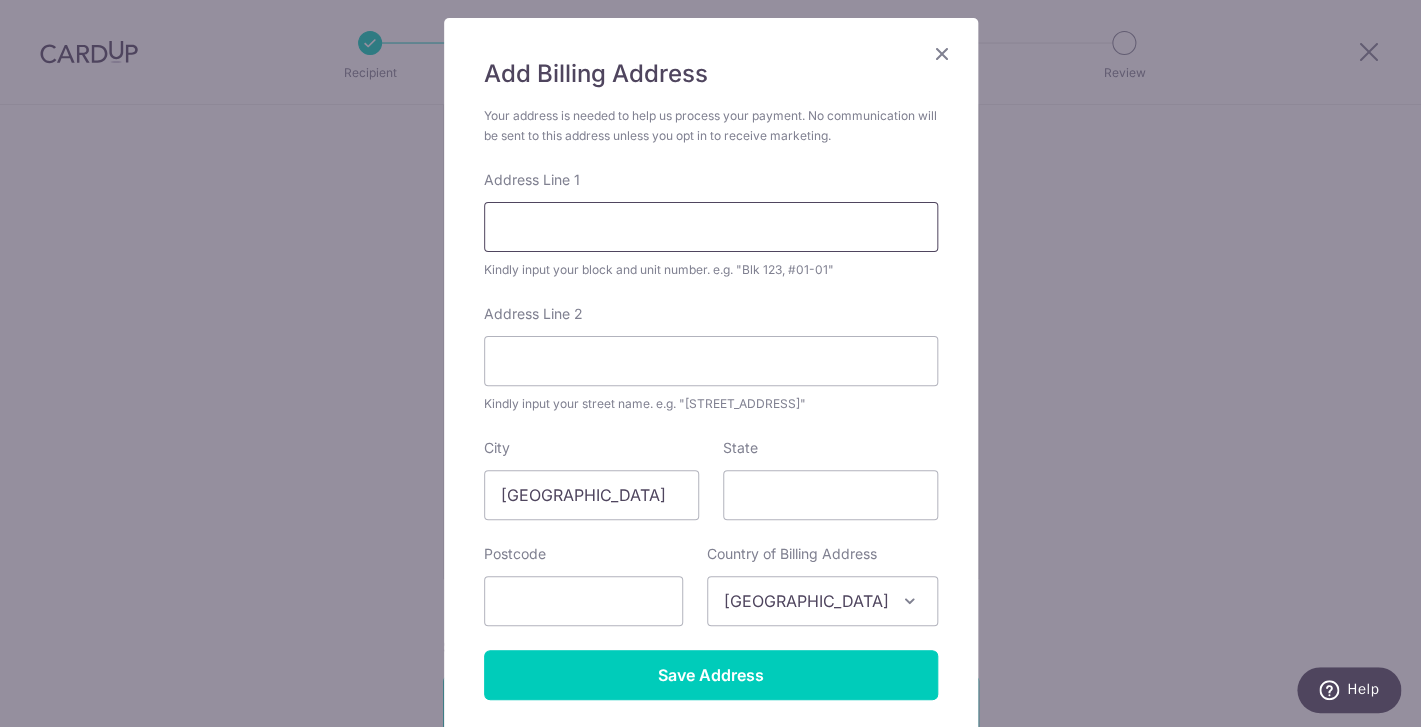 click on "Address Line 1" at bounding box center [711, 227] 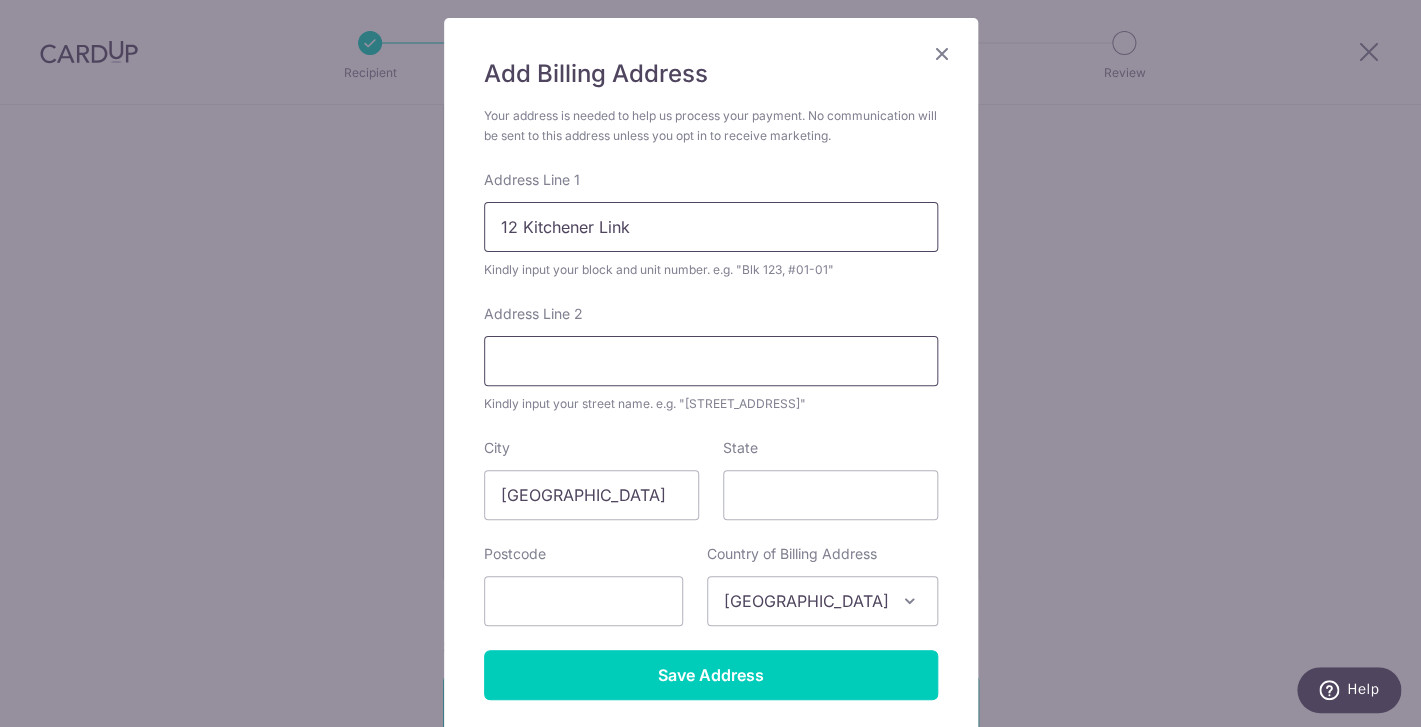 type on "12 Kitchener Link" 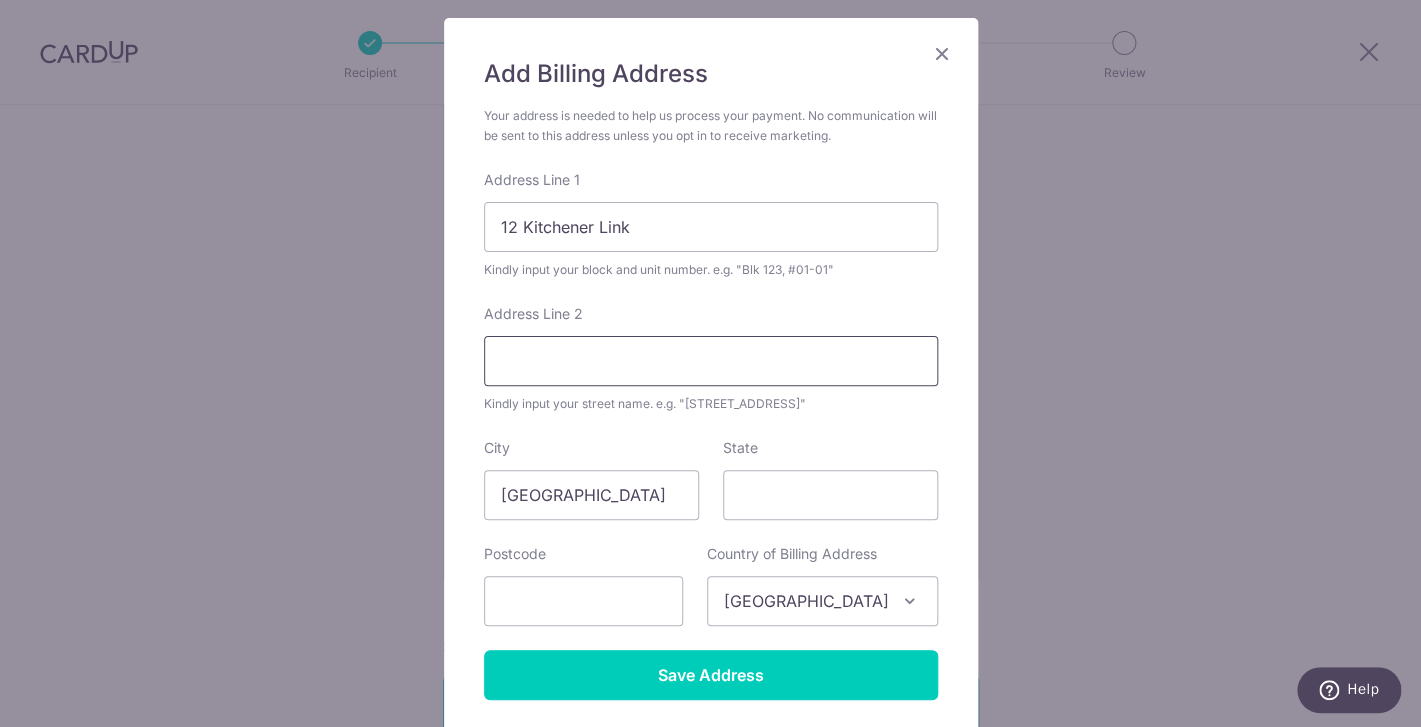 click on "Address Line 2" at bounding box center [711, 361] 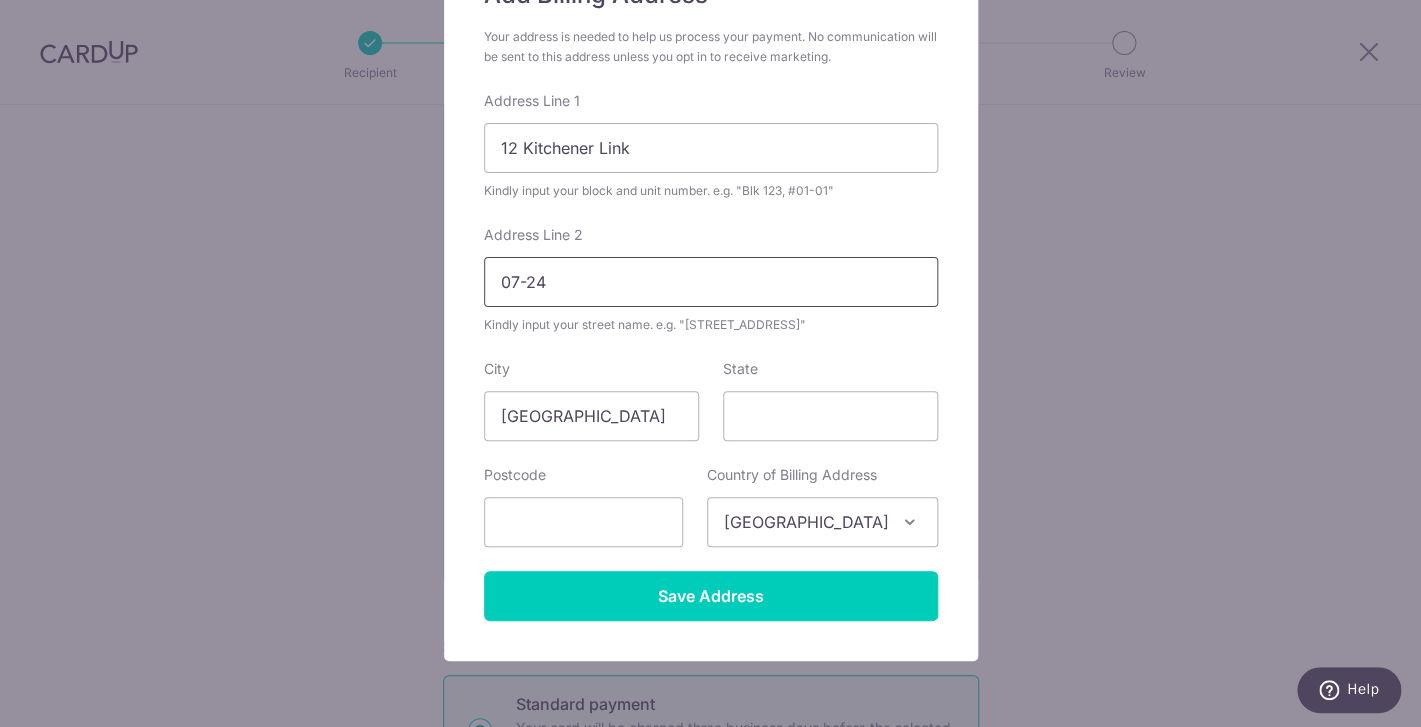 scroll, scrollTop: 286, scrollLeft: 0, axis: vertical 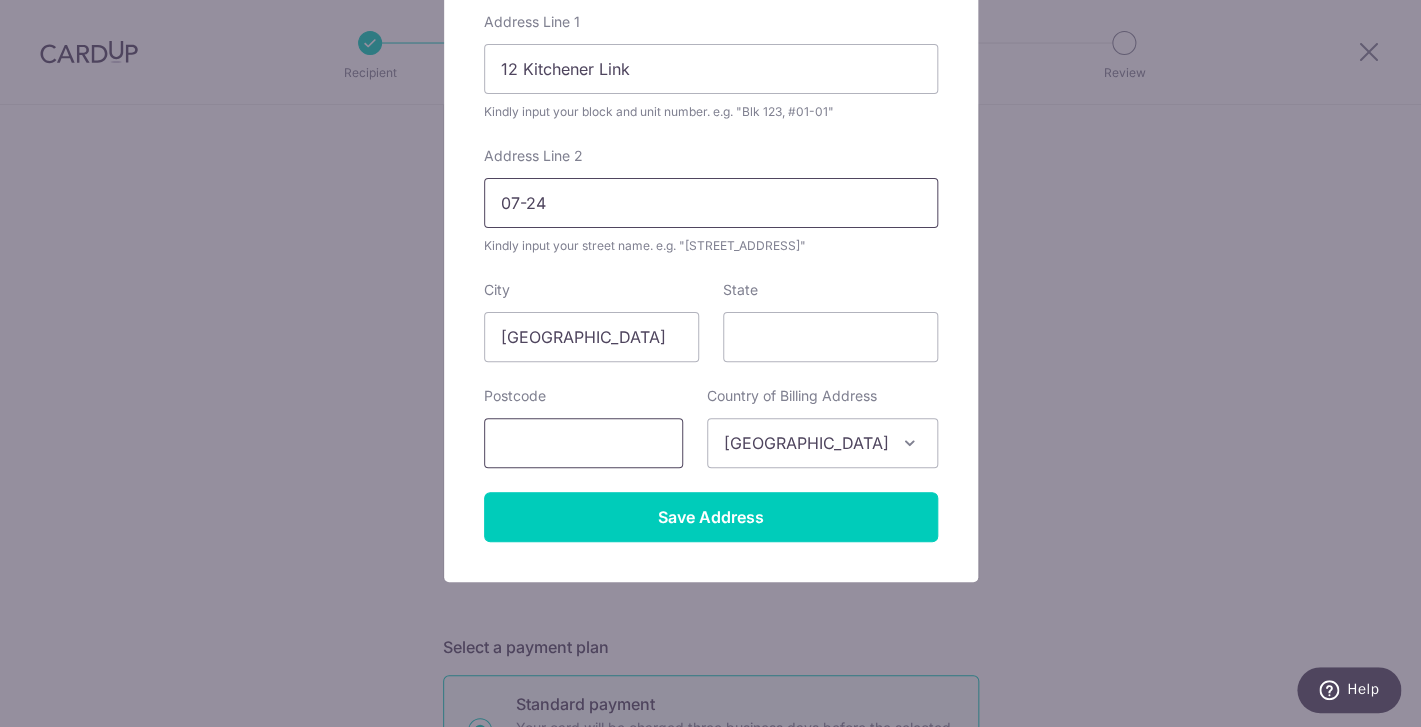 type on "07-24" 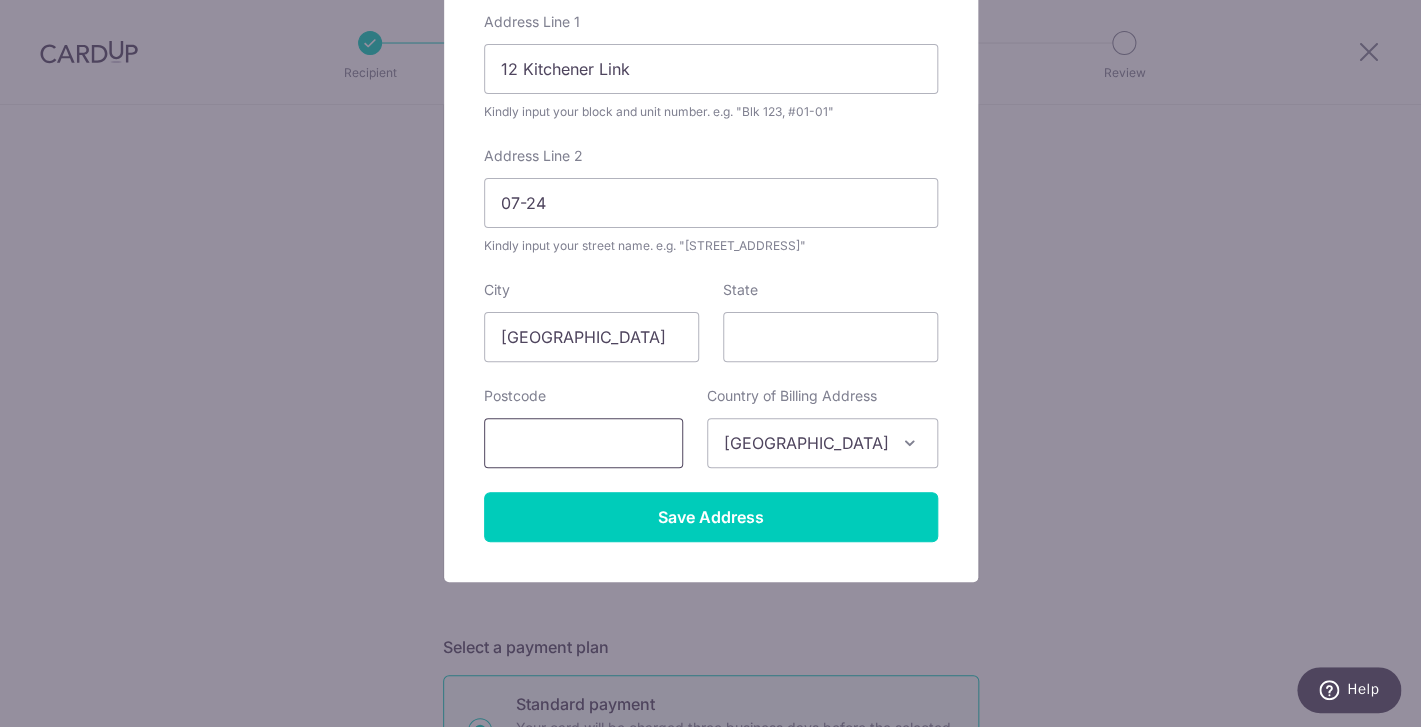 click at bounding box center [583, 443] 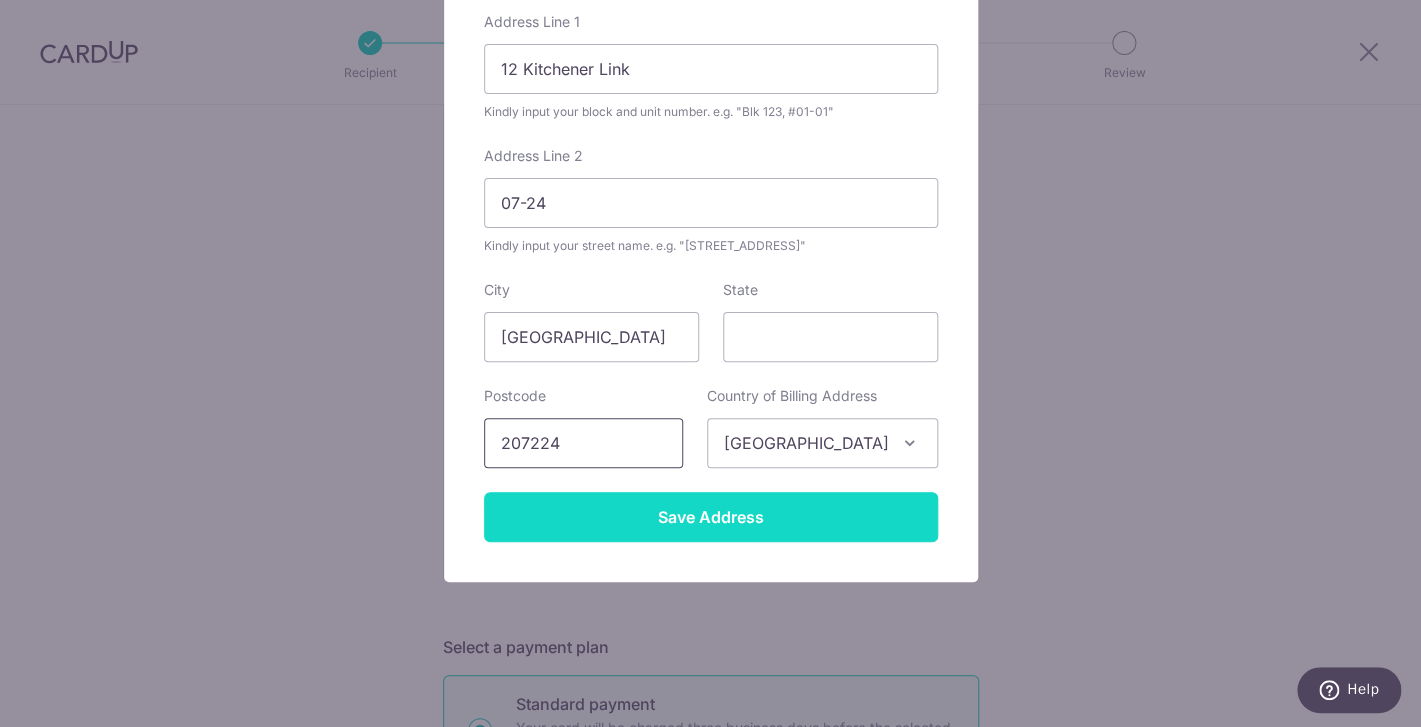 type on "207224" 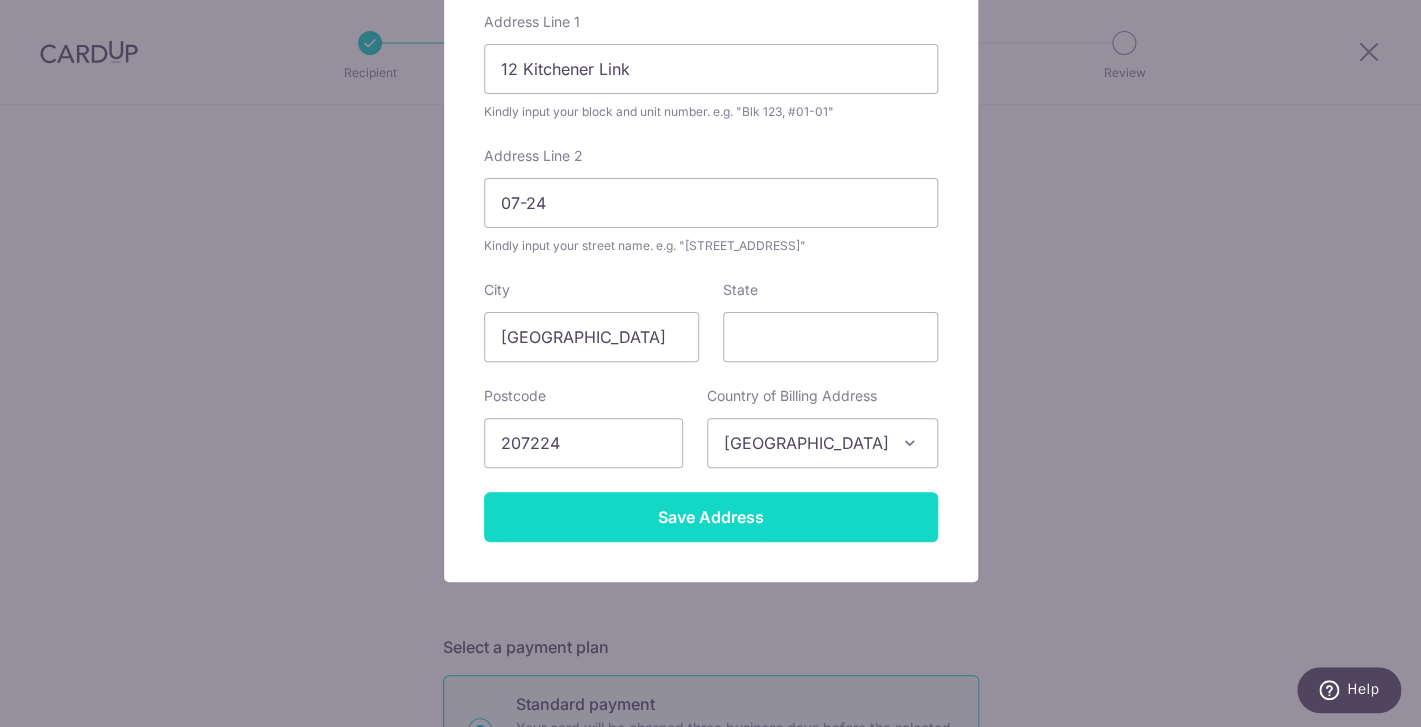 click on "Save Address" at bounding box center [711, 517] 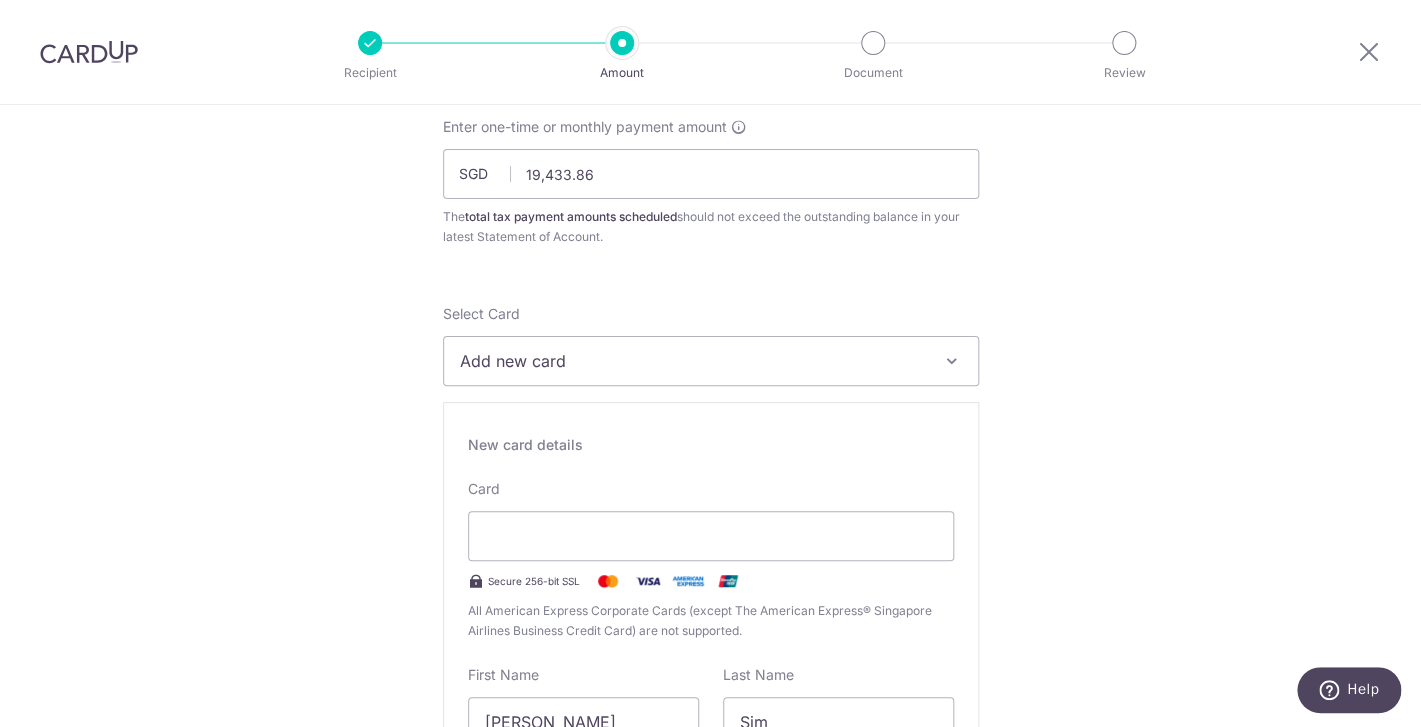 scroll, scrollTop: 116, scrollLeft: 0, axis: vertical 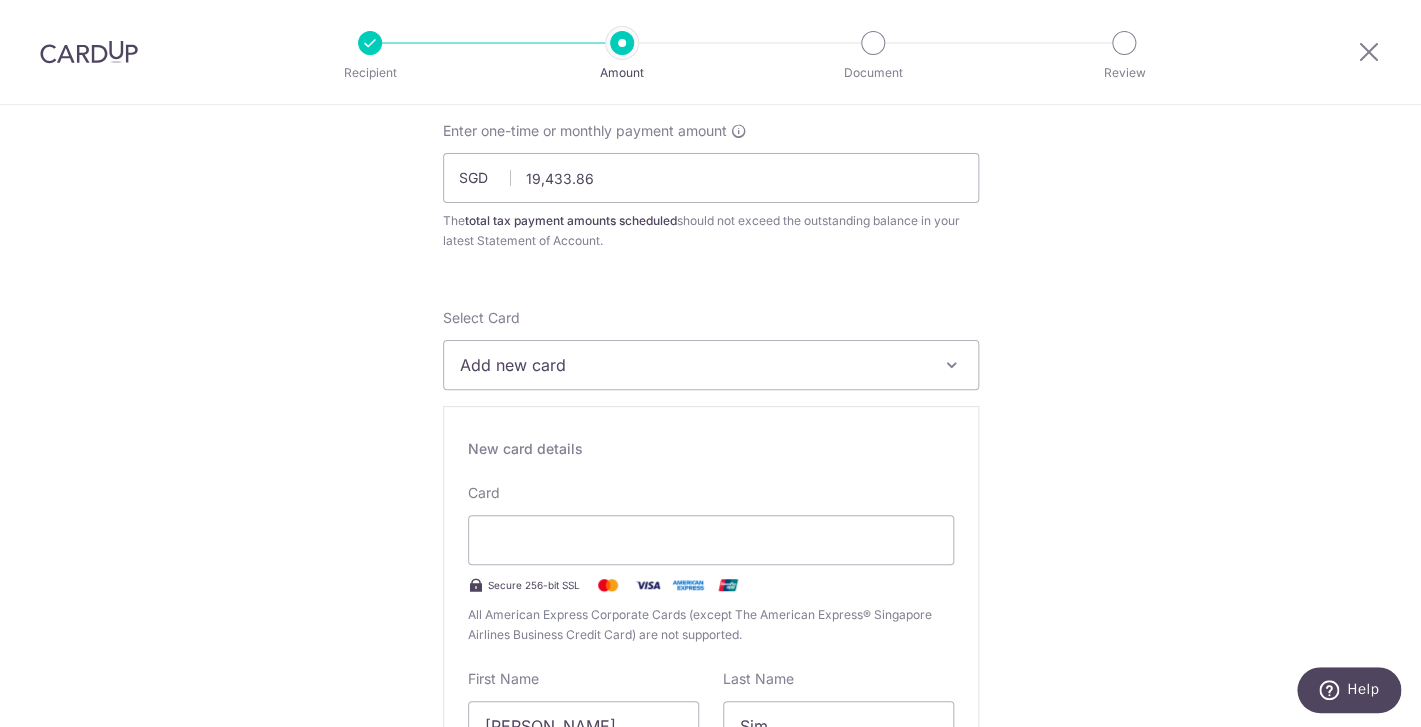 click on "Add new card" at bounding box center (693, 365) 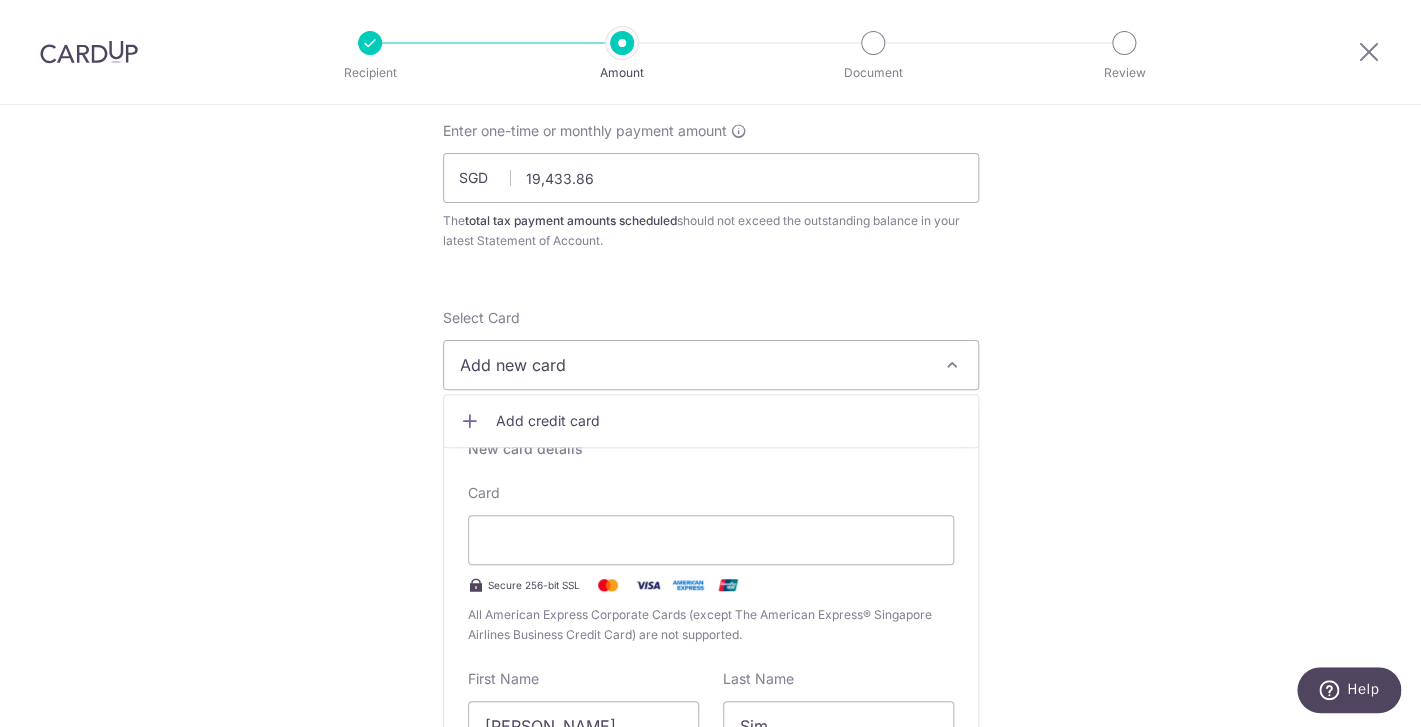click on "Add new card" at bounding box center (693, 365) 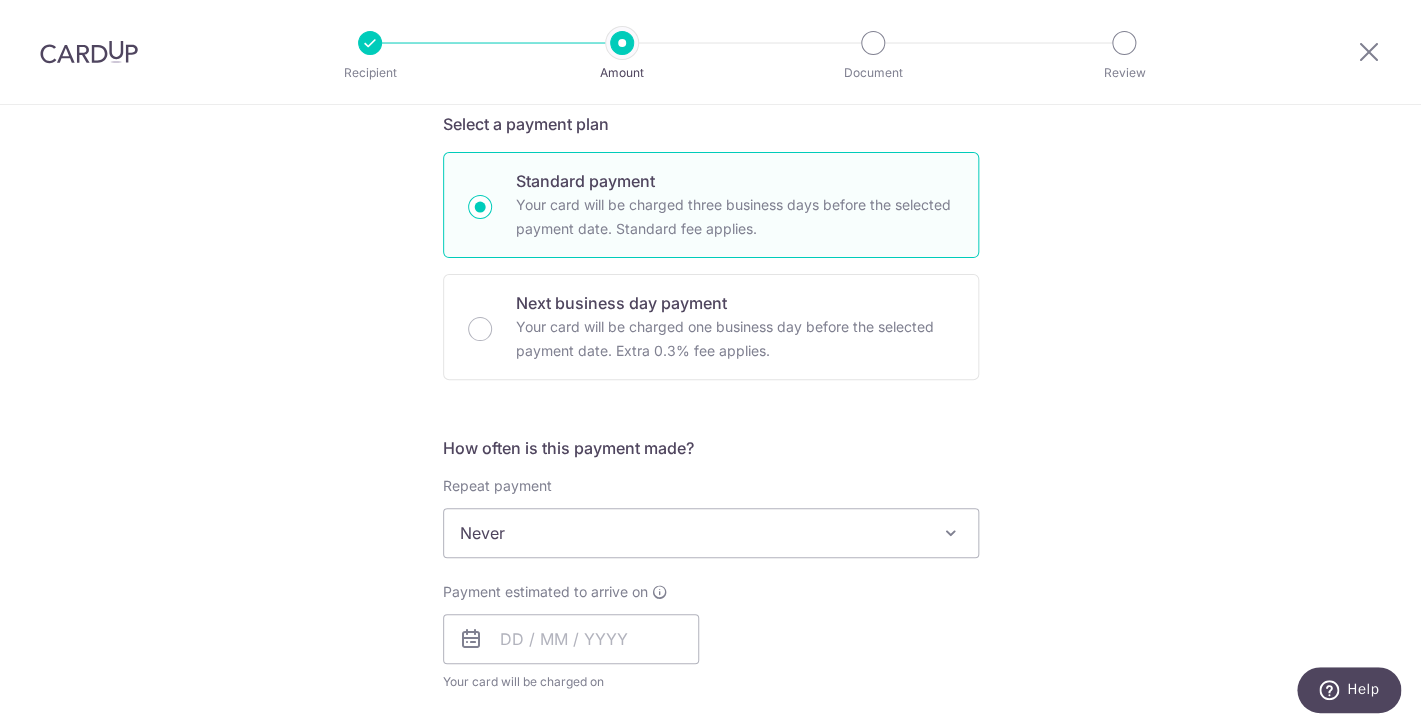 scroll, scrollTop: 1046, scrollLeft: 0, axis: vertical 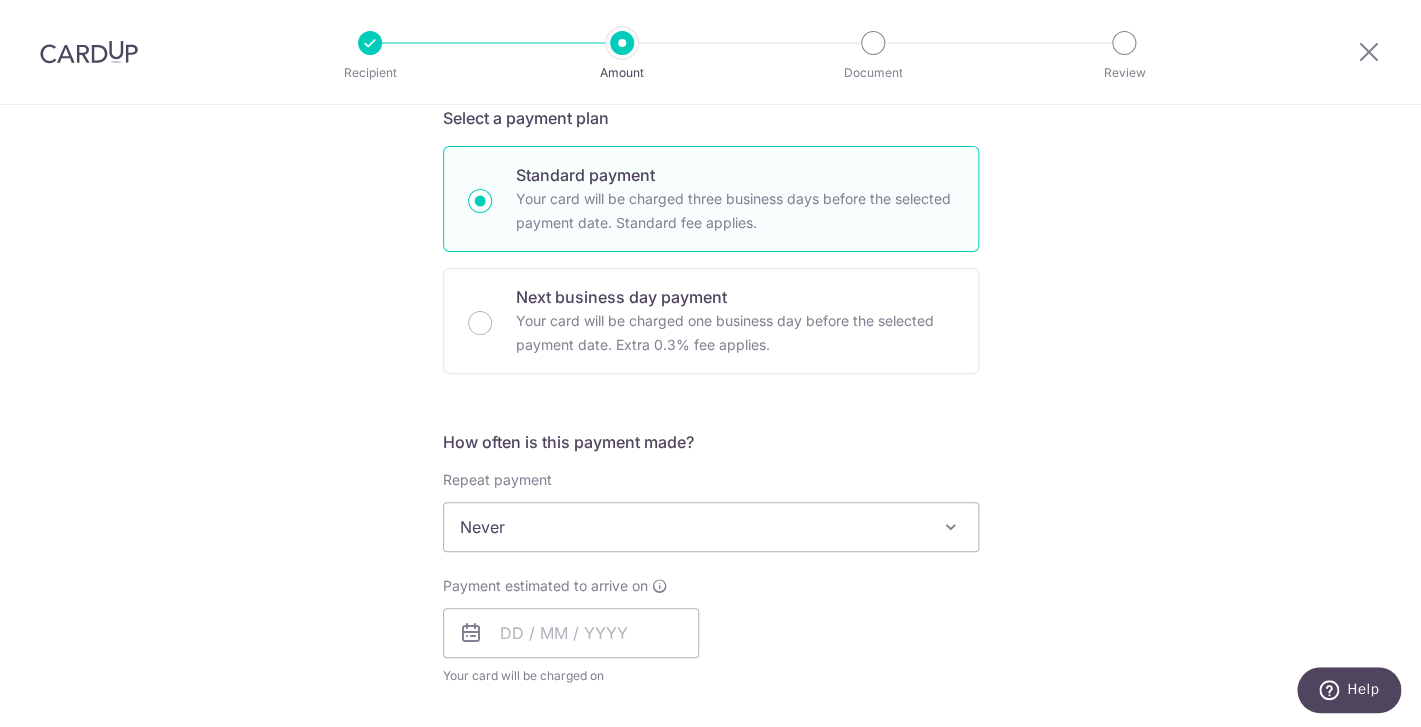 click on "Never" at bounding box center [711, 527] 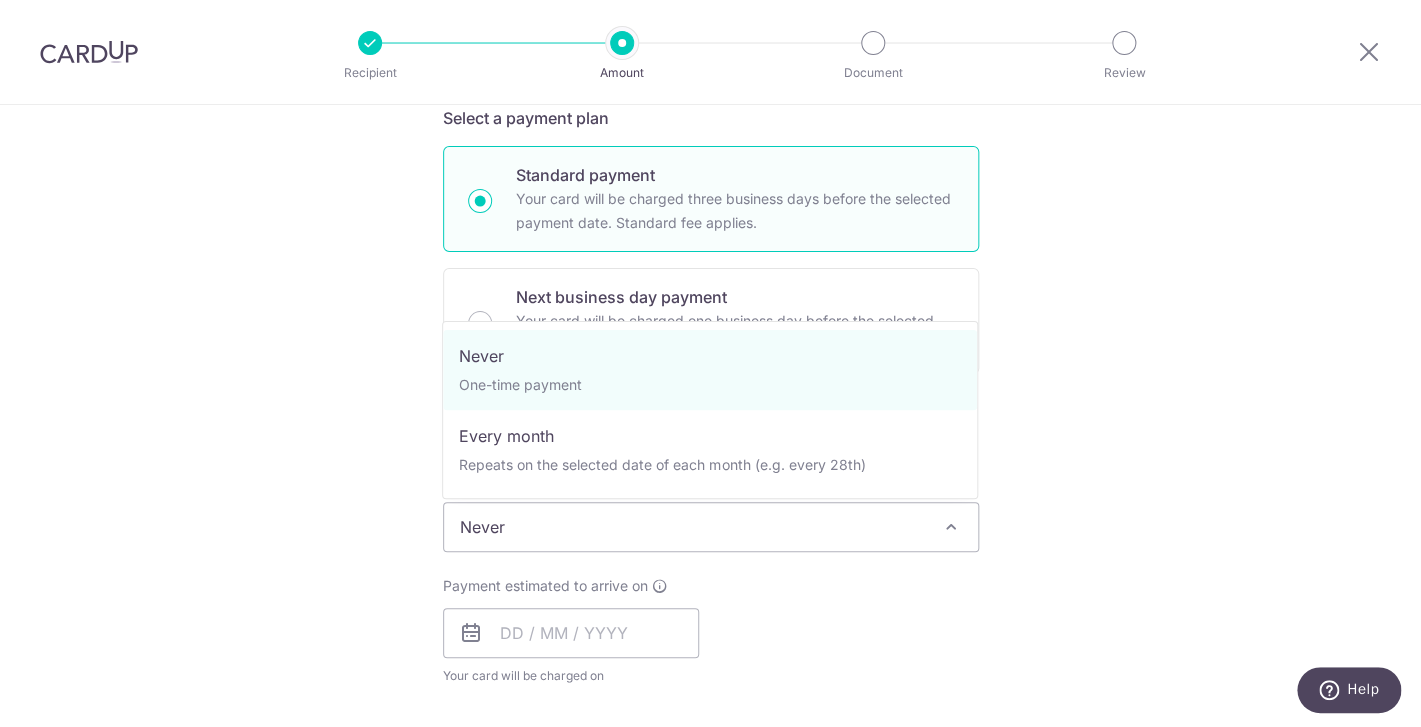 click on "Payment estimated to arrive on
Your card will be charged on   for the first payment
* If your payment is funded by  9:00am SGT on Tuesday 15/07/2025
15/07/2025
No. of Payments" at bounding box center [711, 631] 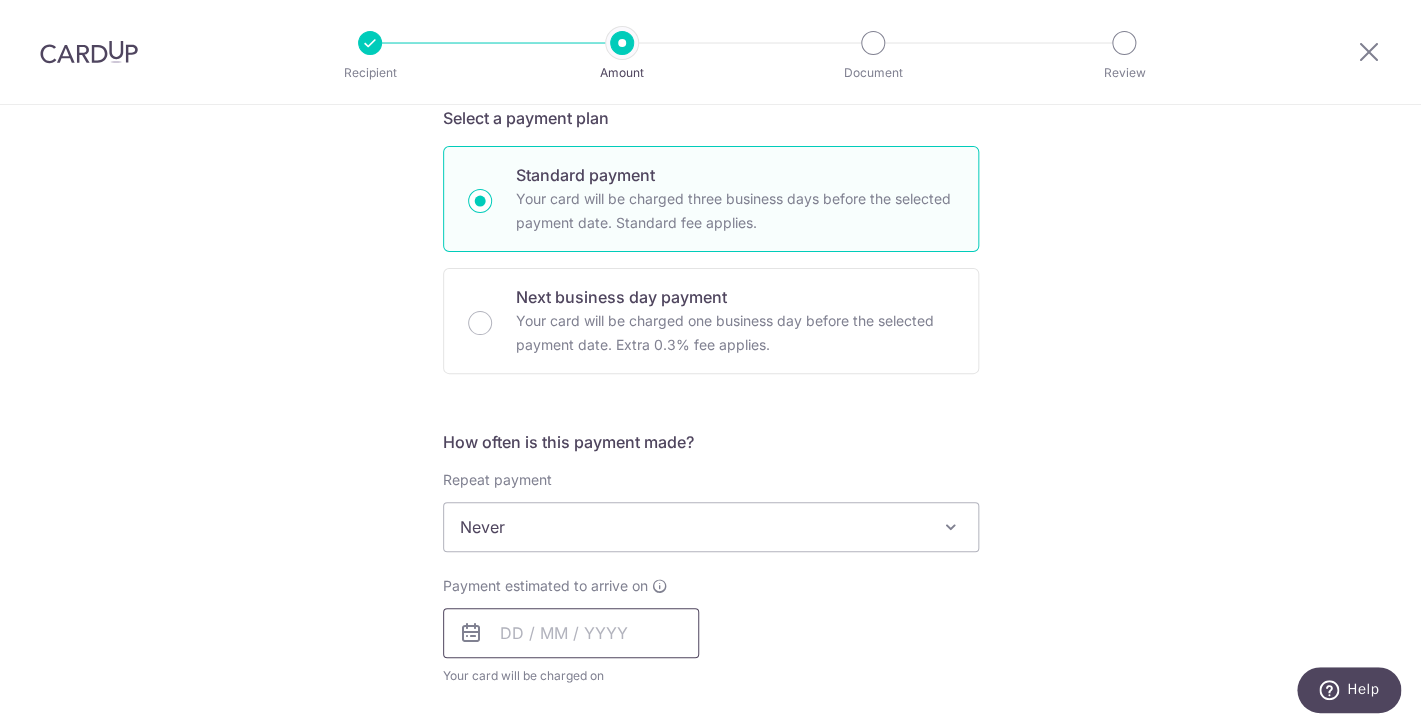 click at bounding box center [571, 633] 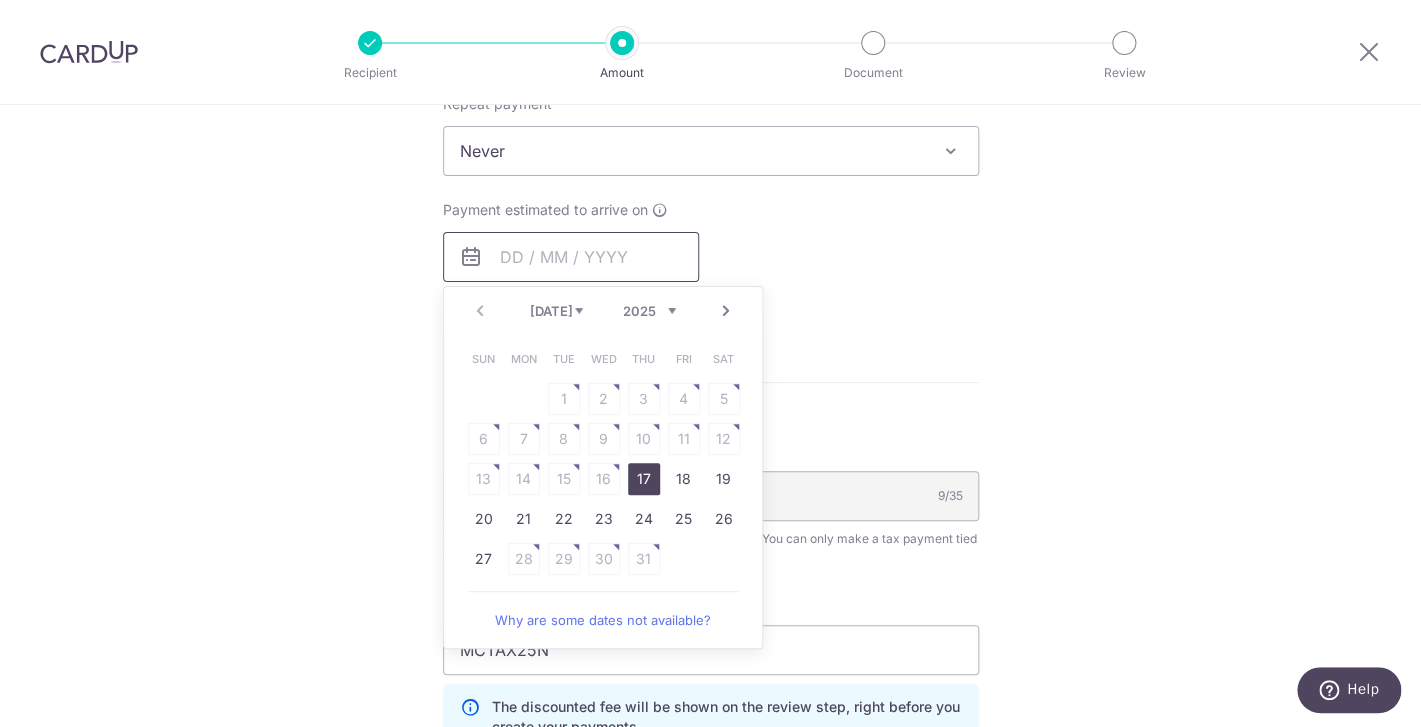 scroll, scrollTop: 1434, scrollLeft: 0, axis: vertical 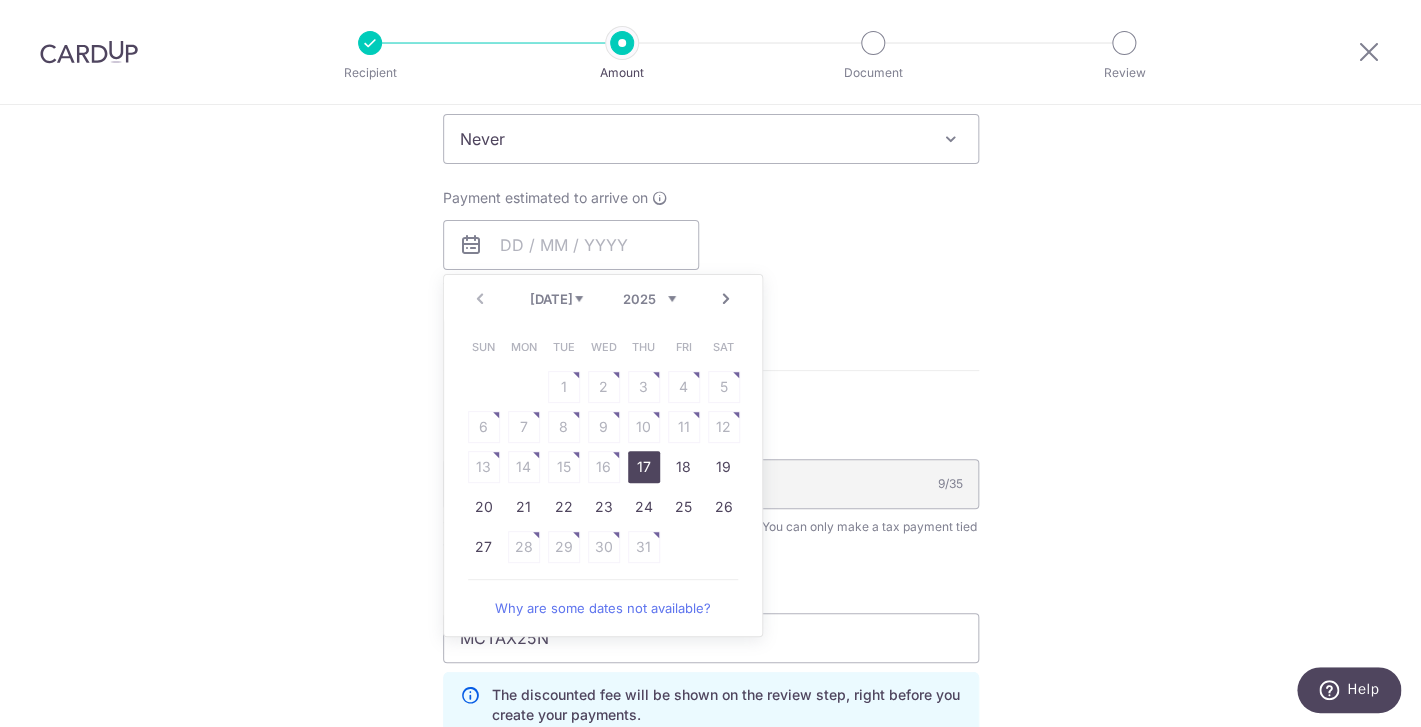 click on "17" at bounding box center (644, 467) 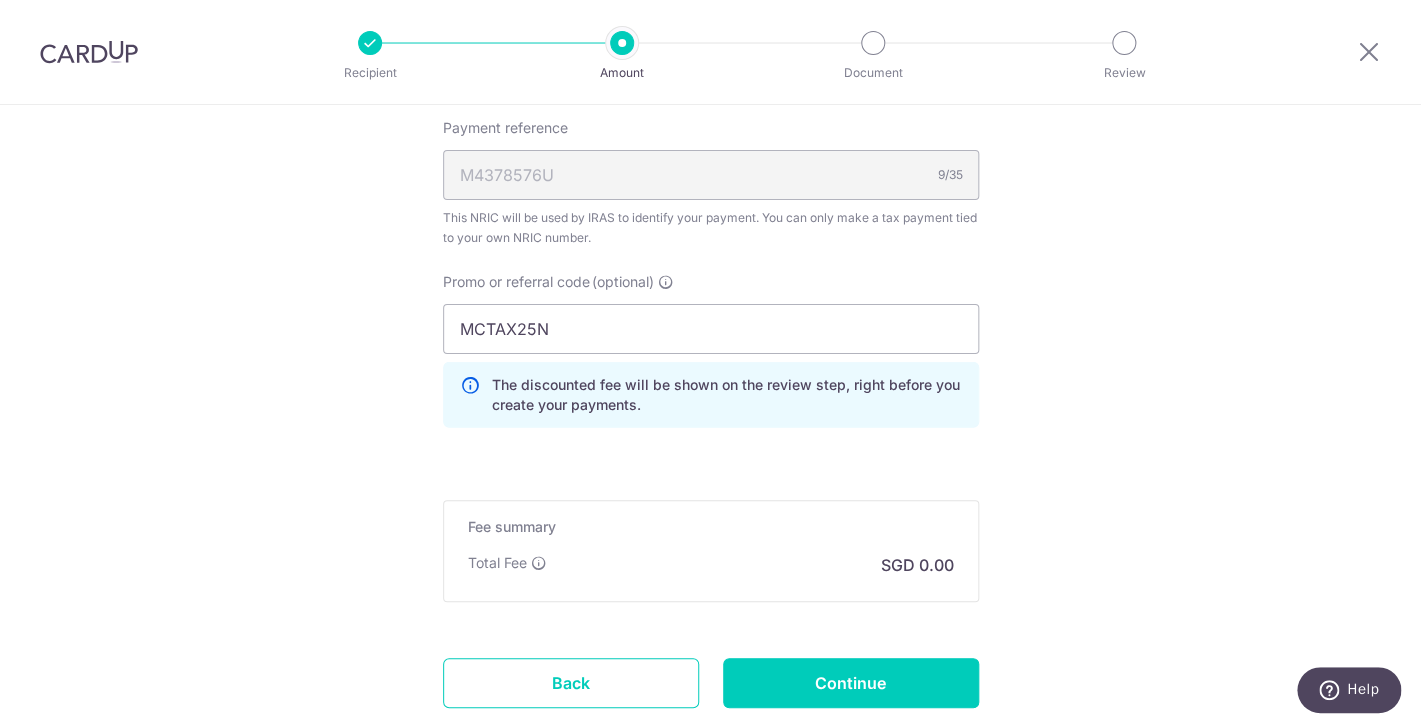 scroll, scrollTop: 1957, scrollLeft: 0, axis: vertical 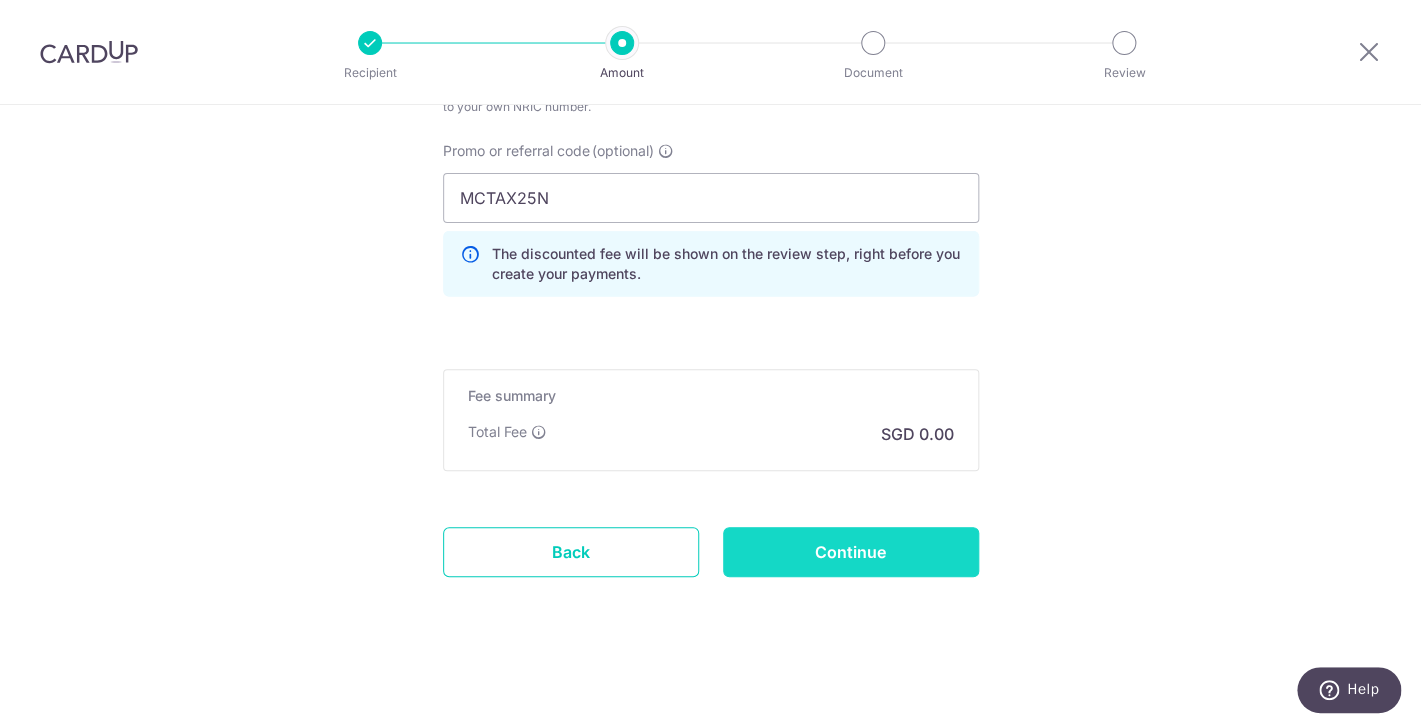 click on "Continue" at bounding box center [851, 552] 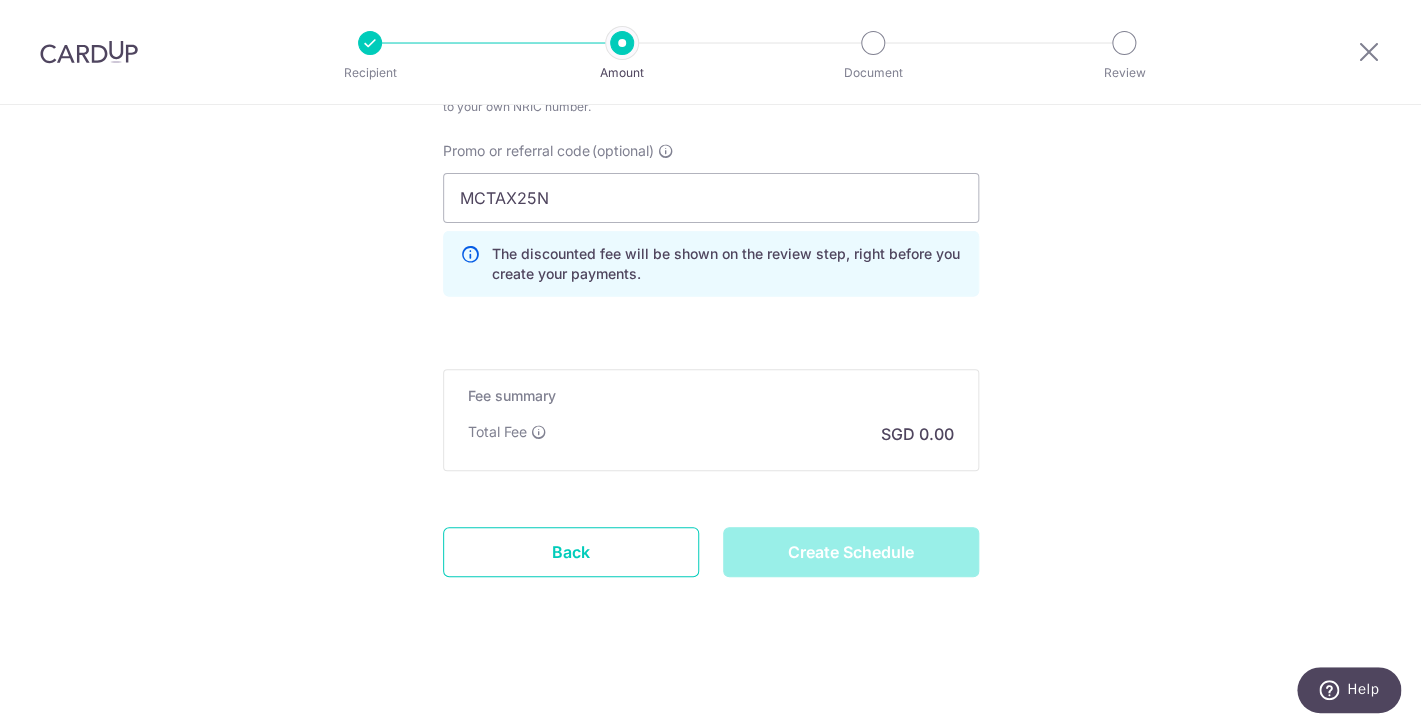 type on "Create Schedule" 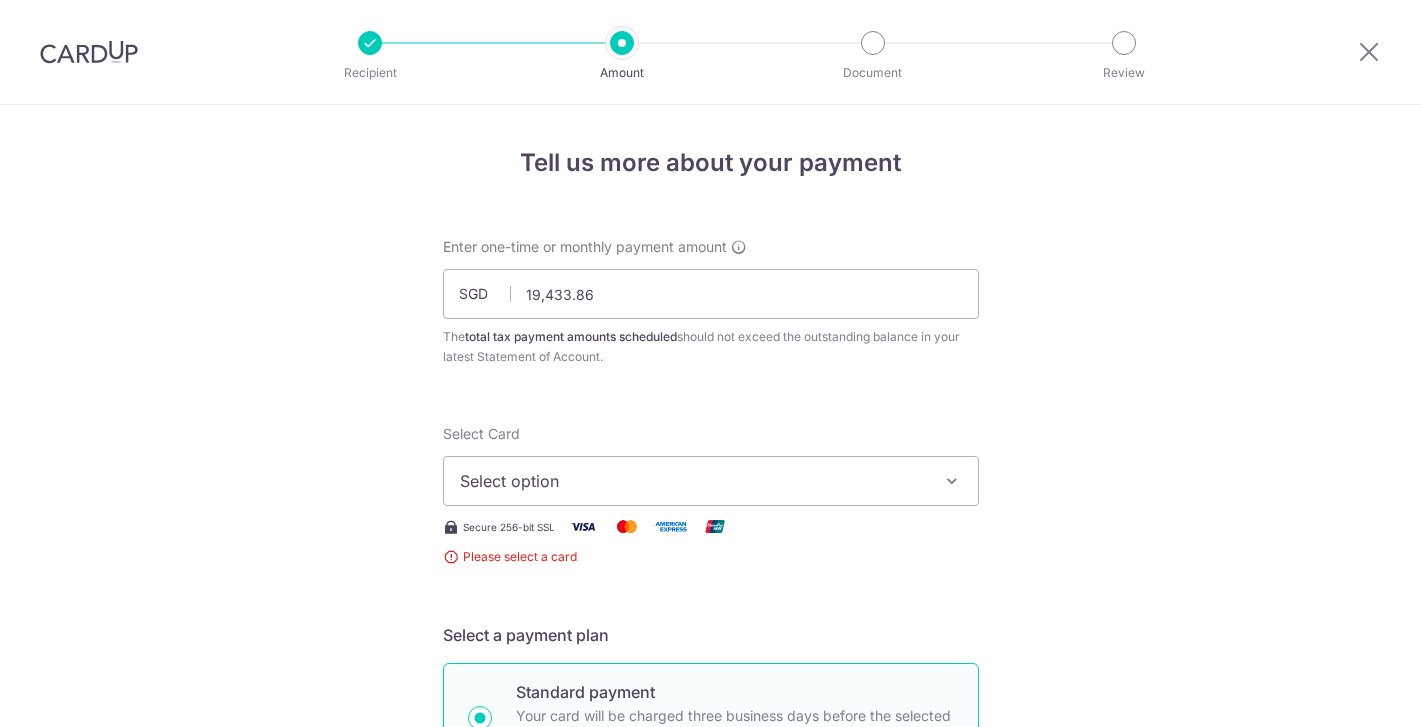 scroll, scrollTop: 0, scrollLeft: 0, axis: both 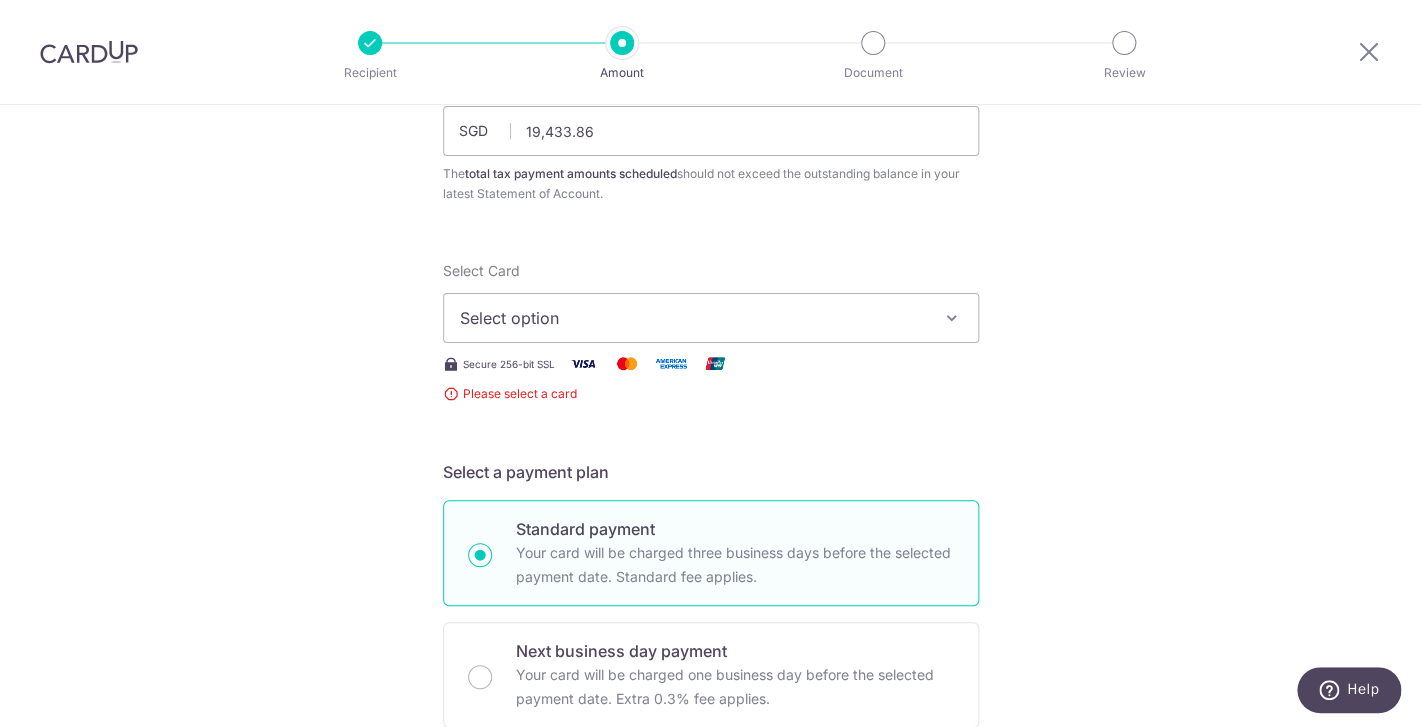 click on "Select option" at bounding box center (711, 318) 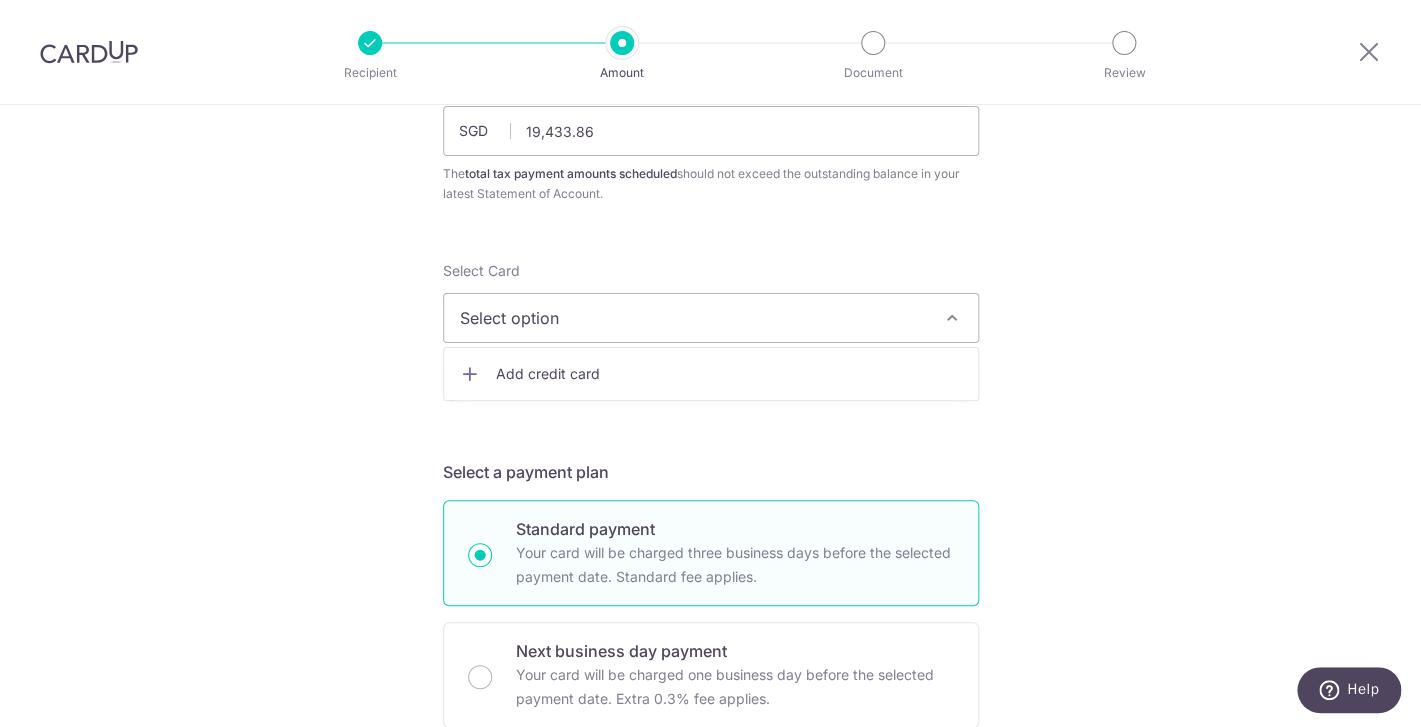 click on "Add credit card" at bounding box center [729, 374] 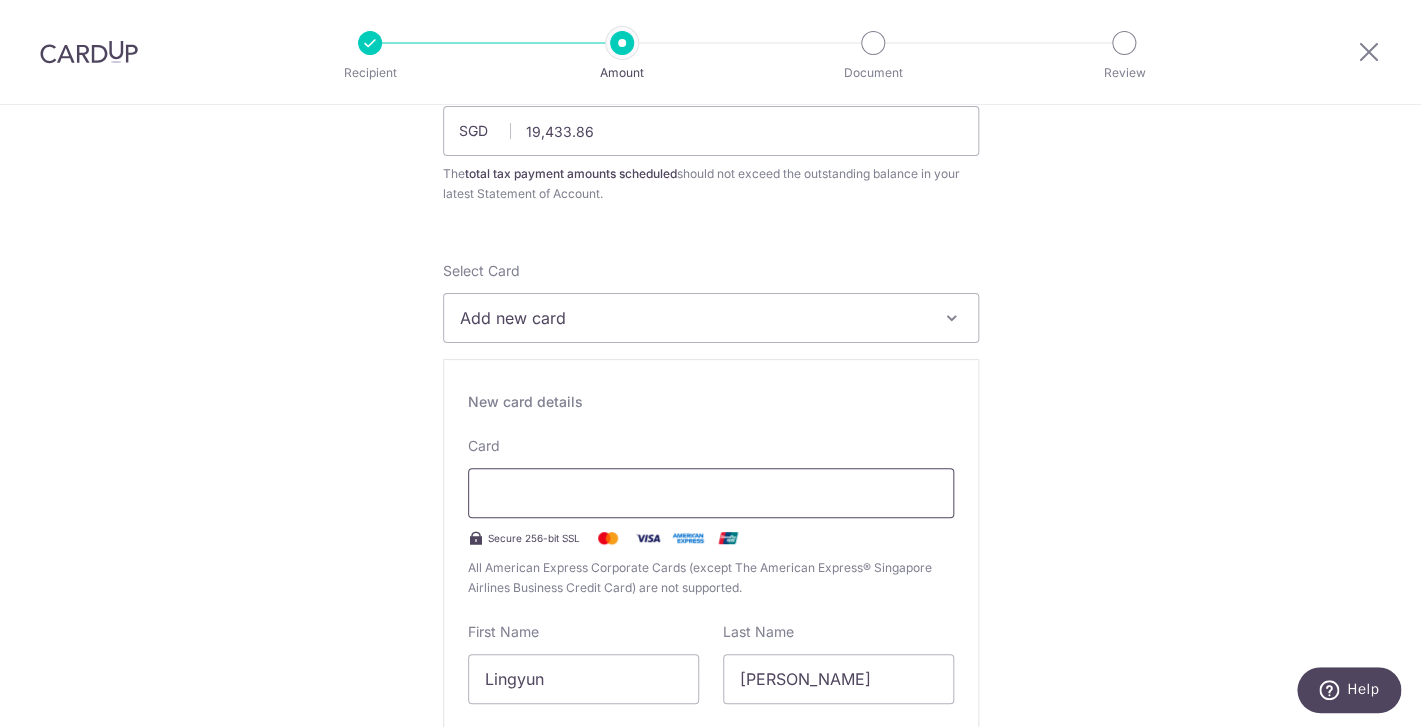 click at bounding box center [711, 493] 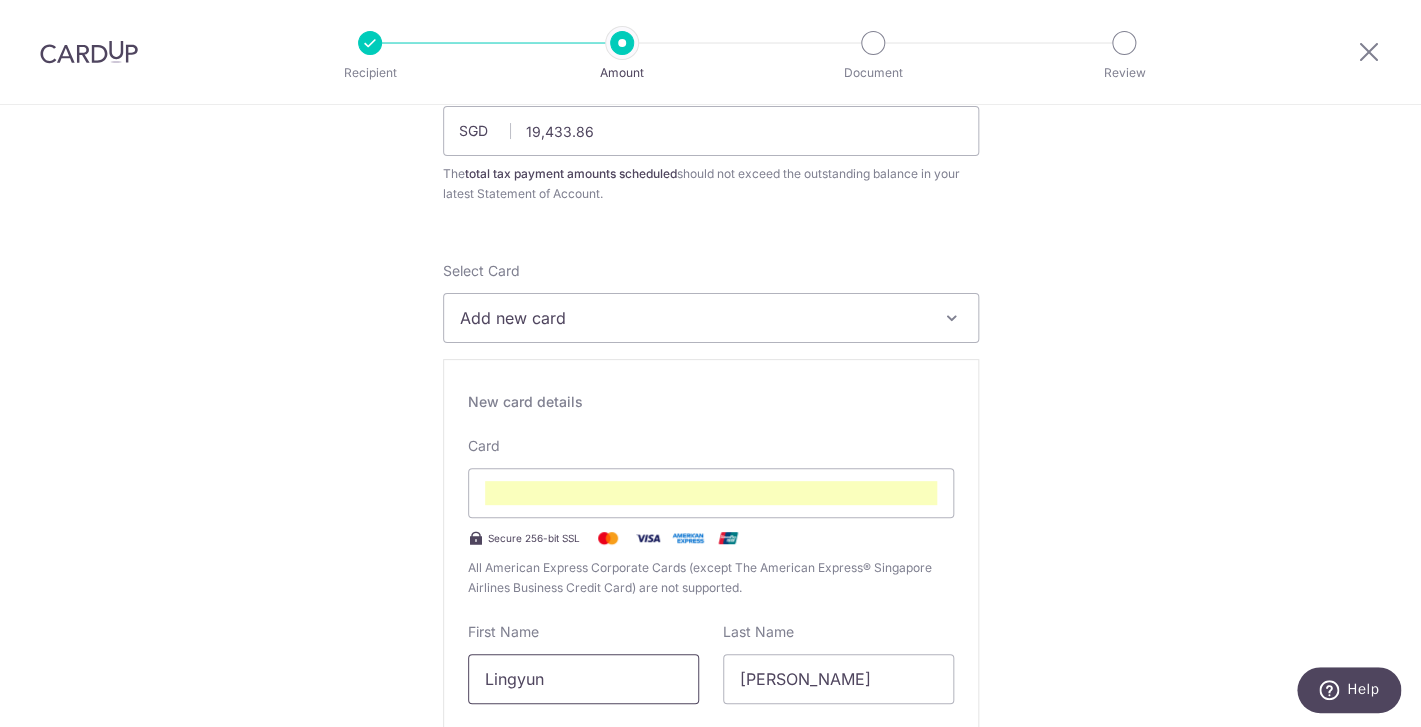 type on "Sim" 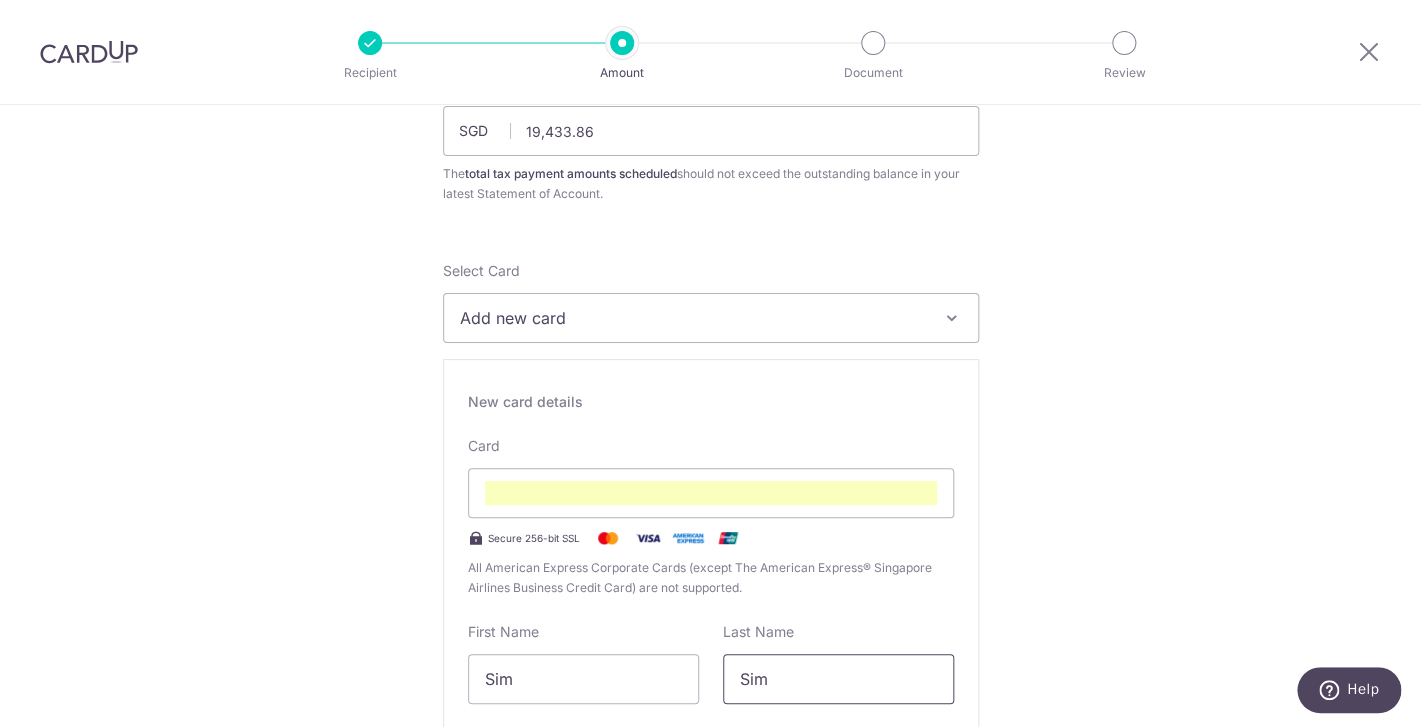type on "Sim" 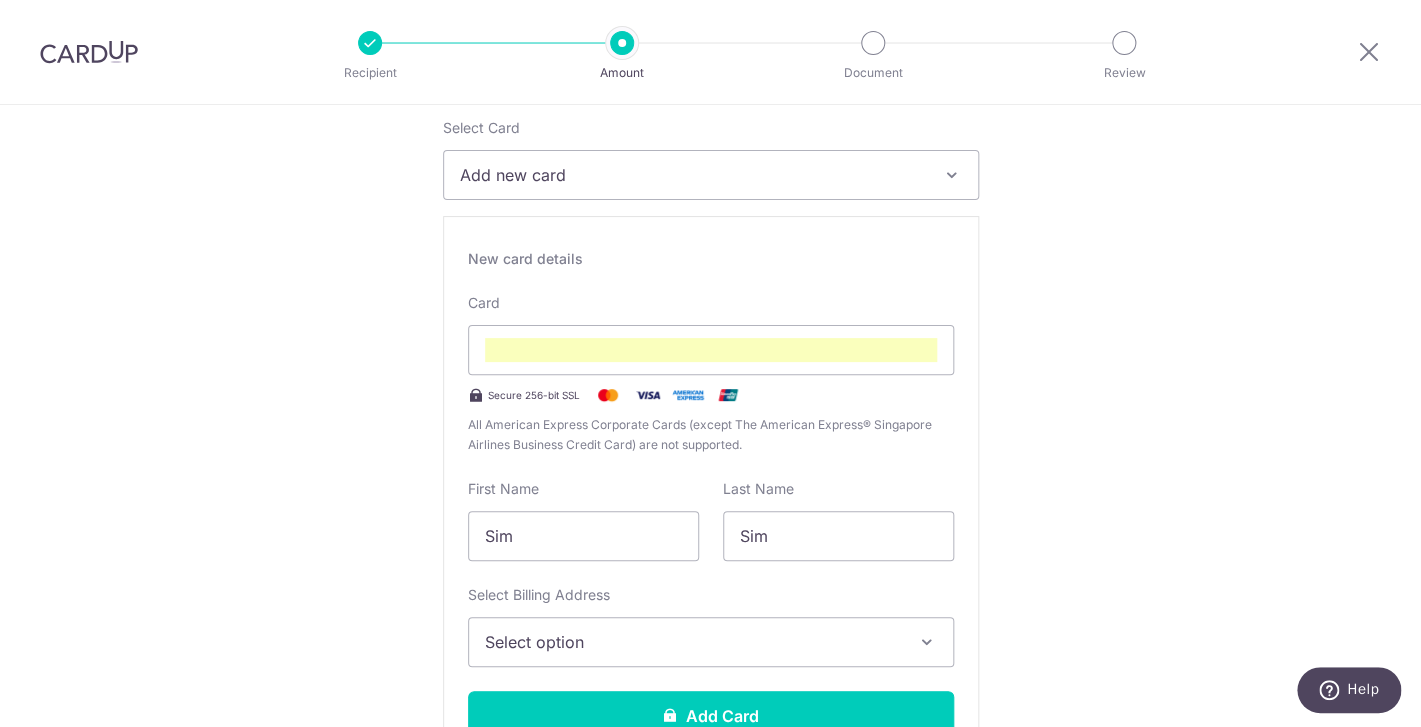 scroll, scrollTop: 397, scrollLeft: 0, axis: vertical 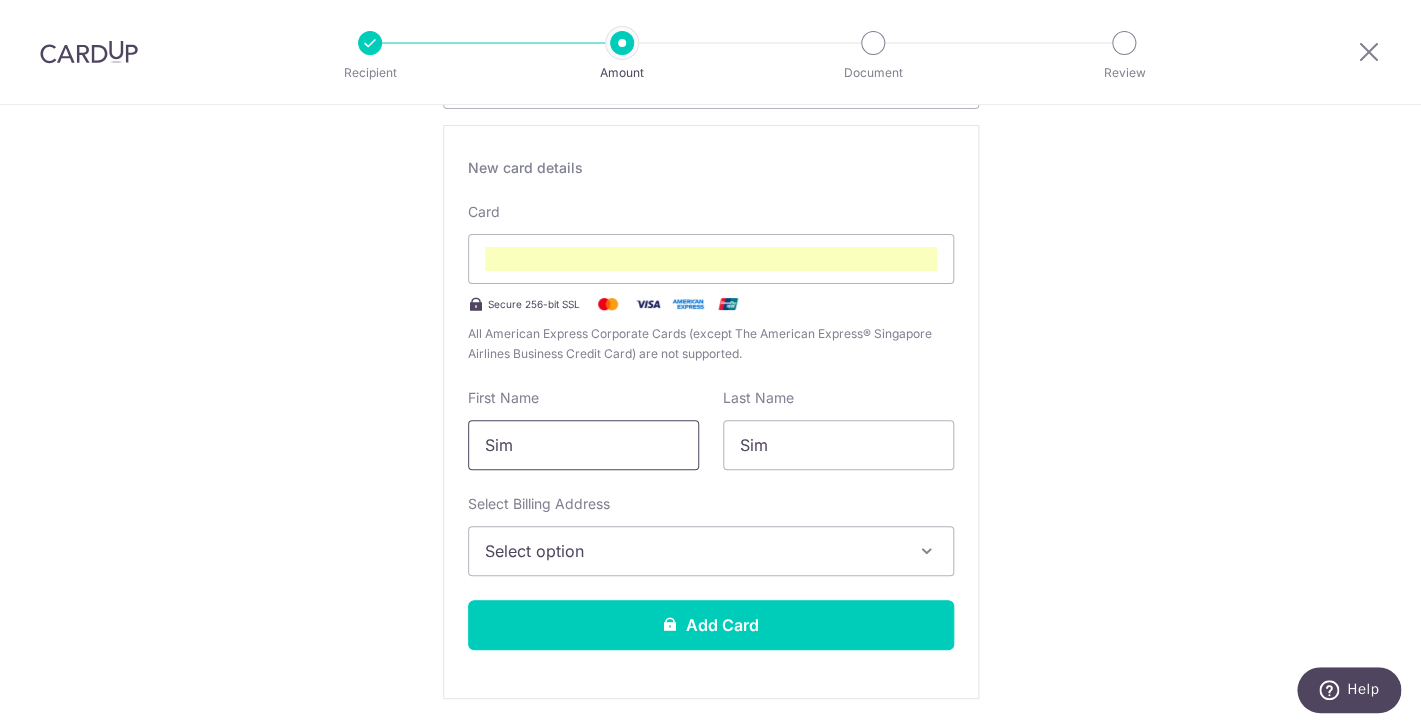 drag, startPoint x: 585, startPoint y: 431, endPoint x: 650, endPoint y: 480, distance: 81.400246 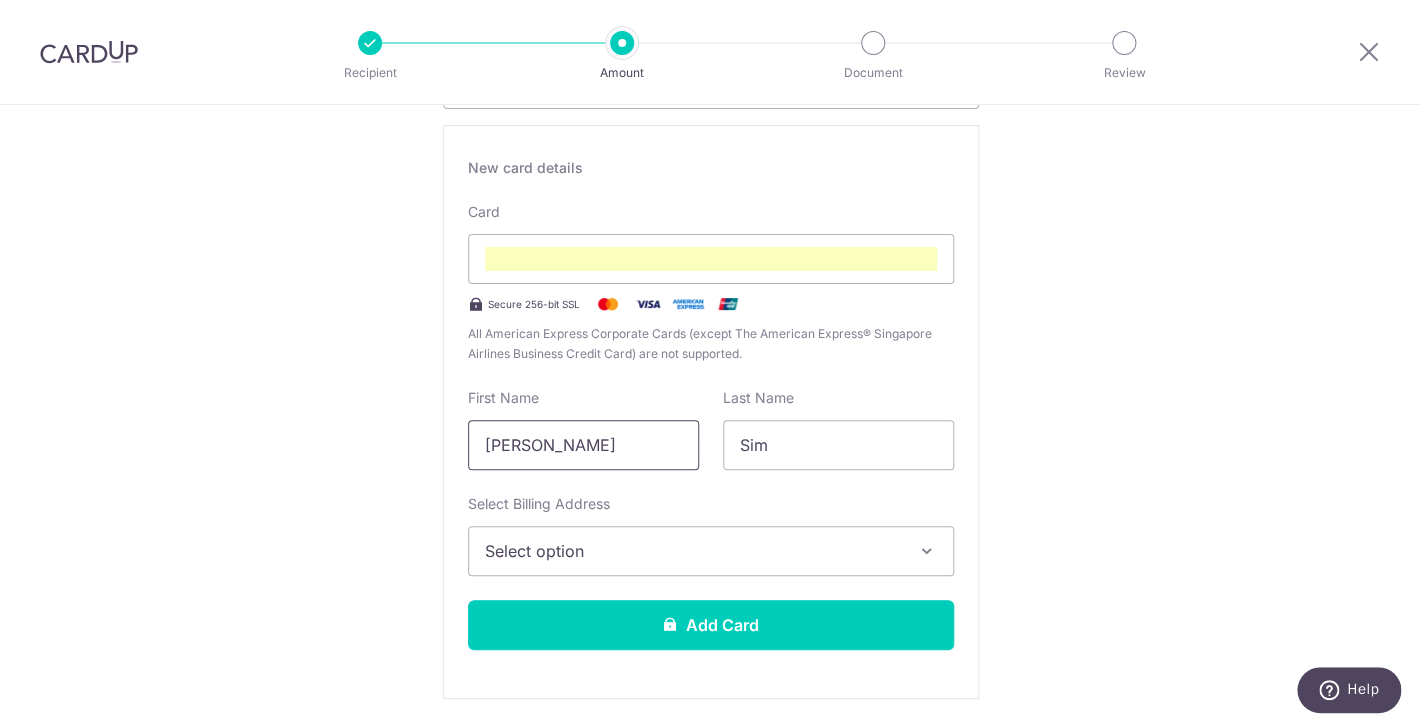 type on "Wee Cheng" 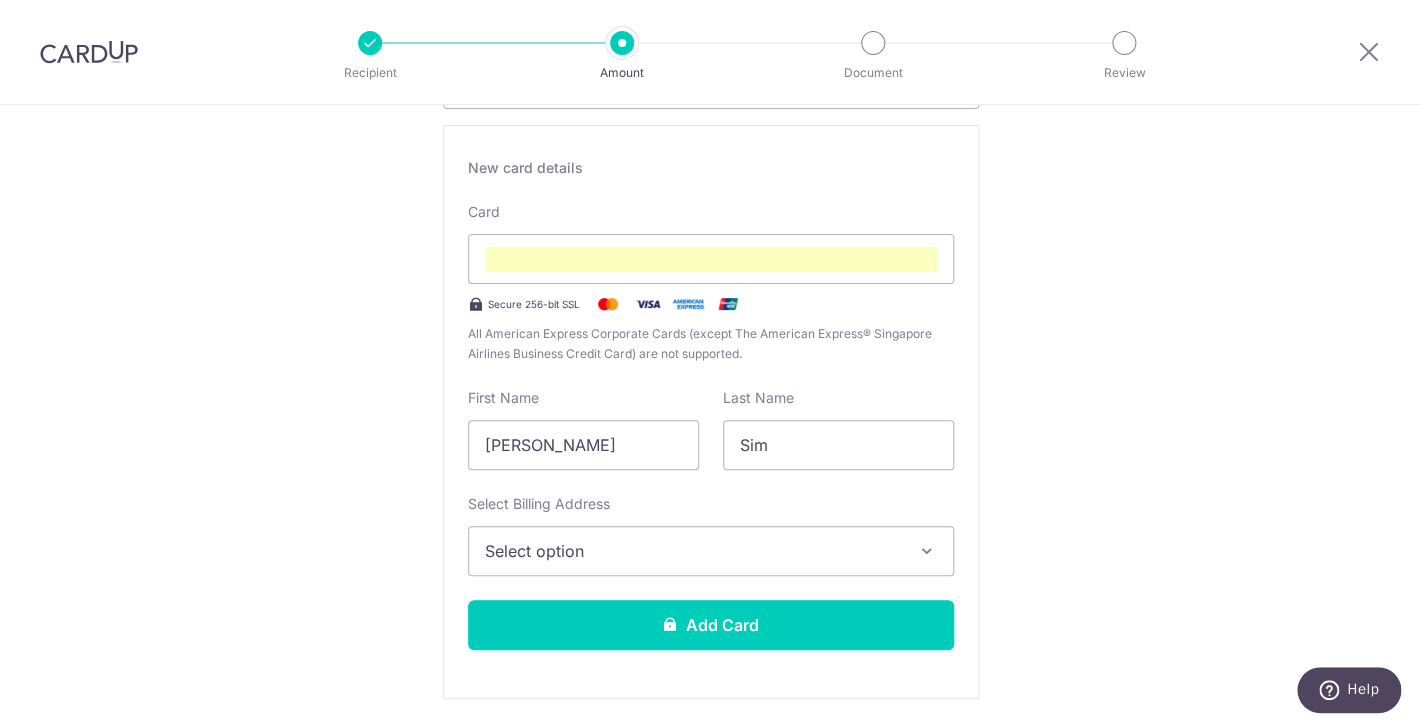 click on "Tell us more about your payment
Enter one-time or monthly payment amount
SGD
19,433.86
19433.86
The  total tax payment amounts scheduled  should not exceed the outstanding balance in your latest Statement of Account.
Select Card
Add new card
Add credit card
Secure 256-bit SSL
Text
New card details
Your card number is incomplete.
Card" at bounding box center [710, 1011] 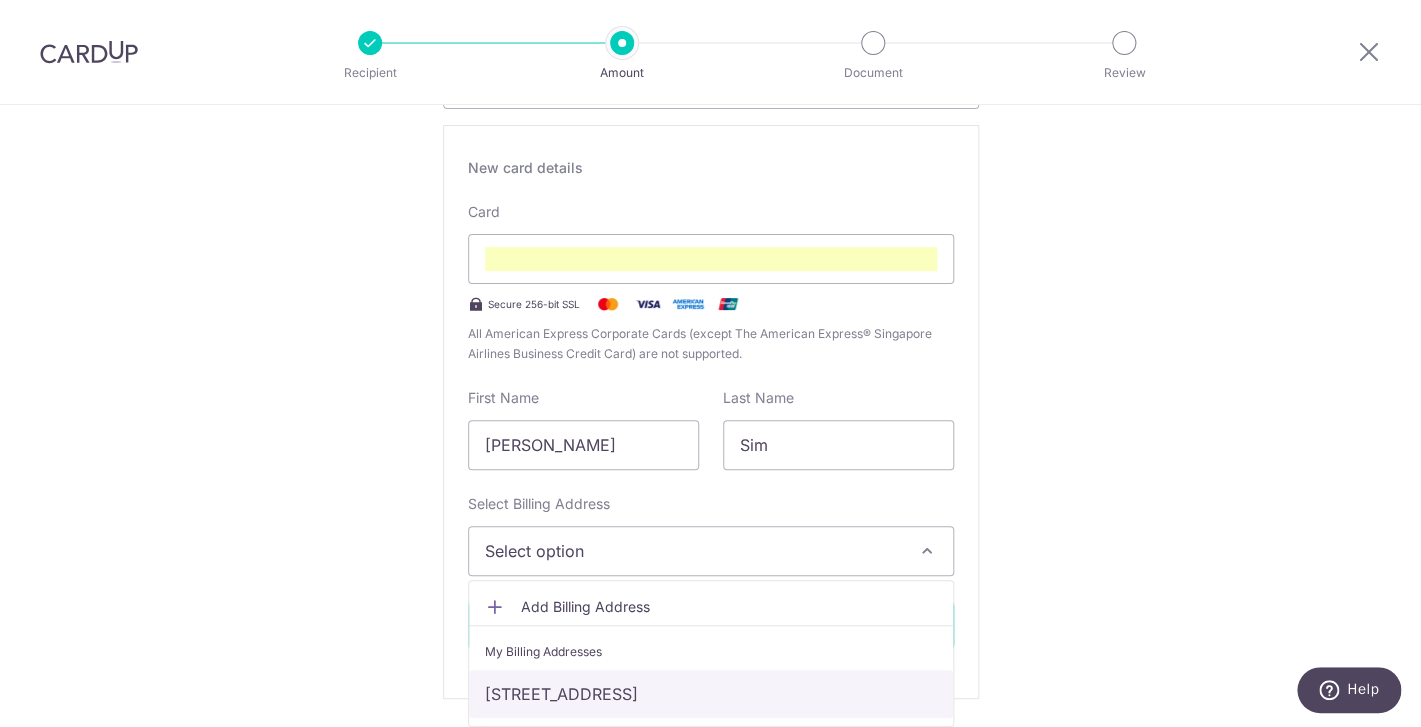 click on "[STREET_ADDRESS]" at bounding box center [711, 694] 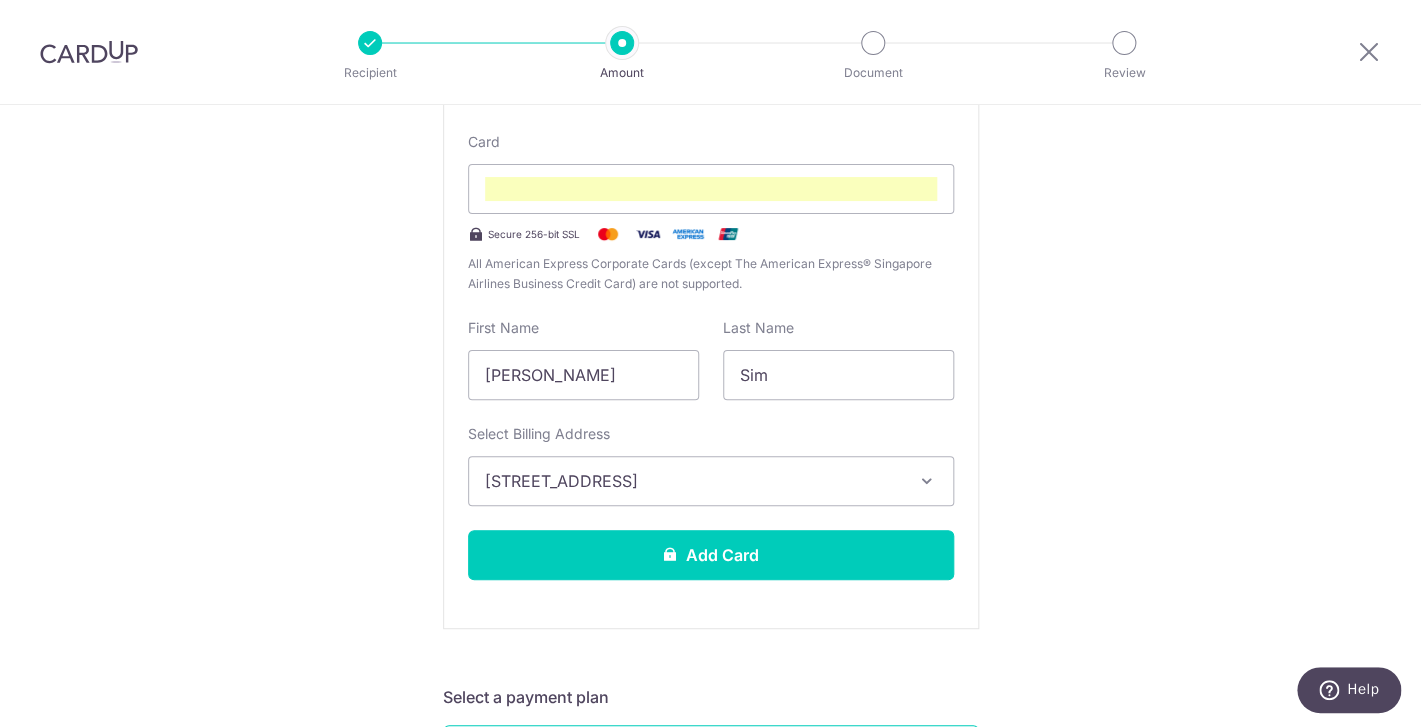 scroll, scrollTop: 479, scrollLeft: 0, axis: vertical 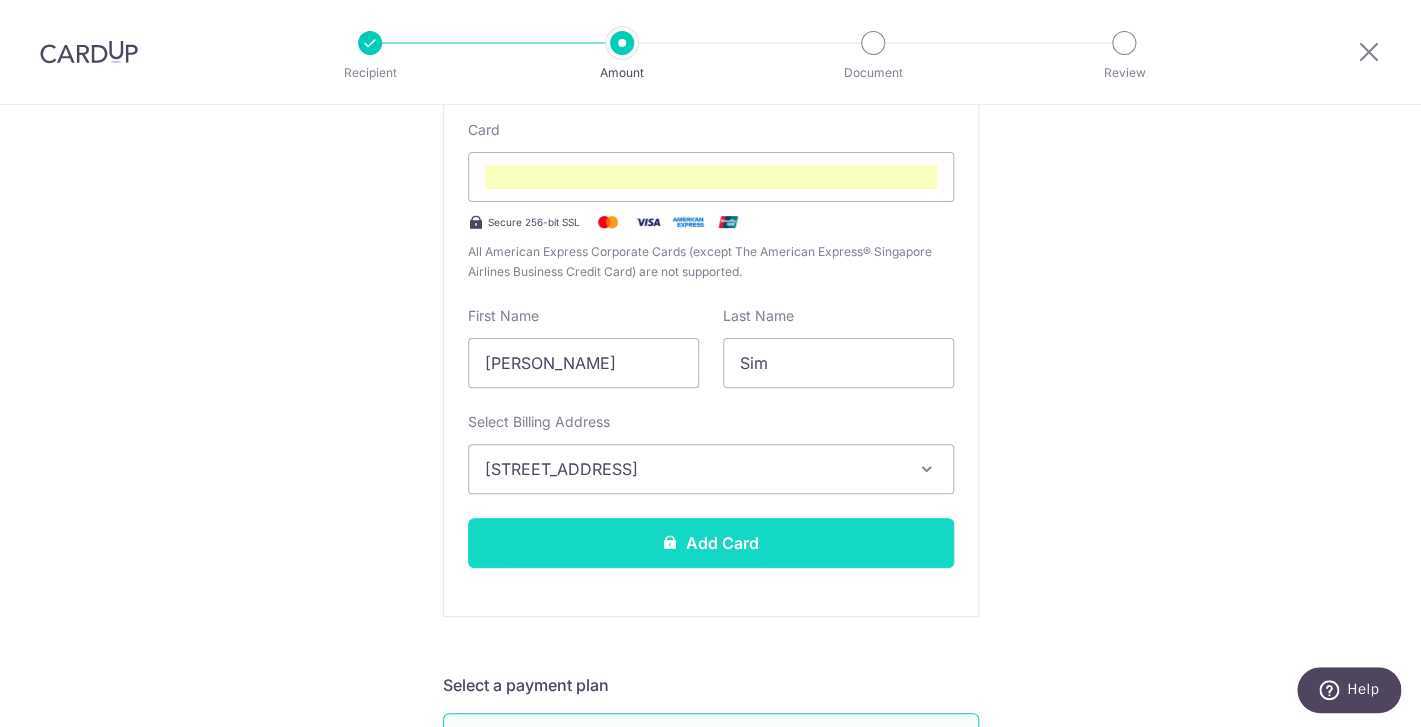 click on "Add Card" at bounding box center (711, 543) 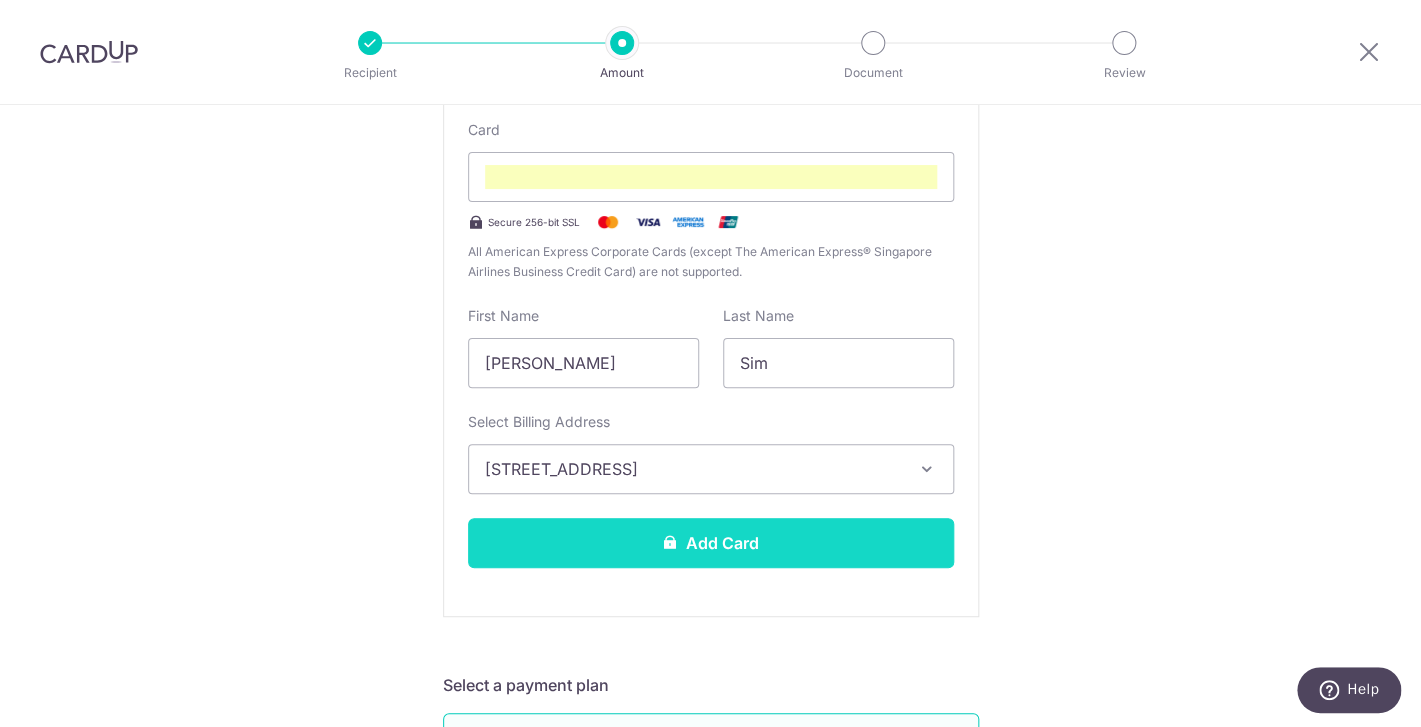 click on "Add Card" at bounding box center (711, 543) 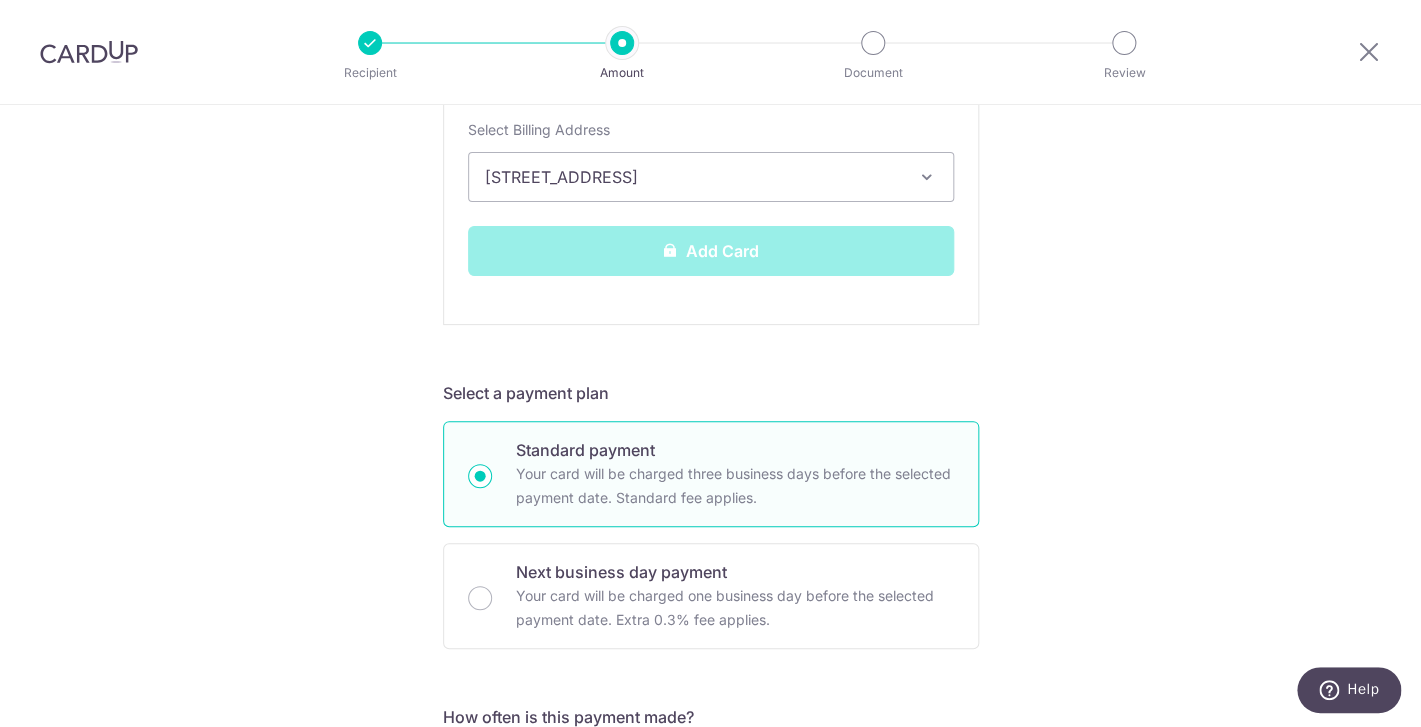 scroll, scrollTop: 827, scrollLeft: 0, axis: vertical 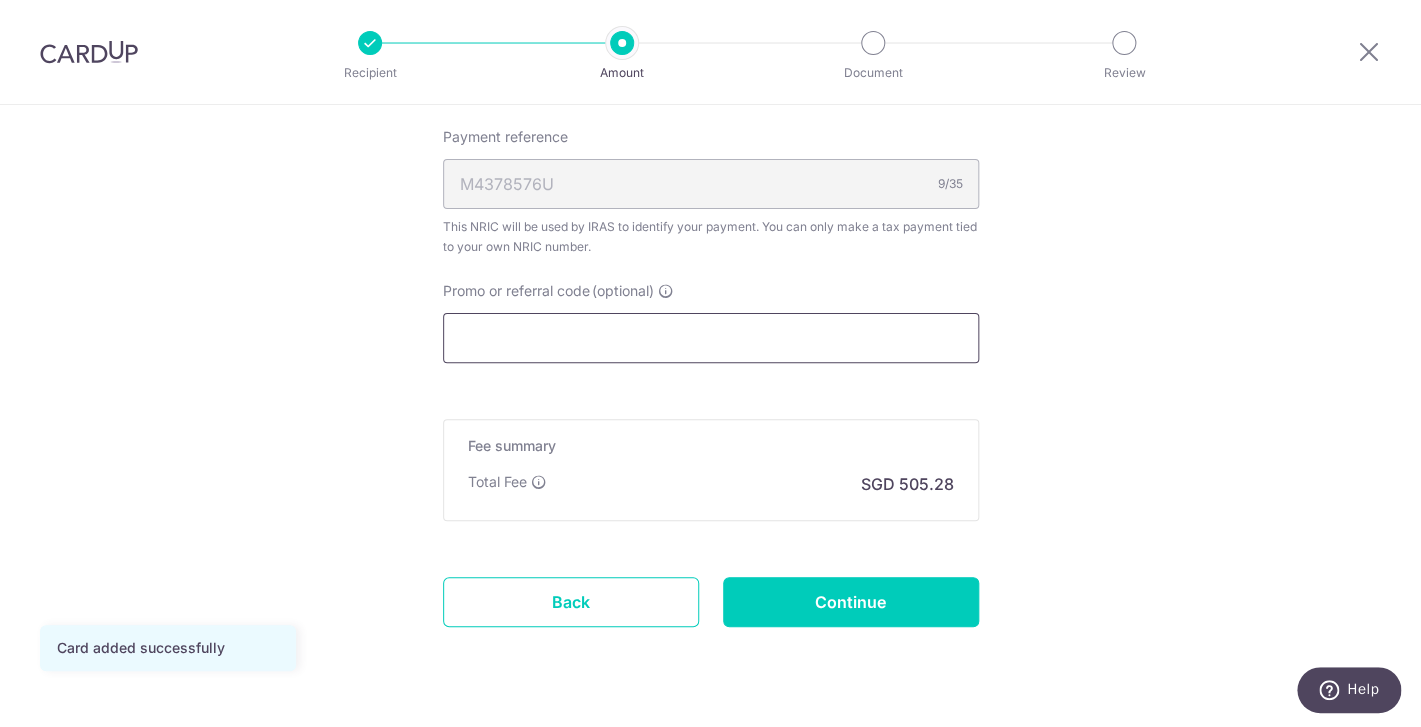 click on "Promo or referral code
(optional)" at bounding box center (711, 338) 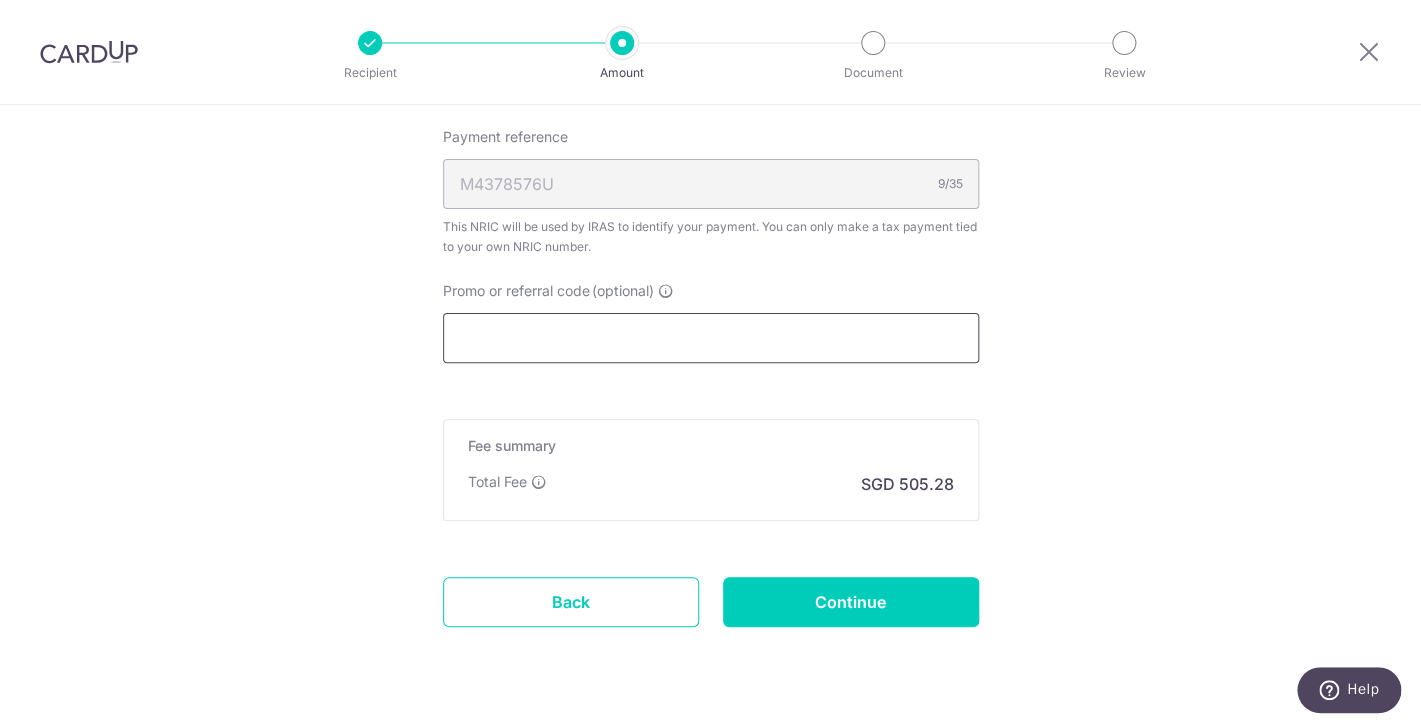 paste on "MCTAX25N" 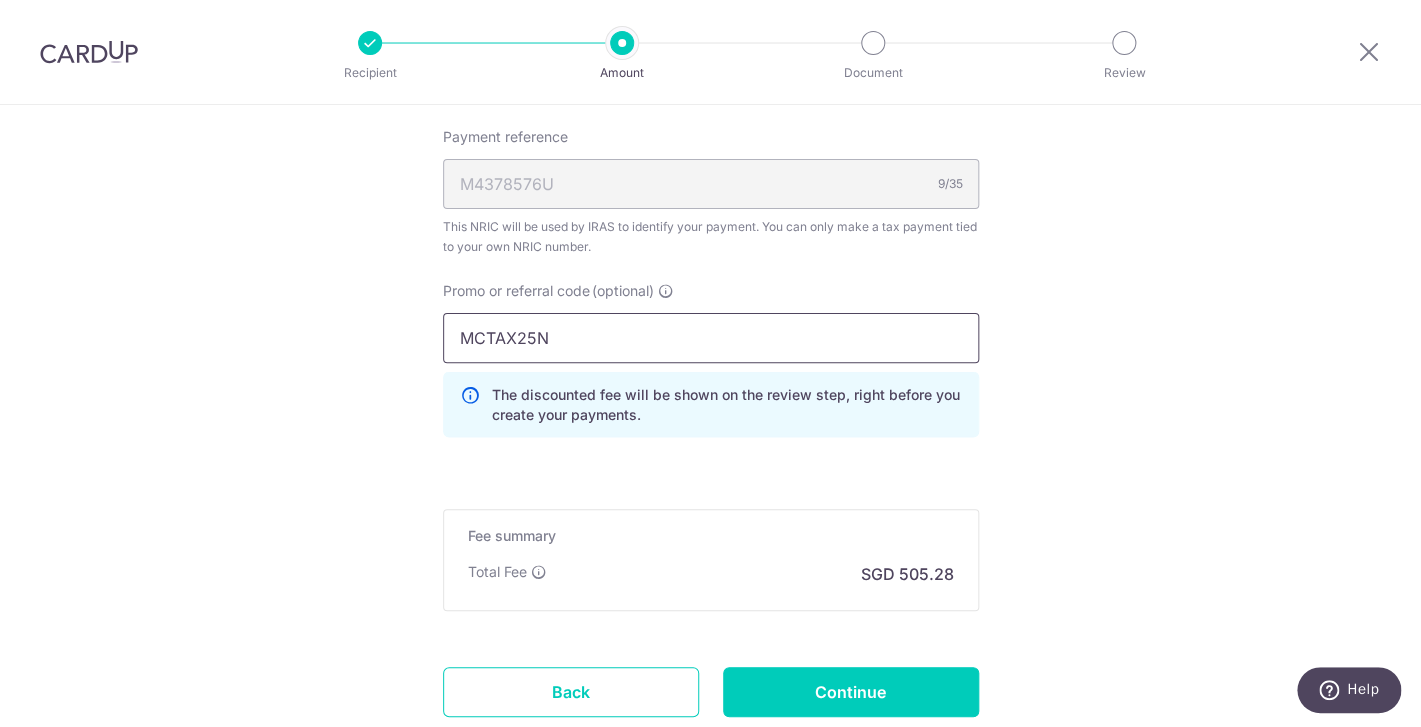 type on "MCTAX25N" 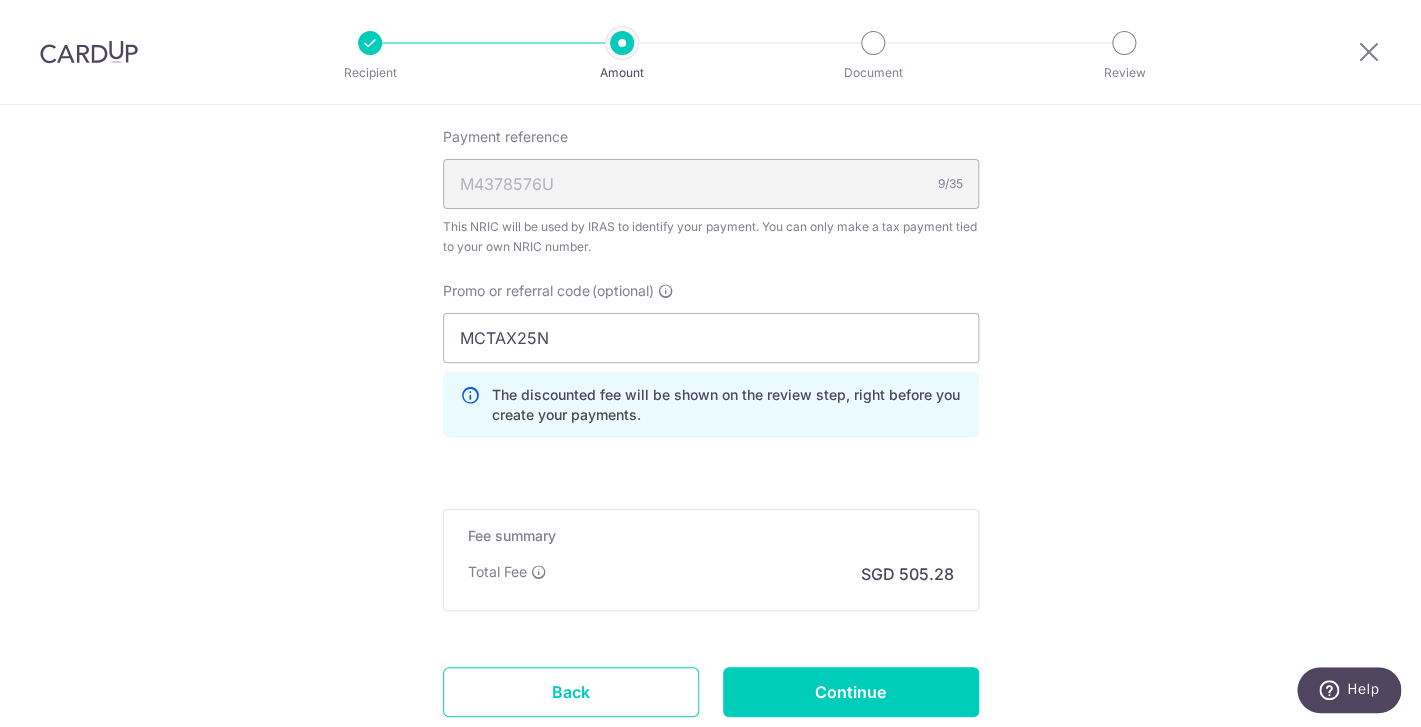 click on "Tell us more about your payment
Enter one-time or monthly payment amount
SGD
19,433.86
19433.86
The  total tax payment amounts scheduled  should not exceed the outstanding balance in your latest Statement of Account.
Card added successfully
Select Card
**** 4138
Add credit card
Your Cards
**** 4138
Secure 256-bit SSL
Text" at bounding box center [710, -148] 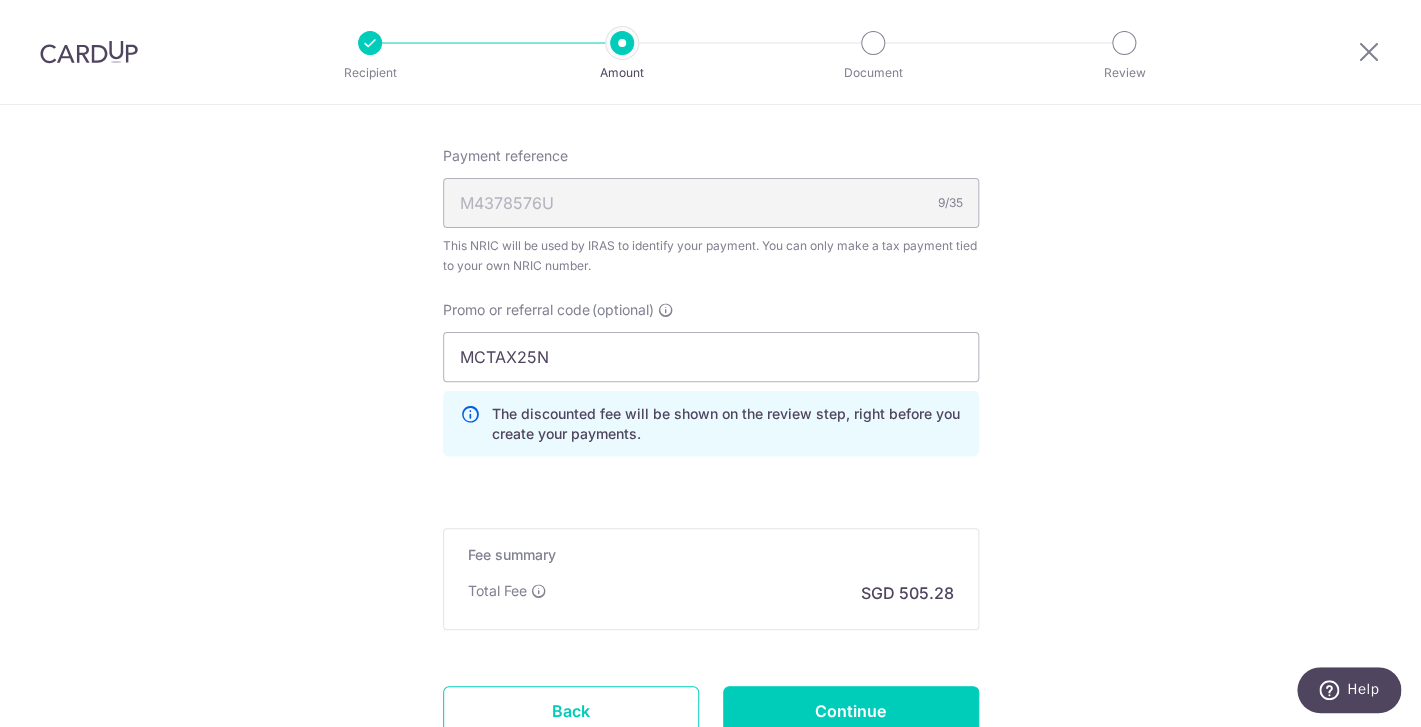 scroll, scrollTop: 1308, scrollLeft: 0, axis: vertical 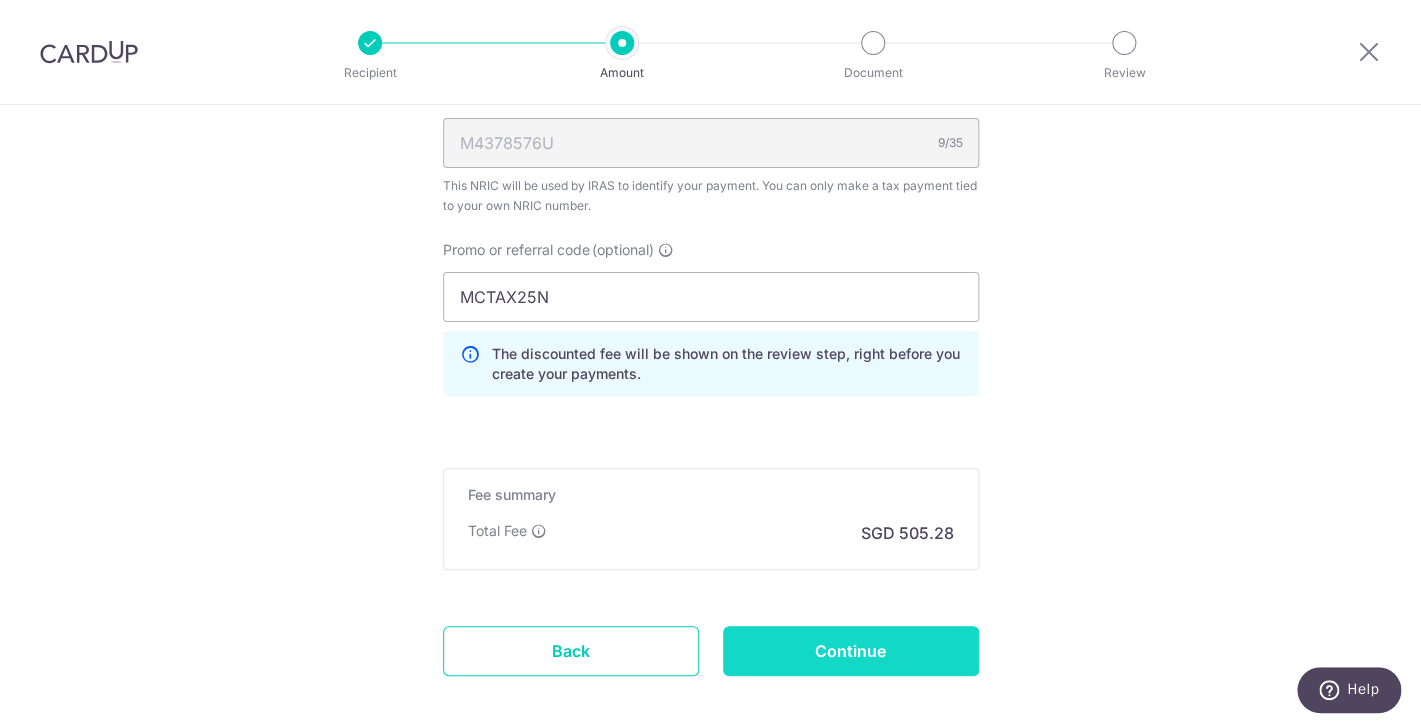 click on "Continue" at bounding box center (851, 651) 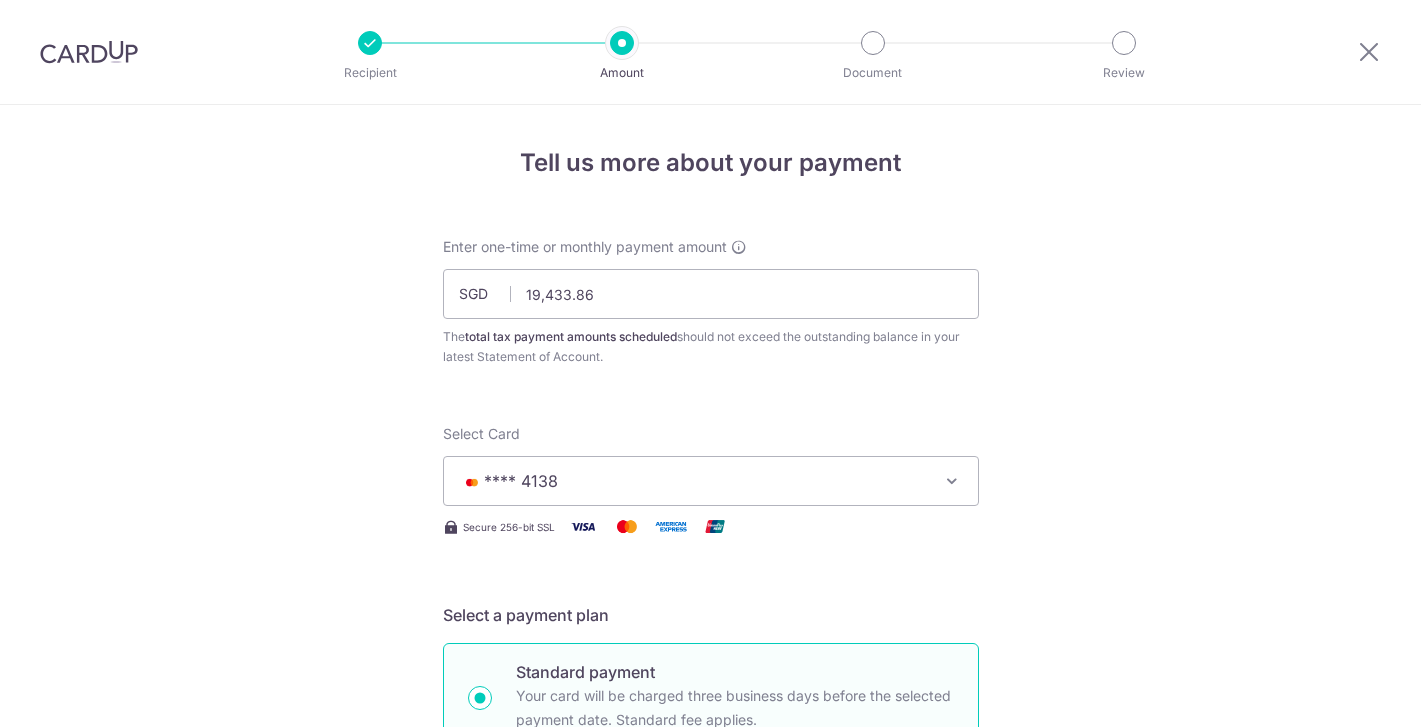 scroll, scrollTop: 0, scrollLeft: 0, axis: both 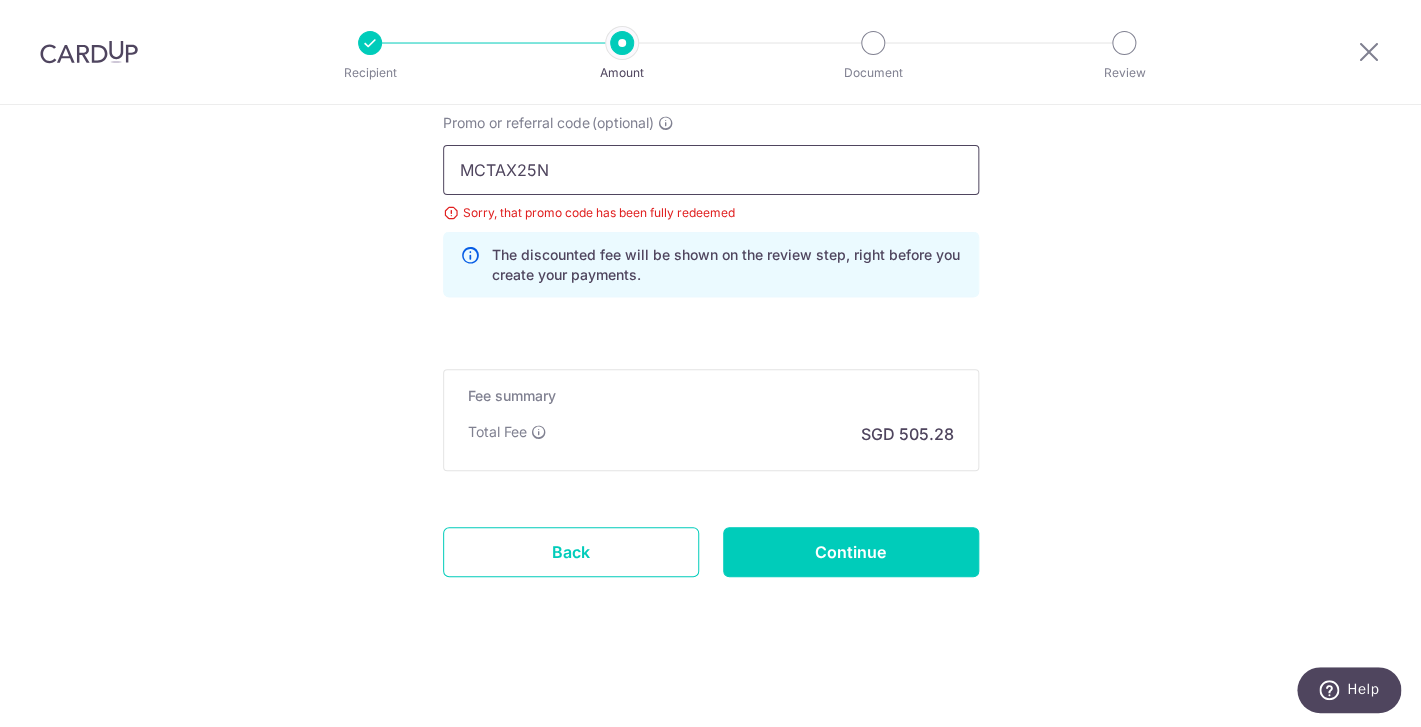 click on "MCTAX25N" at bounding box center [711, 170] 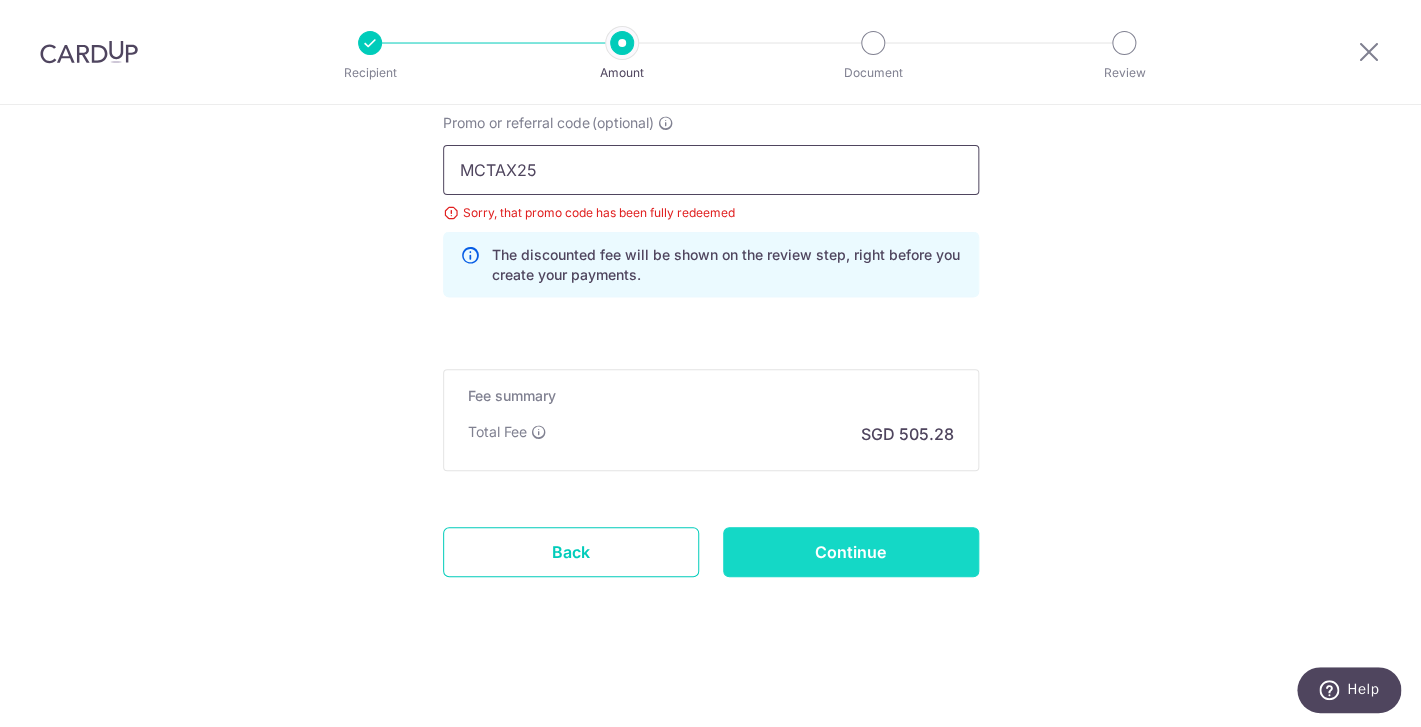 type on "MCTAX25" 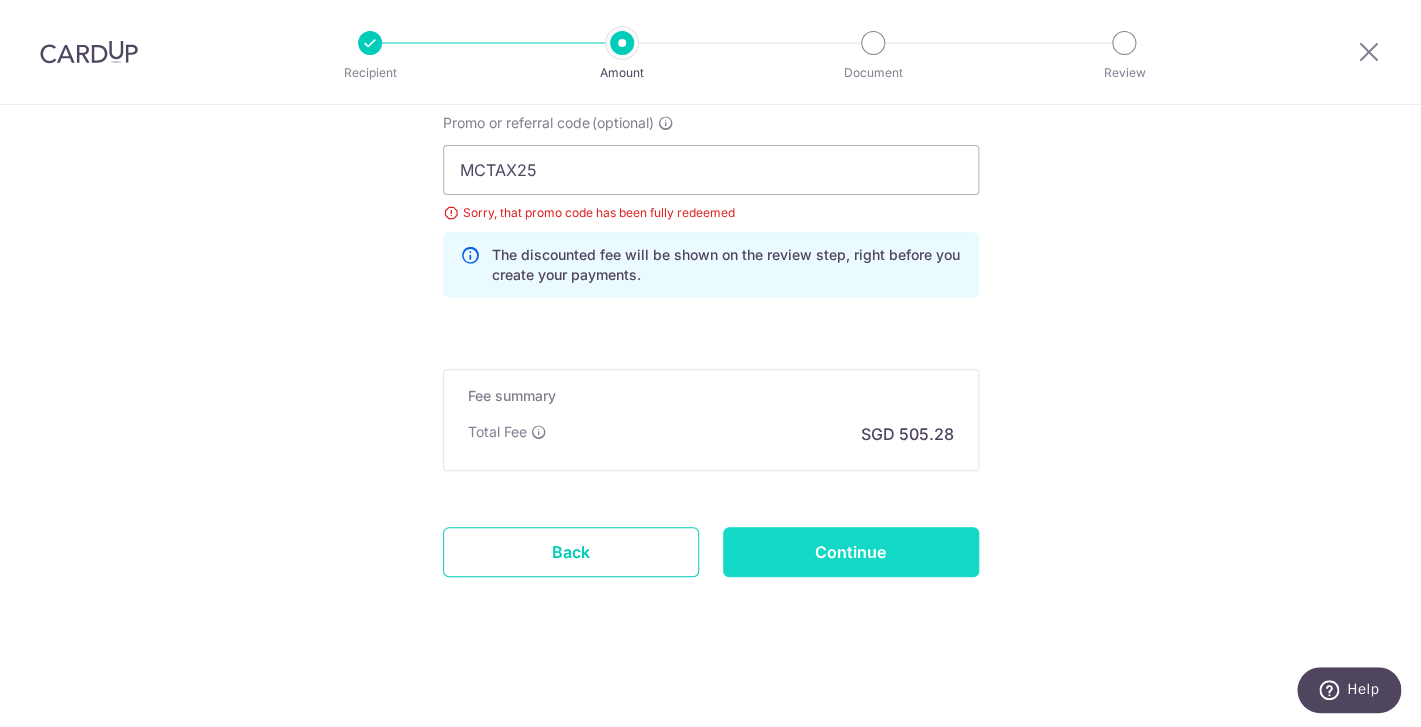 click on "Continue" at bounding box center [851, 552] 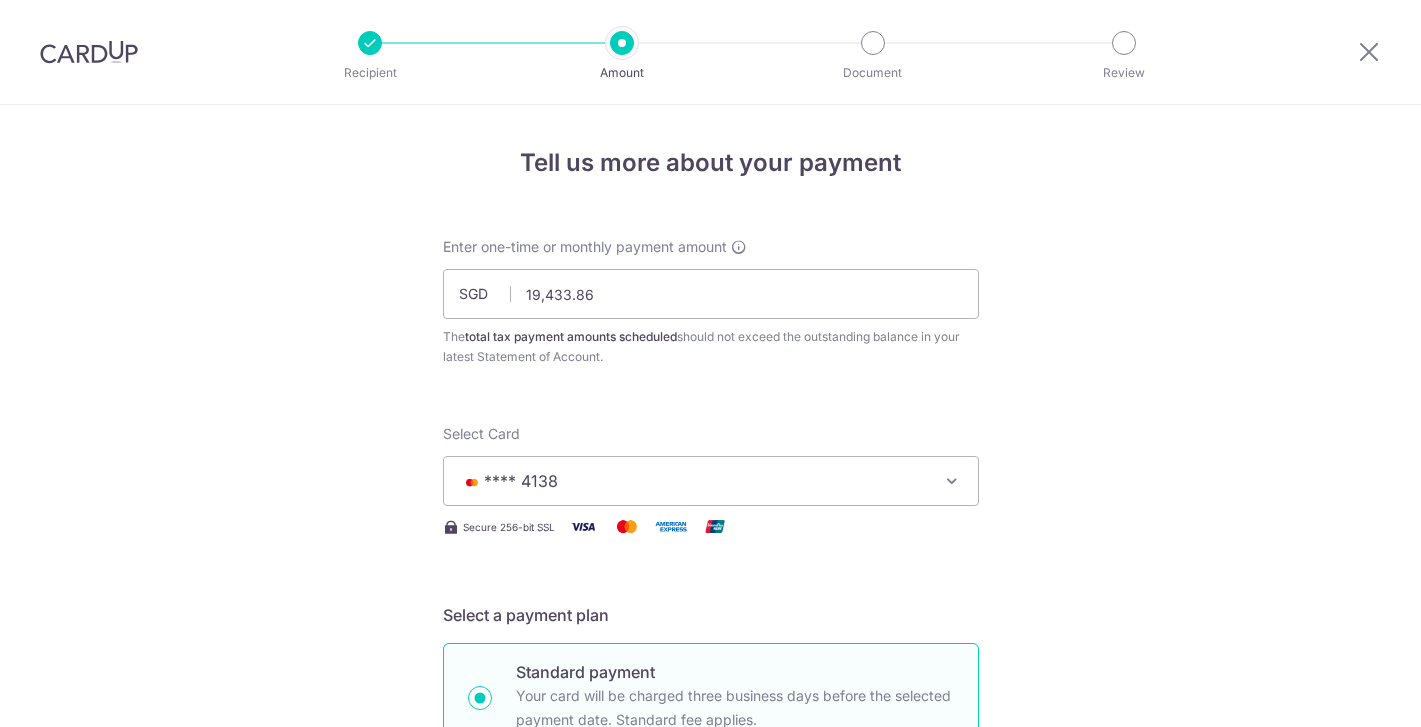 scroll, scrollTop: 0, scrollLeft: 0, axis: both 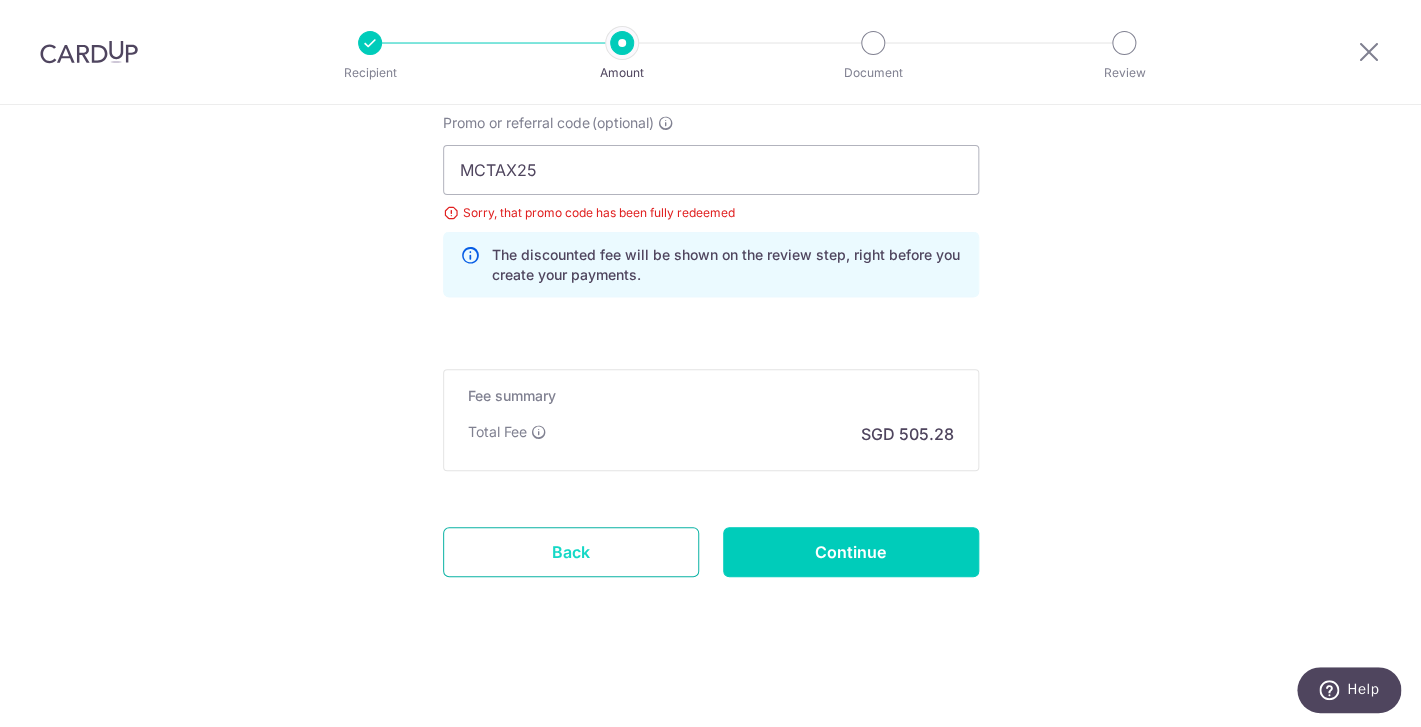 click on "Back" at bounding box center (571, 552) 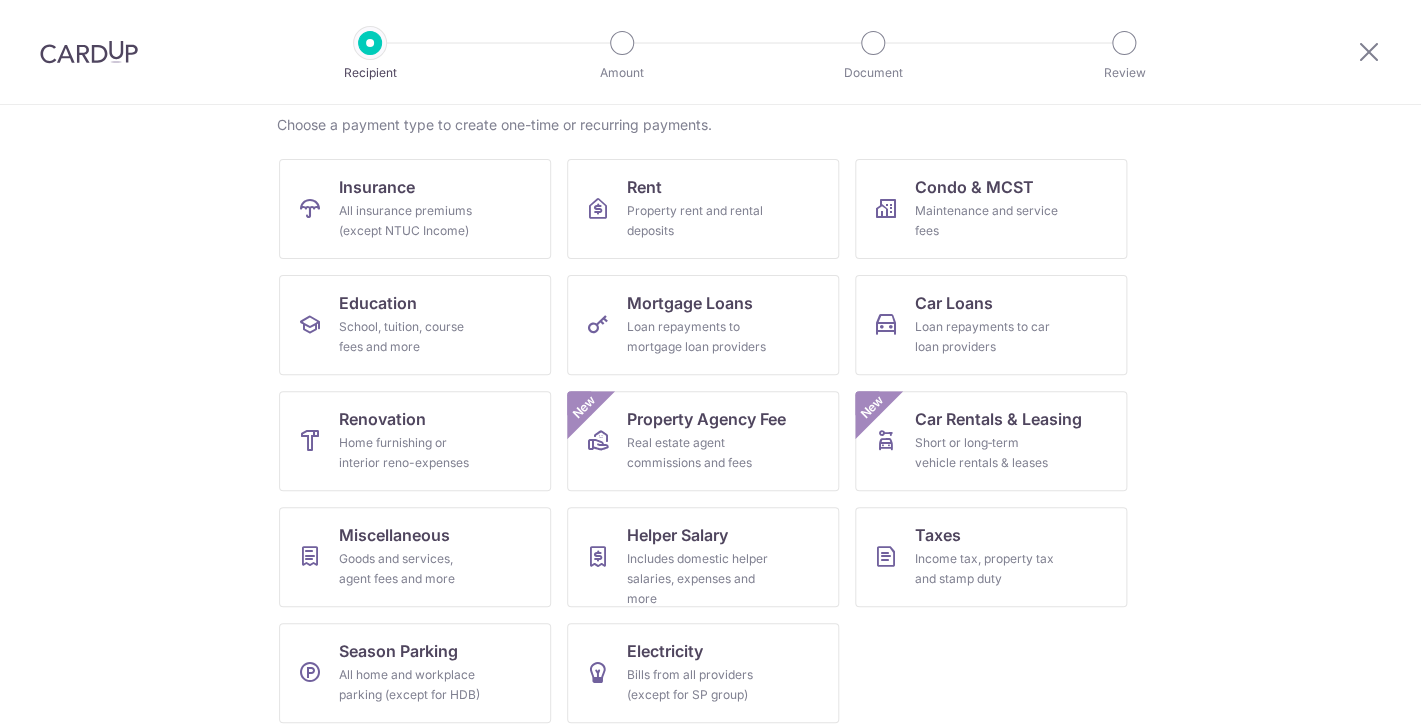 scroll, scrollTop: 169, scrollLeft: 0, axis: vertical 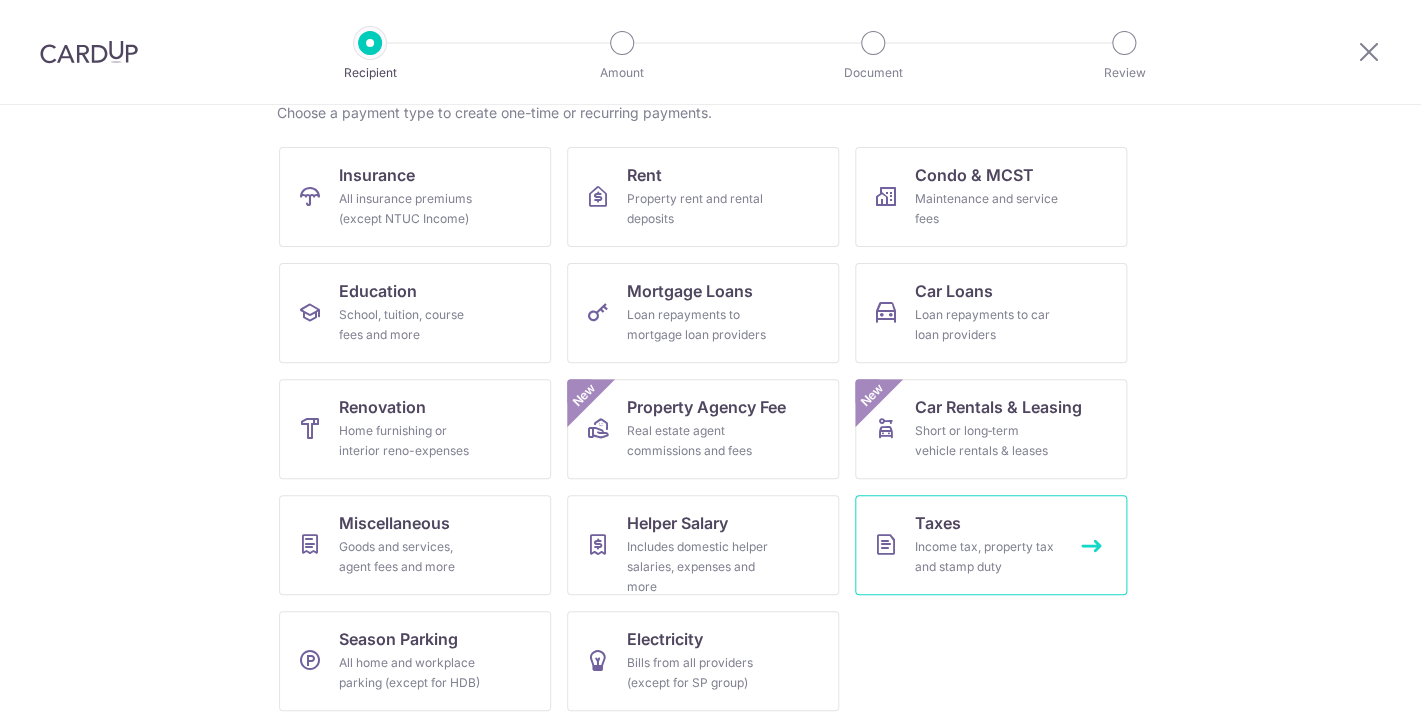 click on "Income tax, property tax and stamp duty" at bounding box center (987, 557) 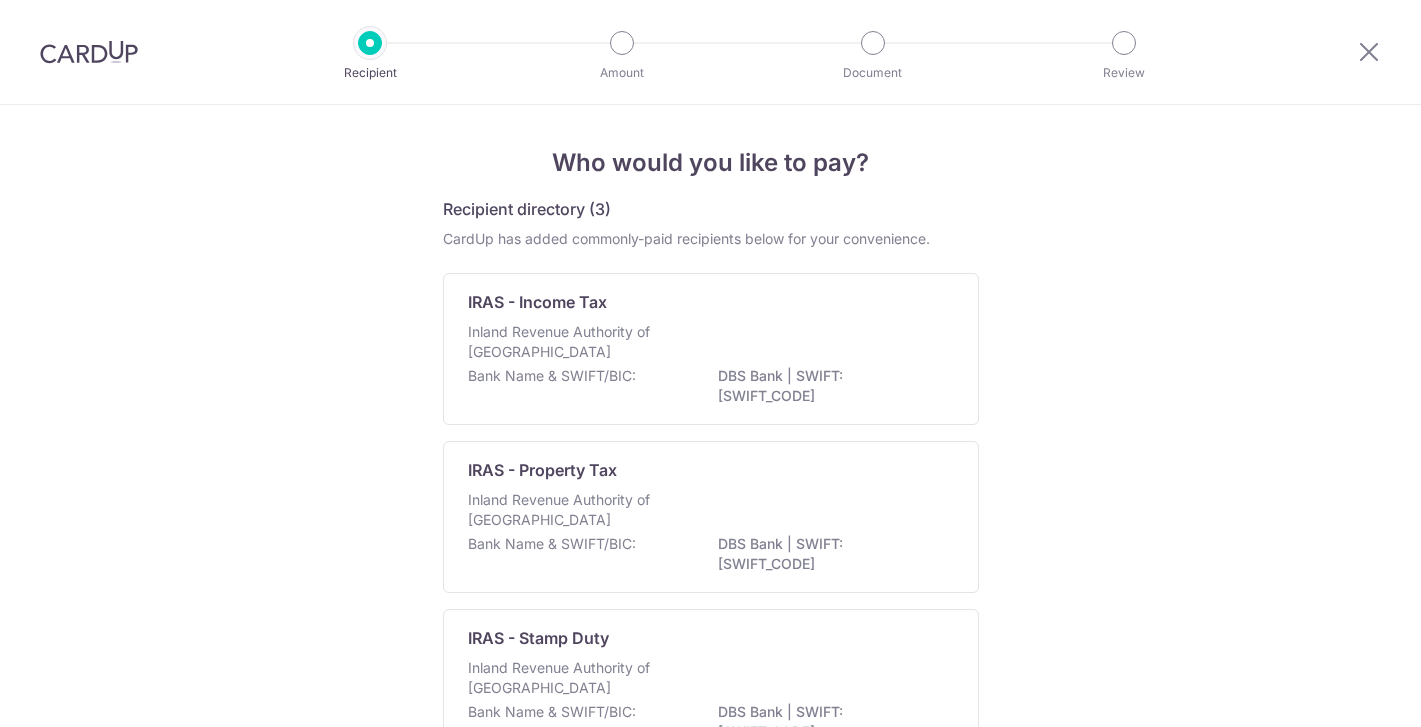 scroll, scrollTop: 0, scrollLeft: 0, axis: both 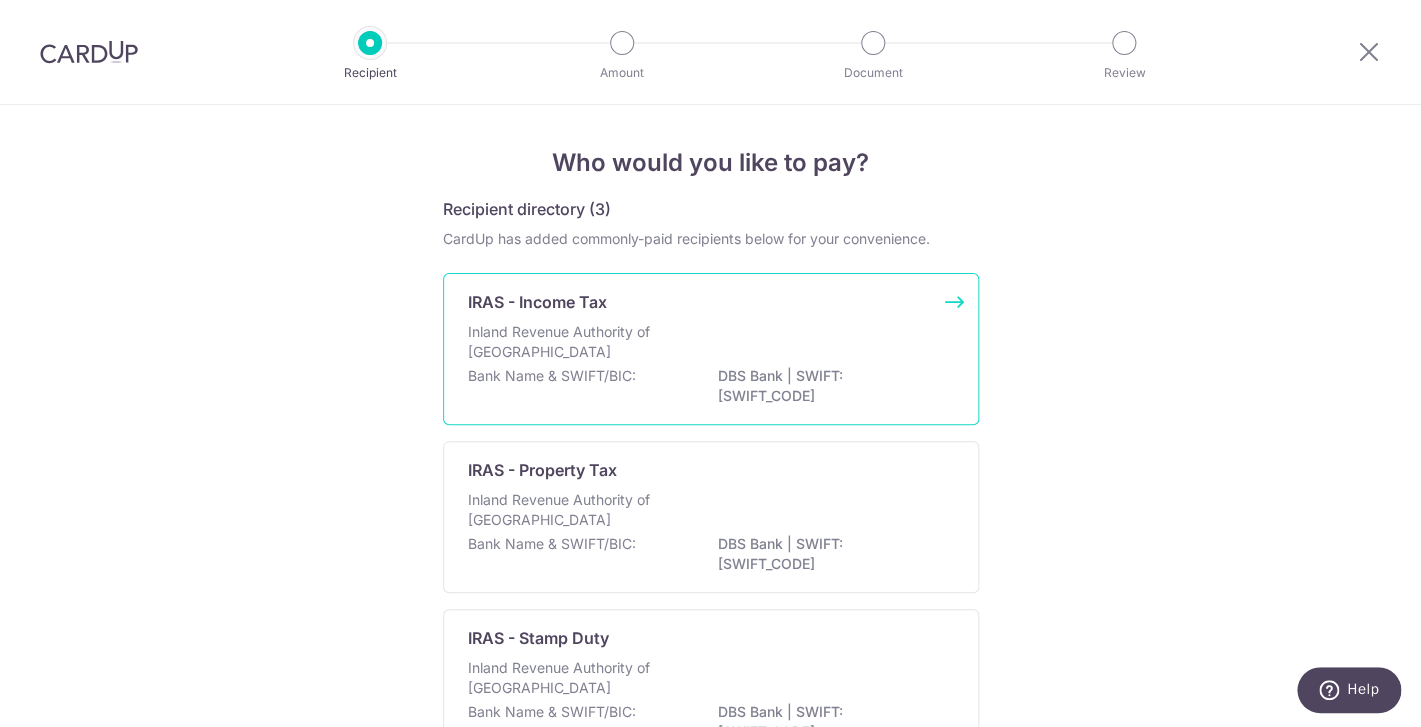 click on "Inland Revenue Authority of [GEOGRAPHIC_DATA]" at bounding box center (711, 344) 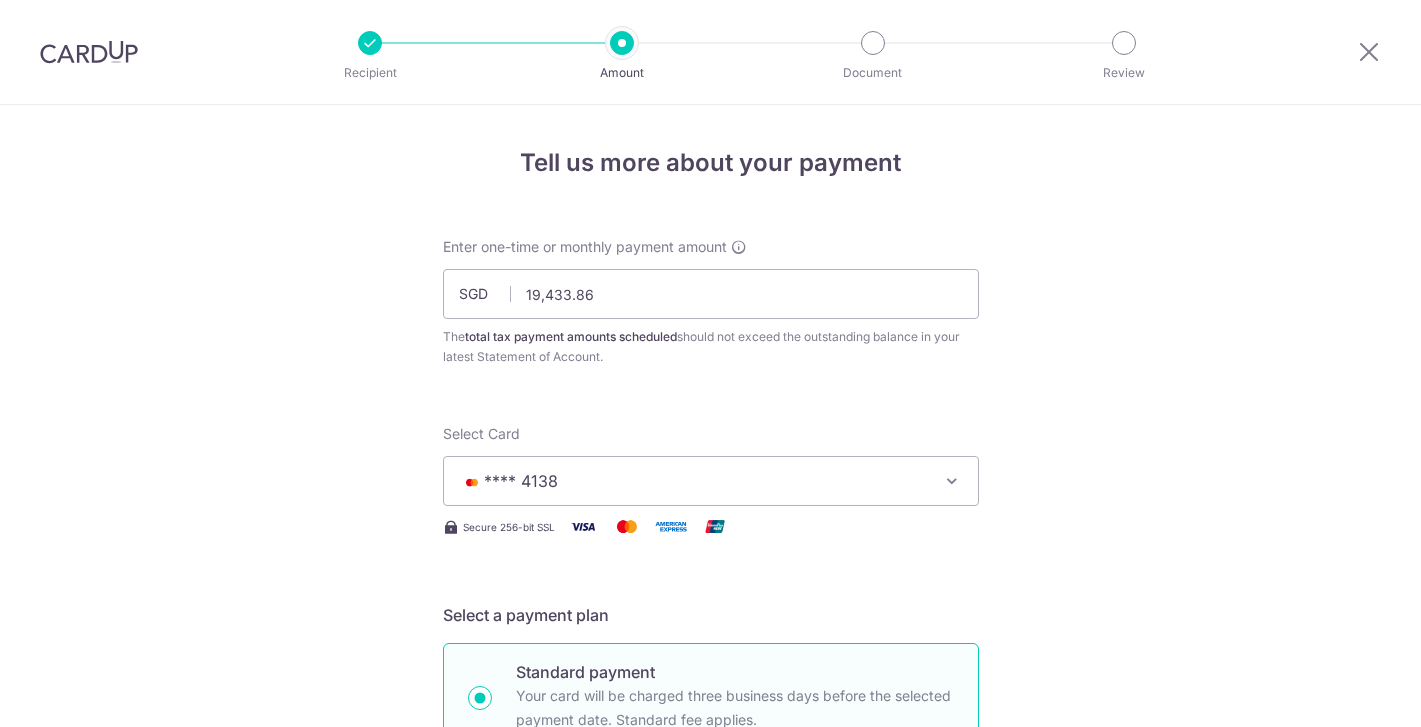 scroll, scrollTop: 0, scrollLeft: 0, axis: both 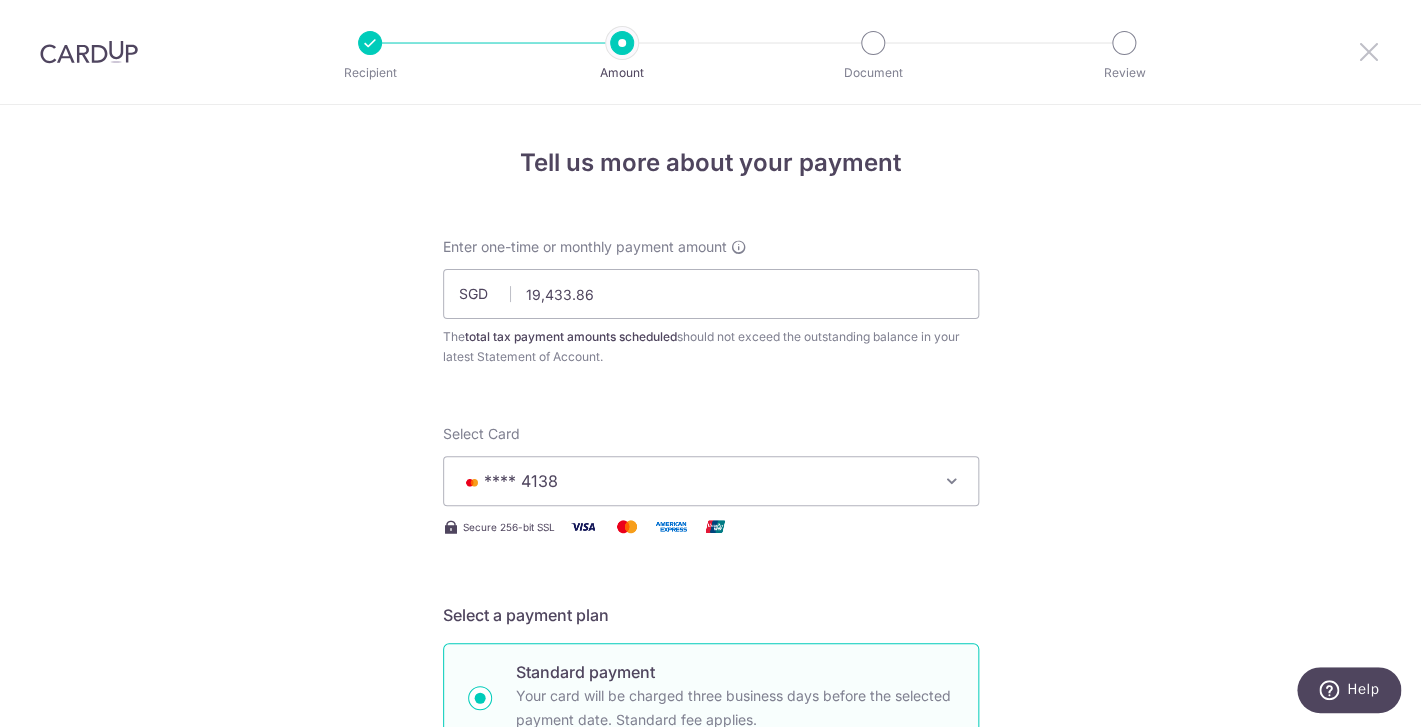 click at bounding box center (1369, 51) 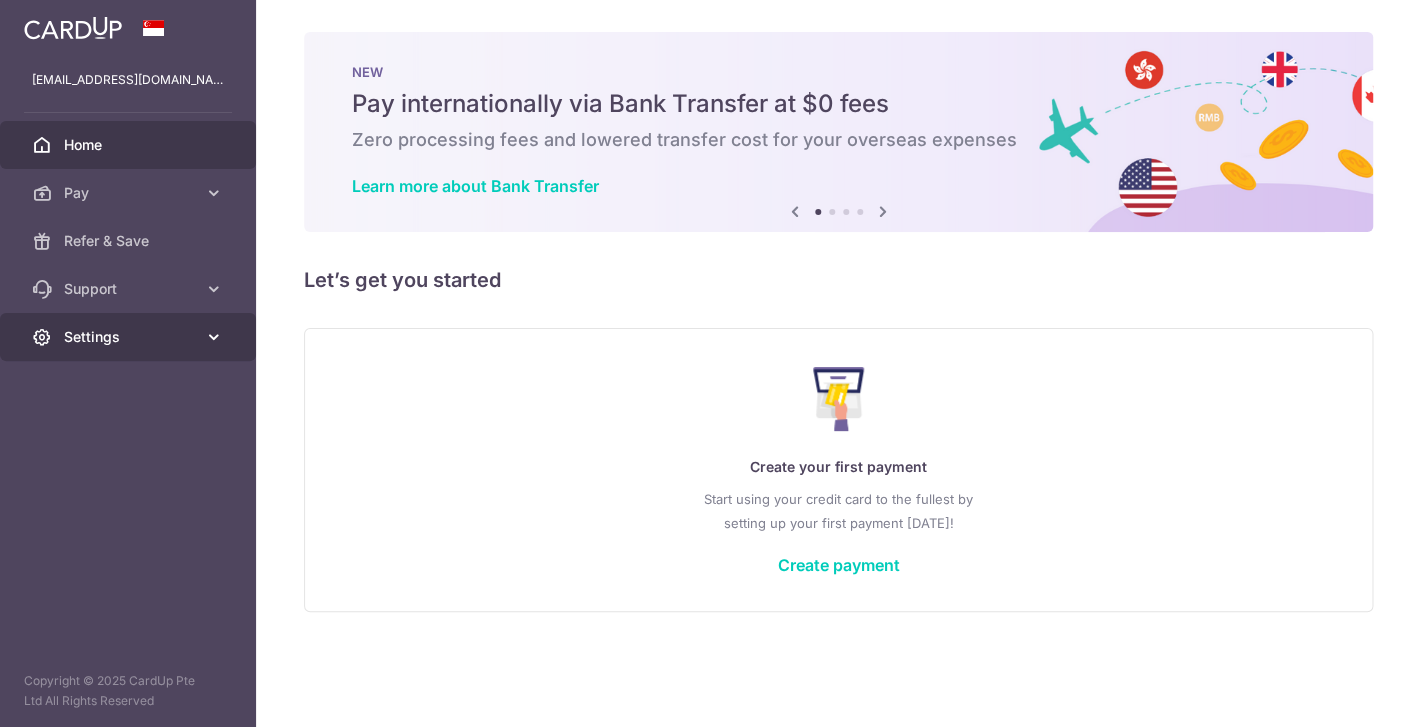 click on "Settings" at bounding box center [130, 337] 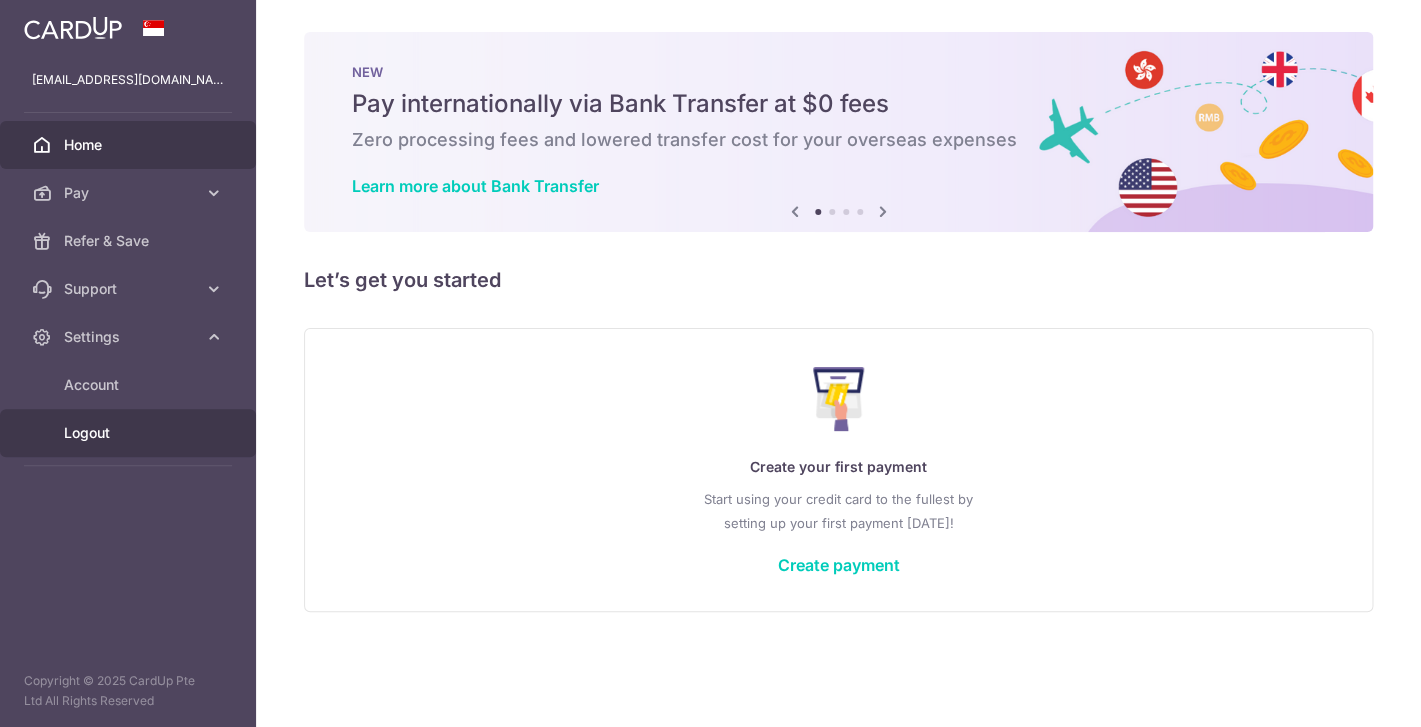 click on "Logout" at bounding box center [130, 433] 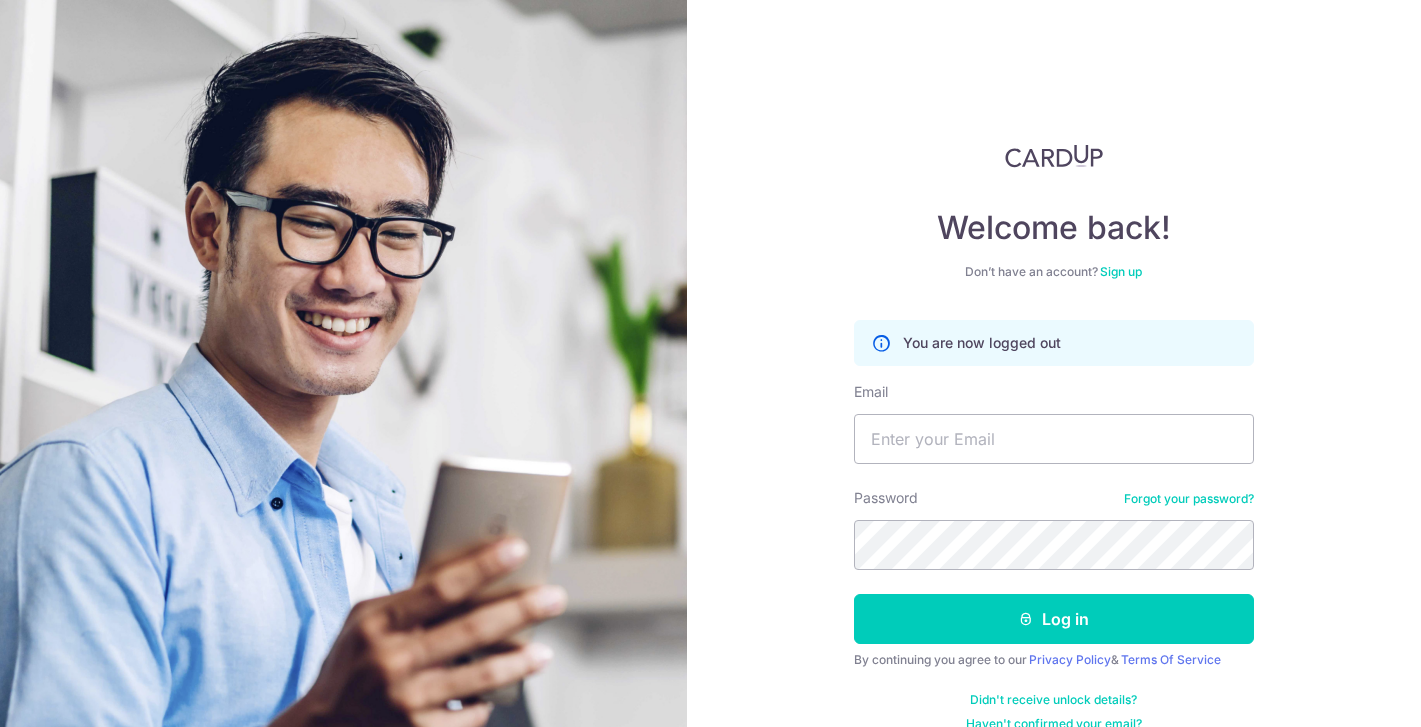 scroll, scrollTop: 0, scrollLeft: 0, axis: both 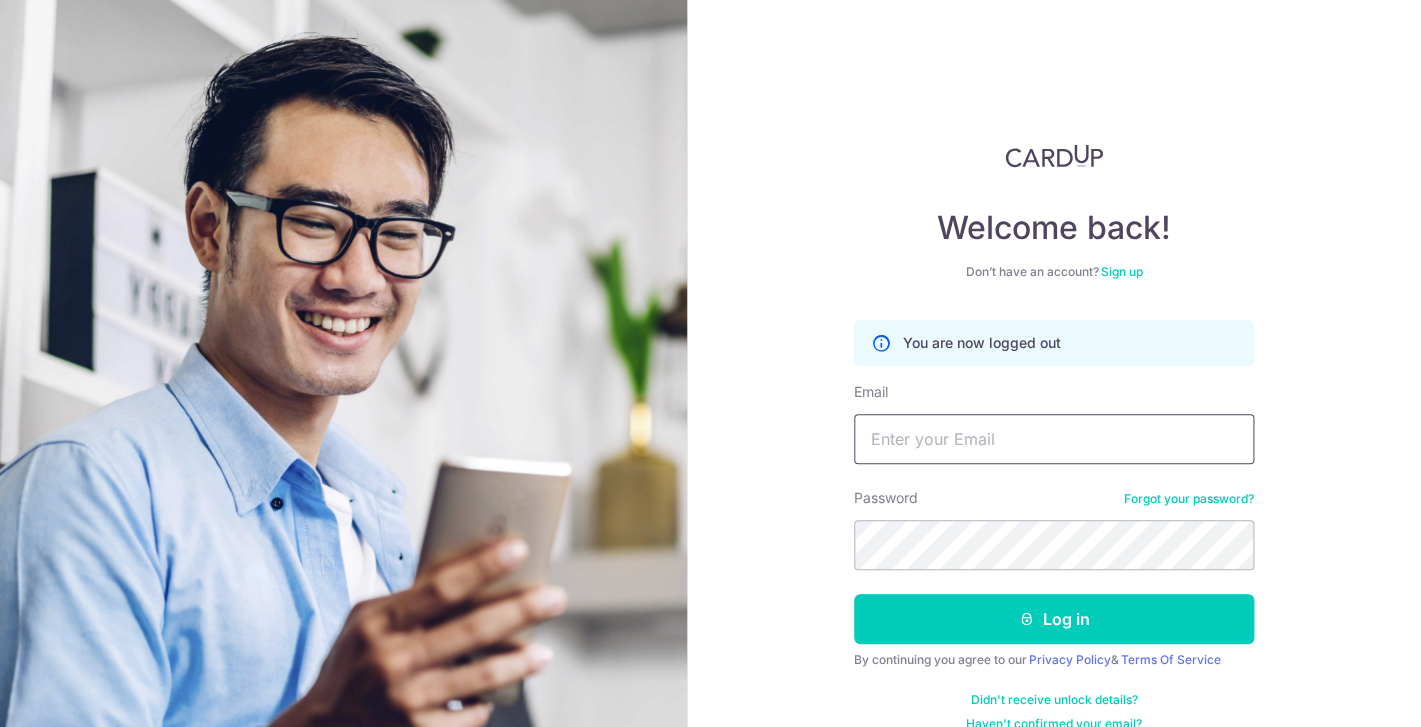 click on "You are now logged out
Email
Password
Forgot your password?
Log in
By continuing you agree to our
Privacy Policy
&  Terms Of Service
Didn't receive unlock details?
Haven't confirmed your email?" at bounding box center [1054, 526] 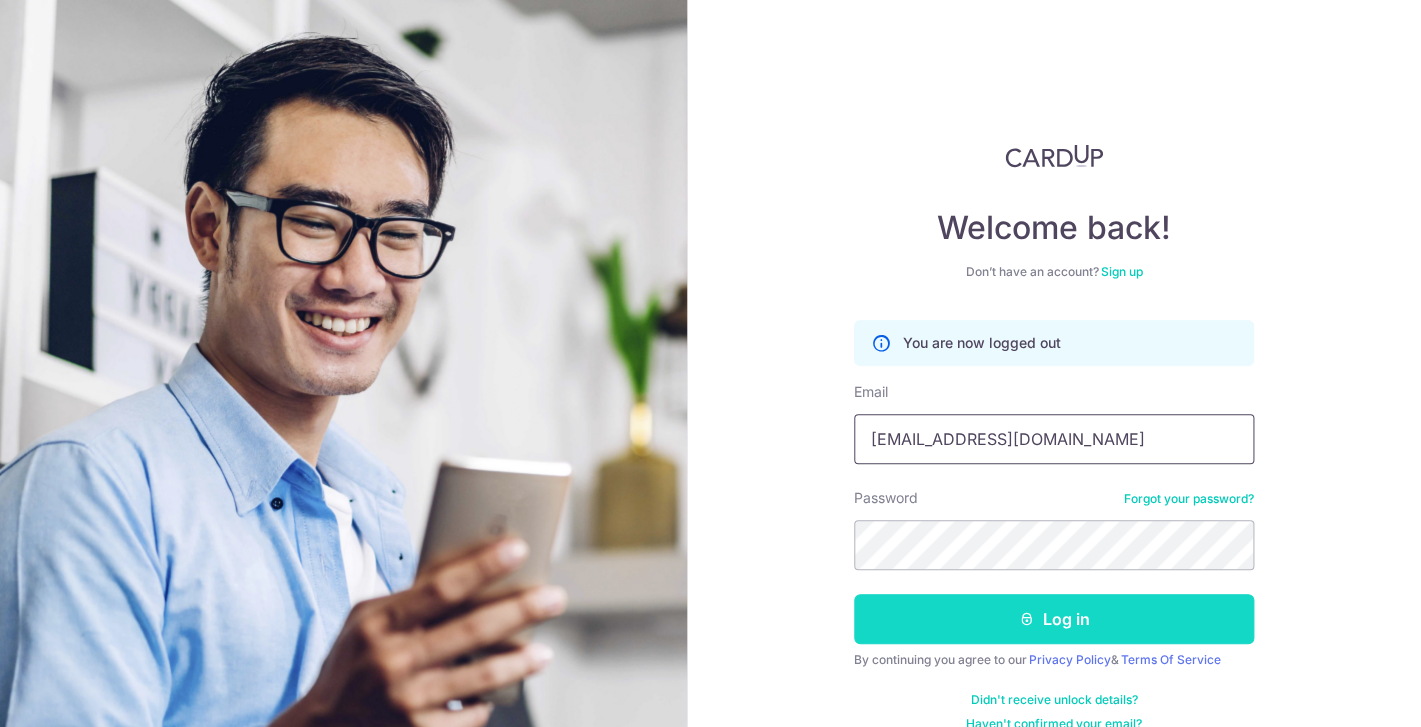 type on "[EMAIL_ADDRESS][DOMAIN_NAME]" 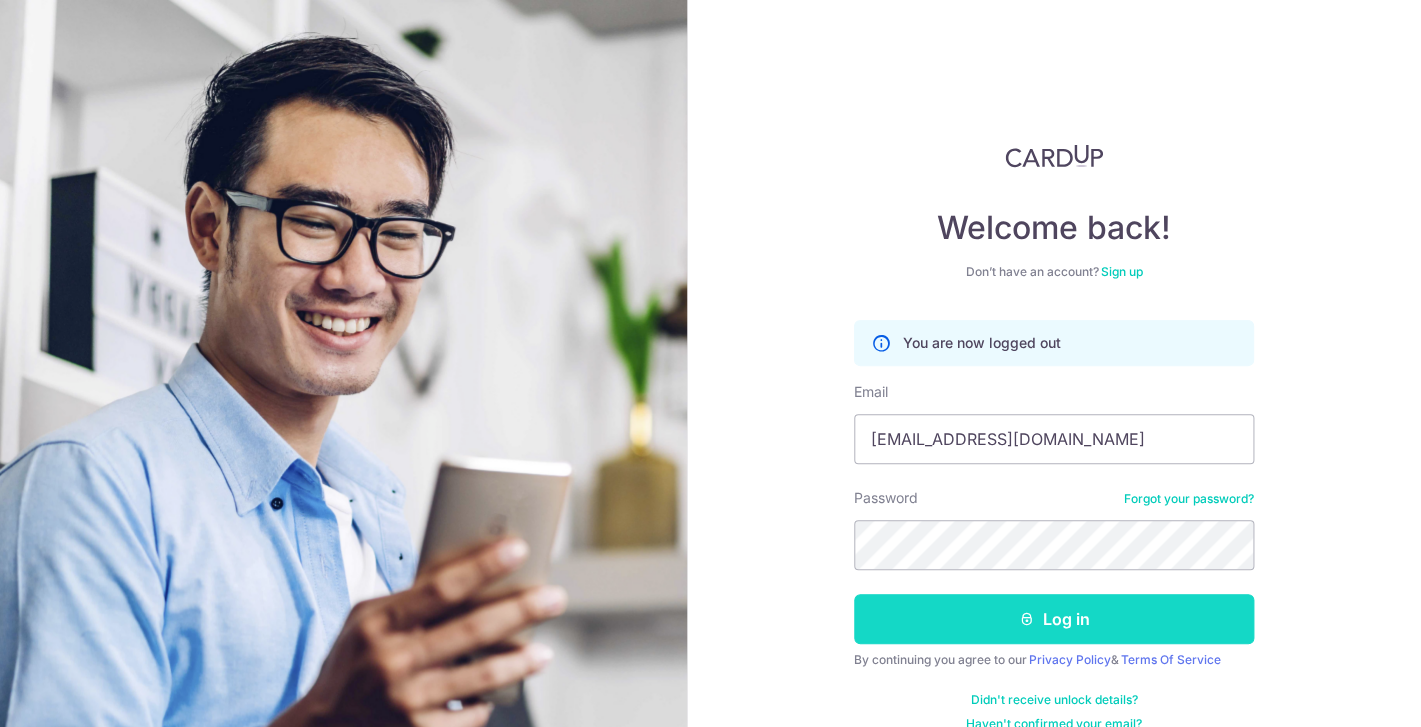 click on "Log in" at bounding box center [1054, 619] 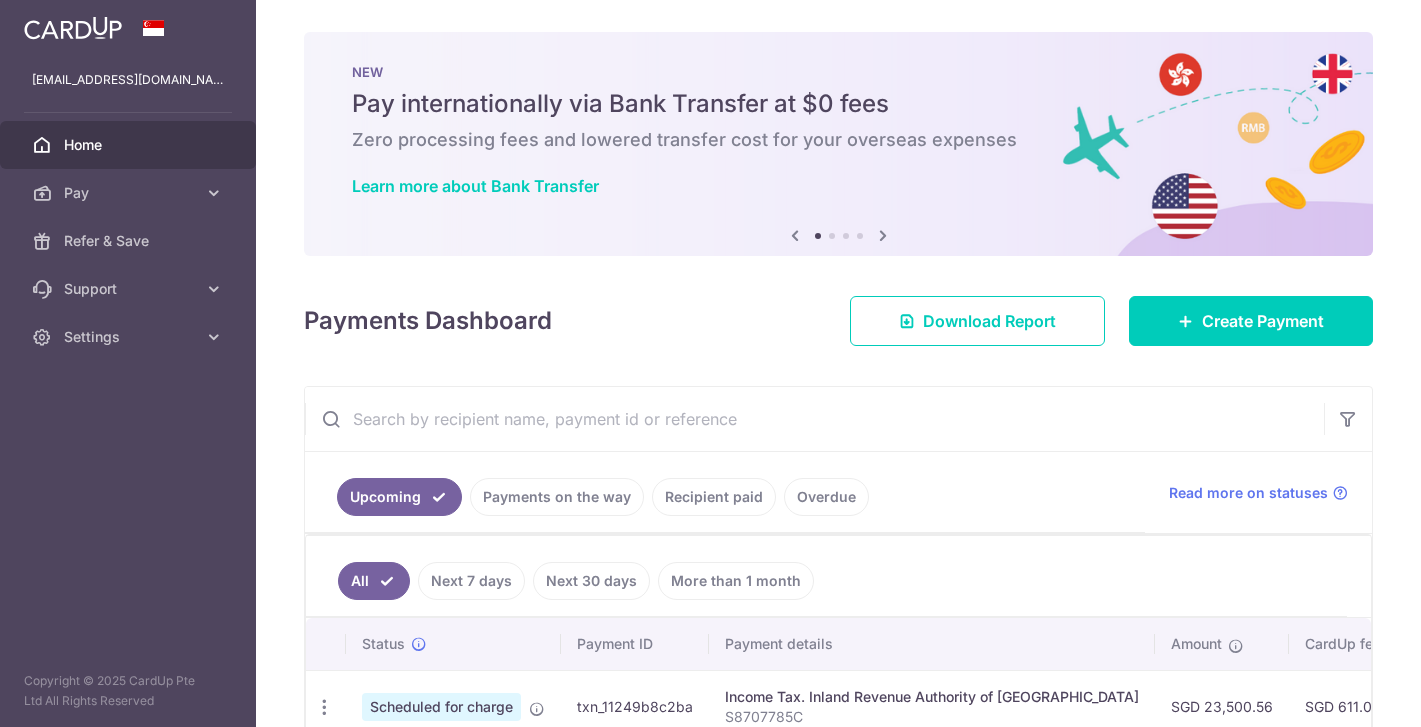 scroll, scrollTop: 0, scrollLeft: 0, axis: both 